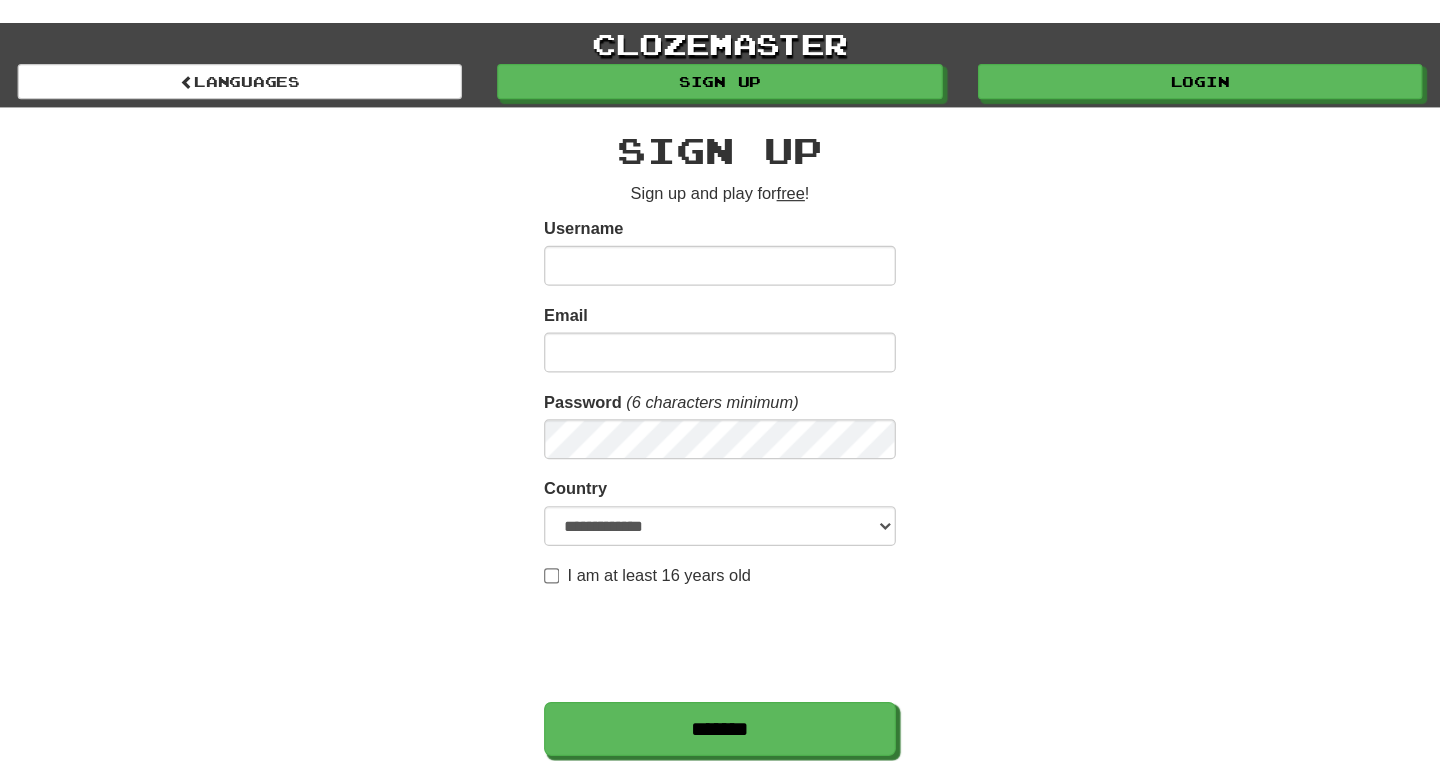 scroll, scrollTop: 0, scrollLeft: 0, axis: both 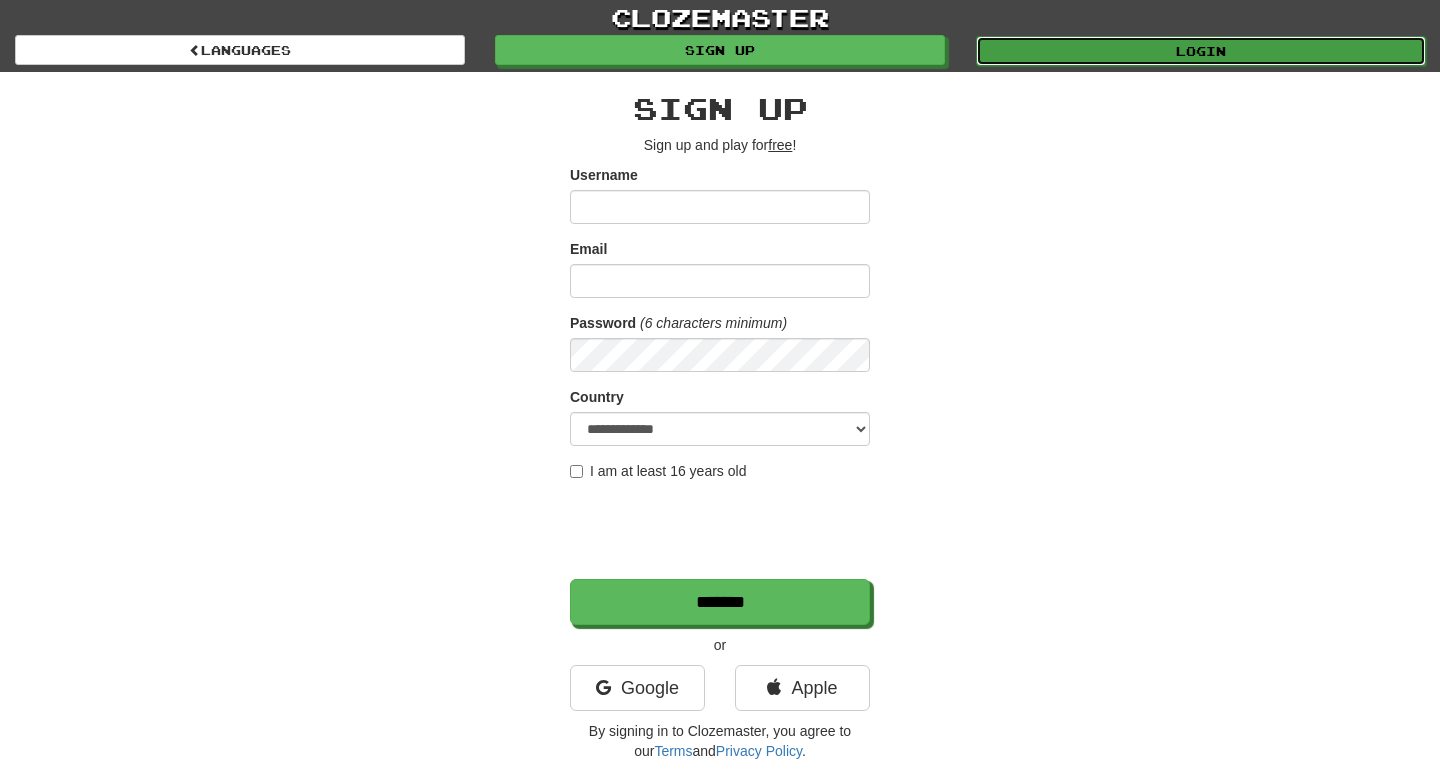 click on "Login" at bounding box center [1201, 51] 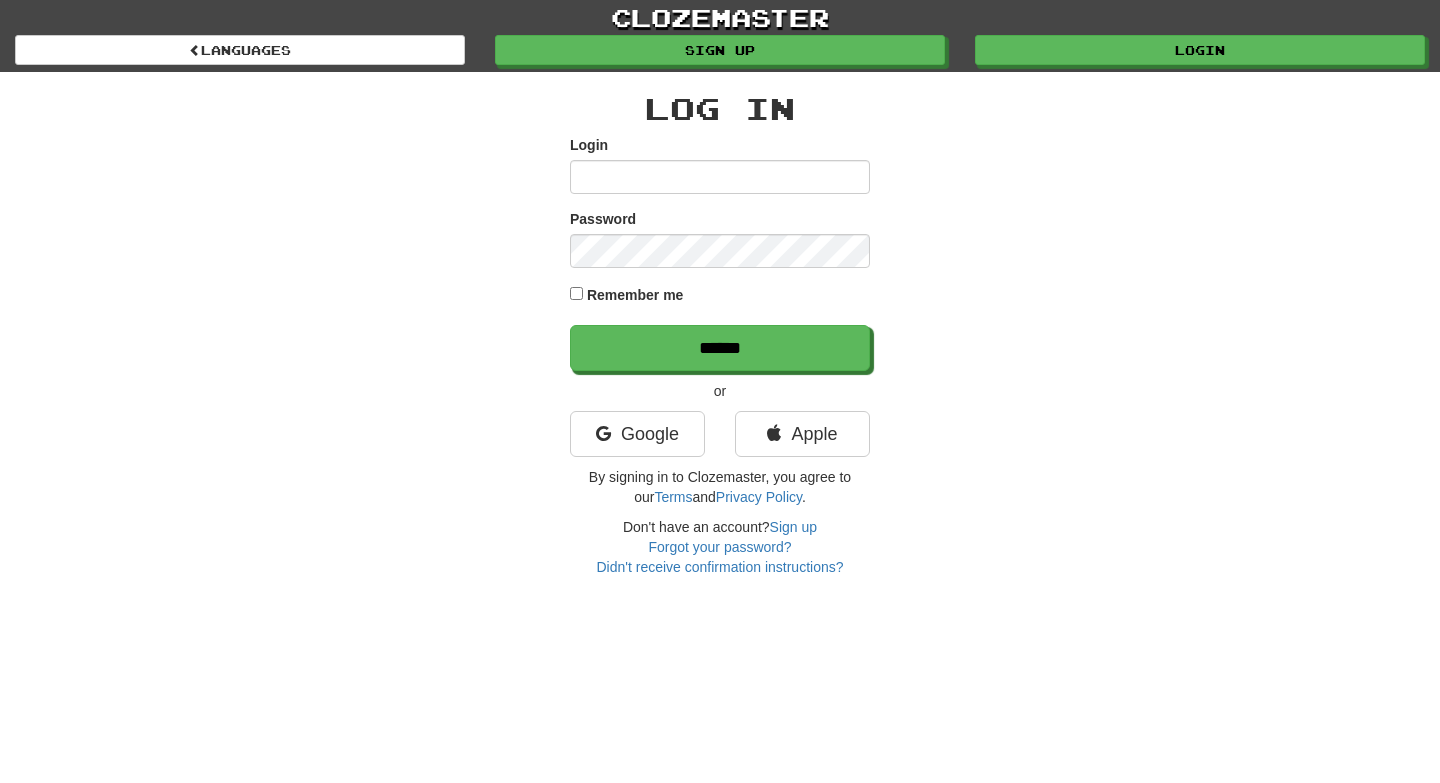 scroll, scrollTop: 0, scrollLeft: 0, axis: both 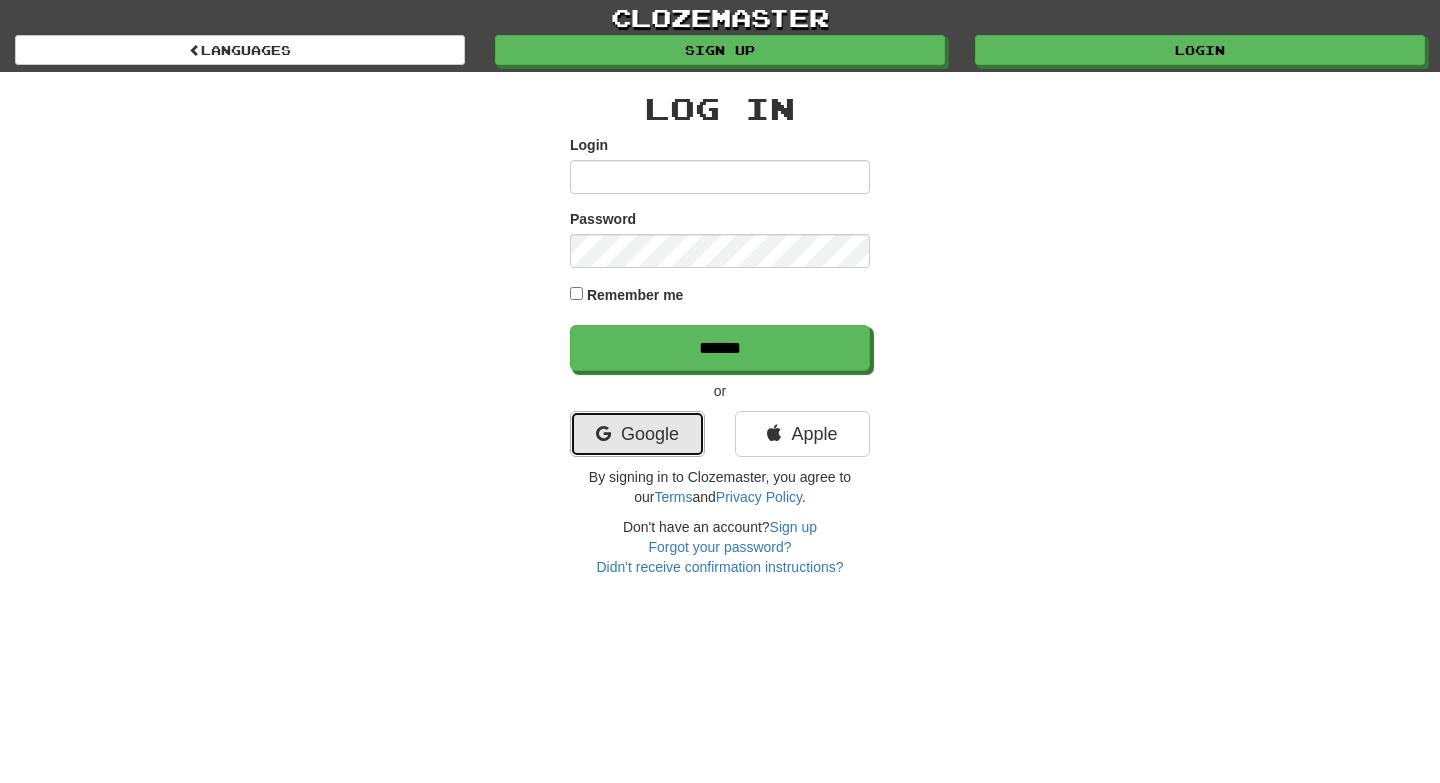 click on "Google" at bounding box center (637, 434) 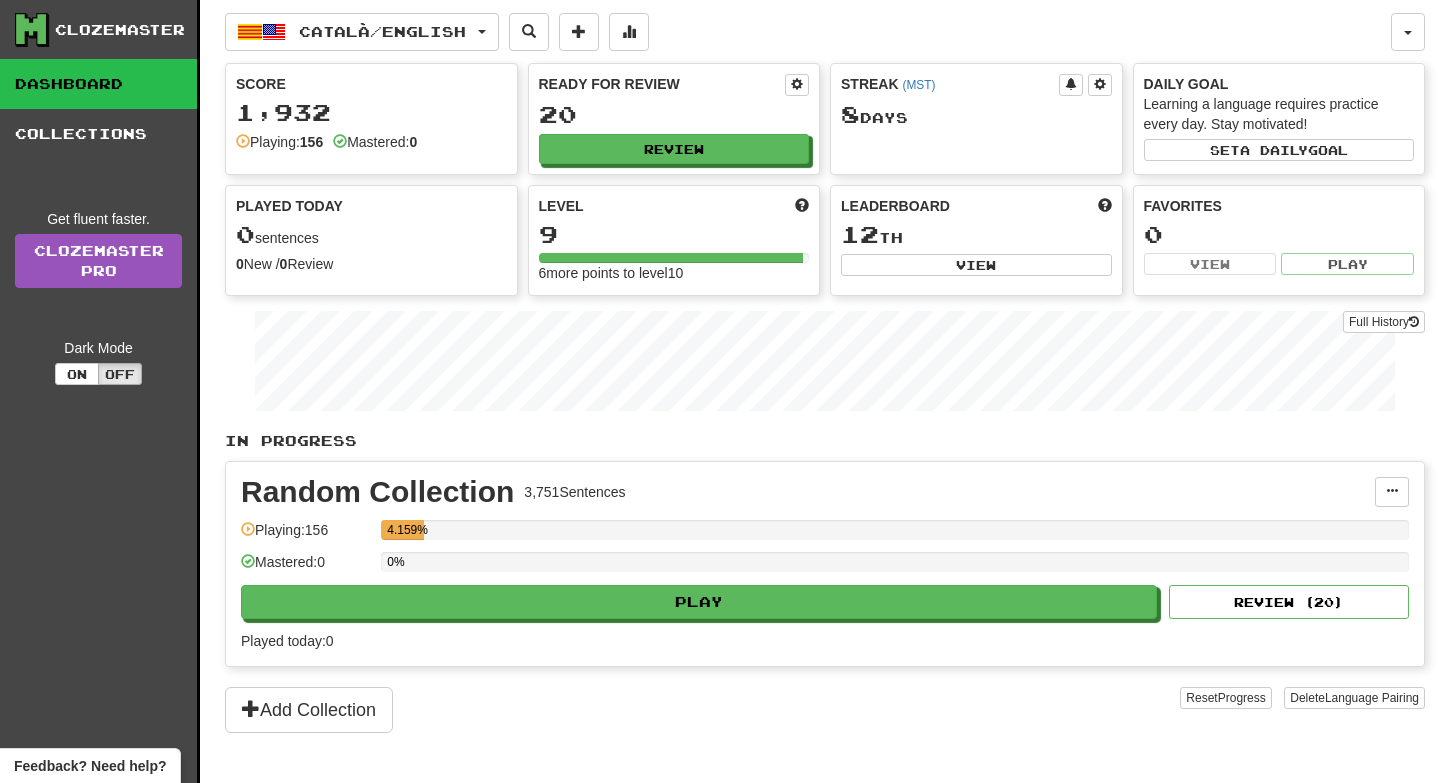 scroll, scrollTop: 0, scrollLeft: 0, axis: both 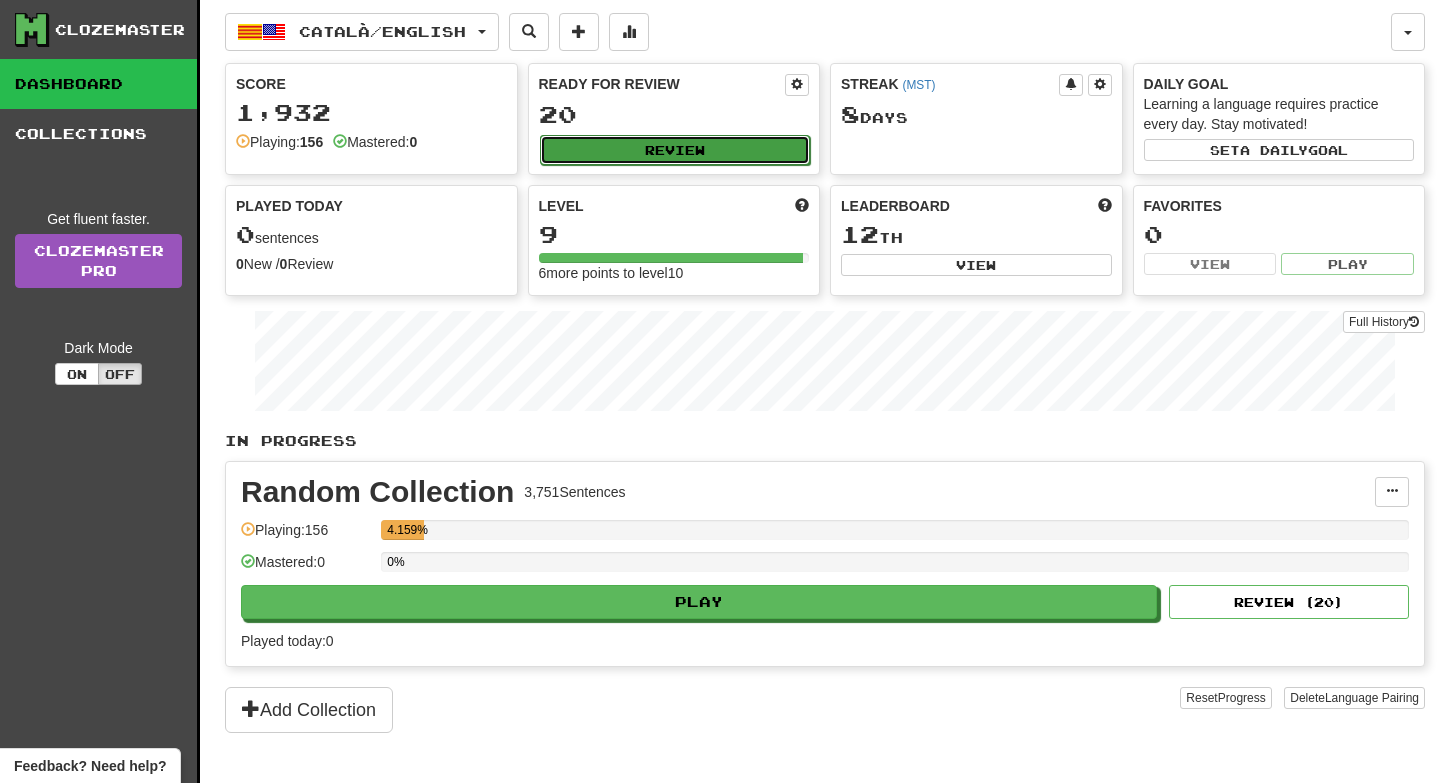 click on "Review" at bounding box center [675, 150] 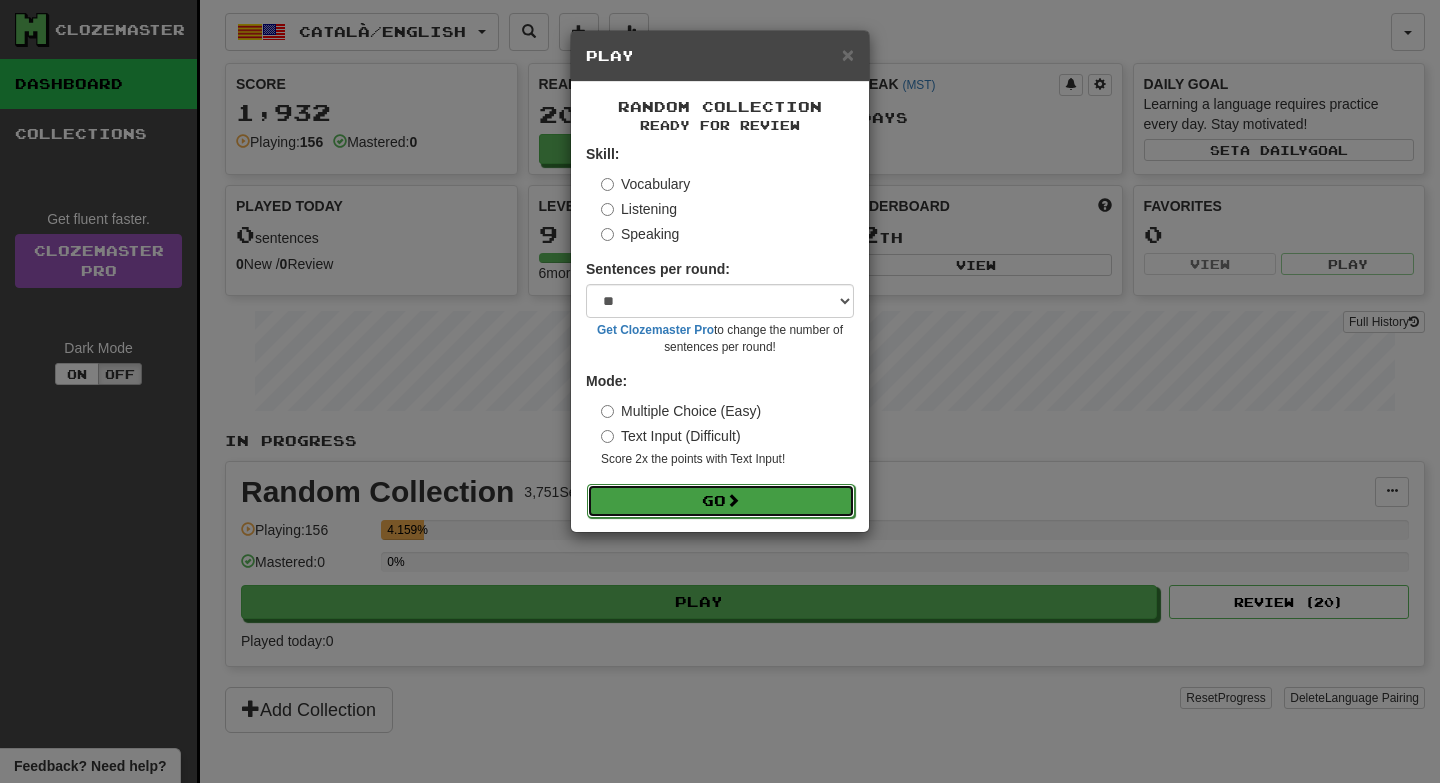 click on "Go" at bounding box center [721, 501] 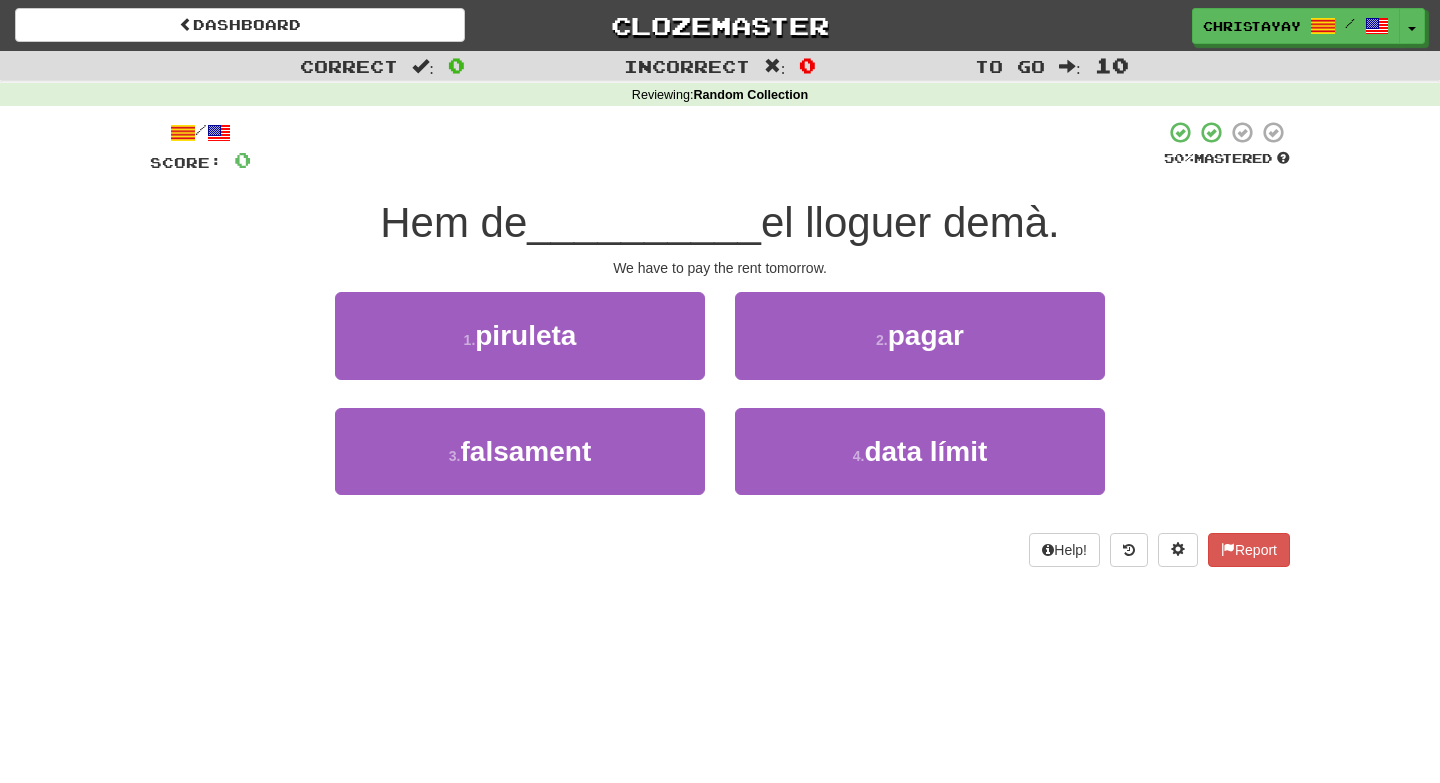 scroll, scrollTop: 0, scrollLeft: 0, axis: both 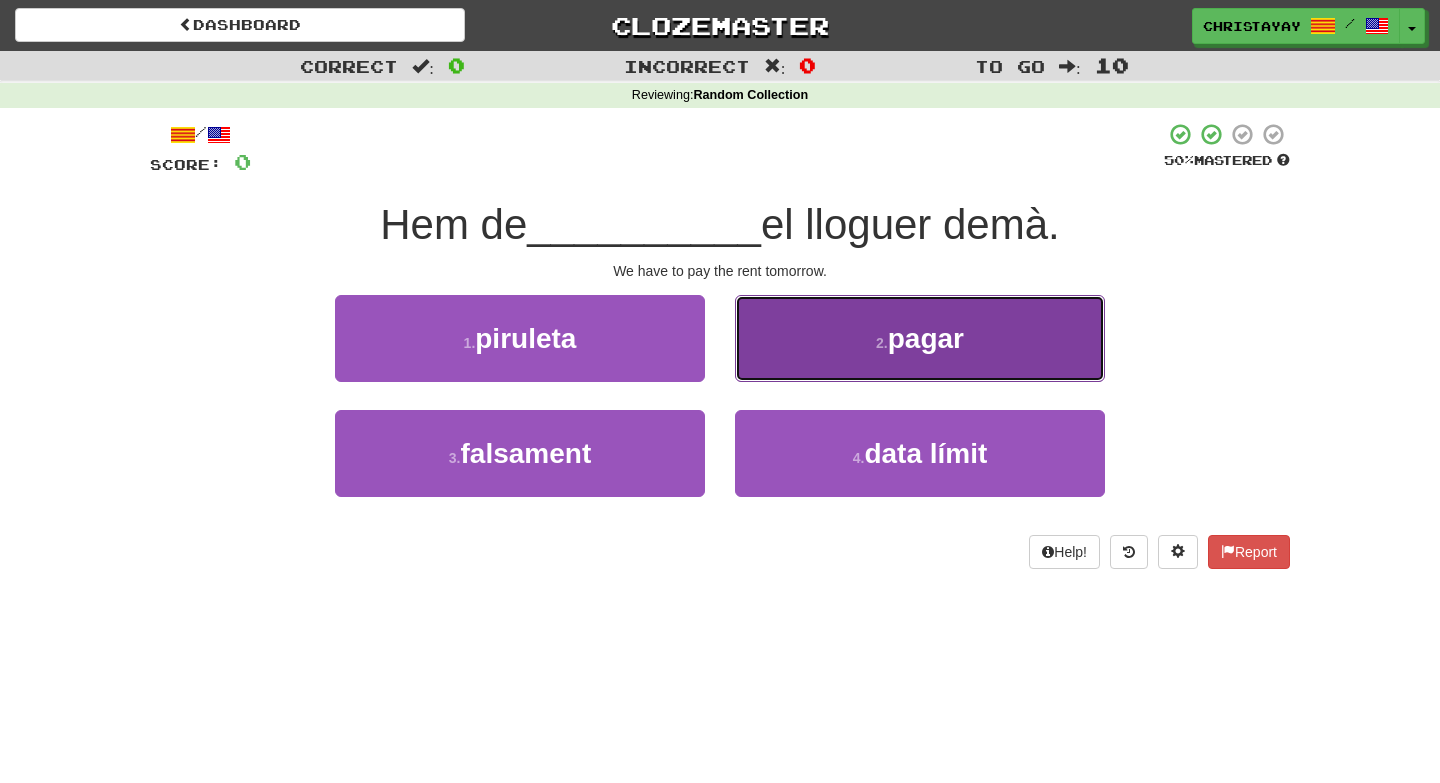 click on "2 .  pagar" at bounding box center (920, 338) 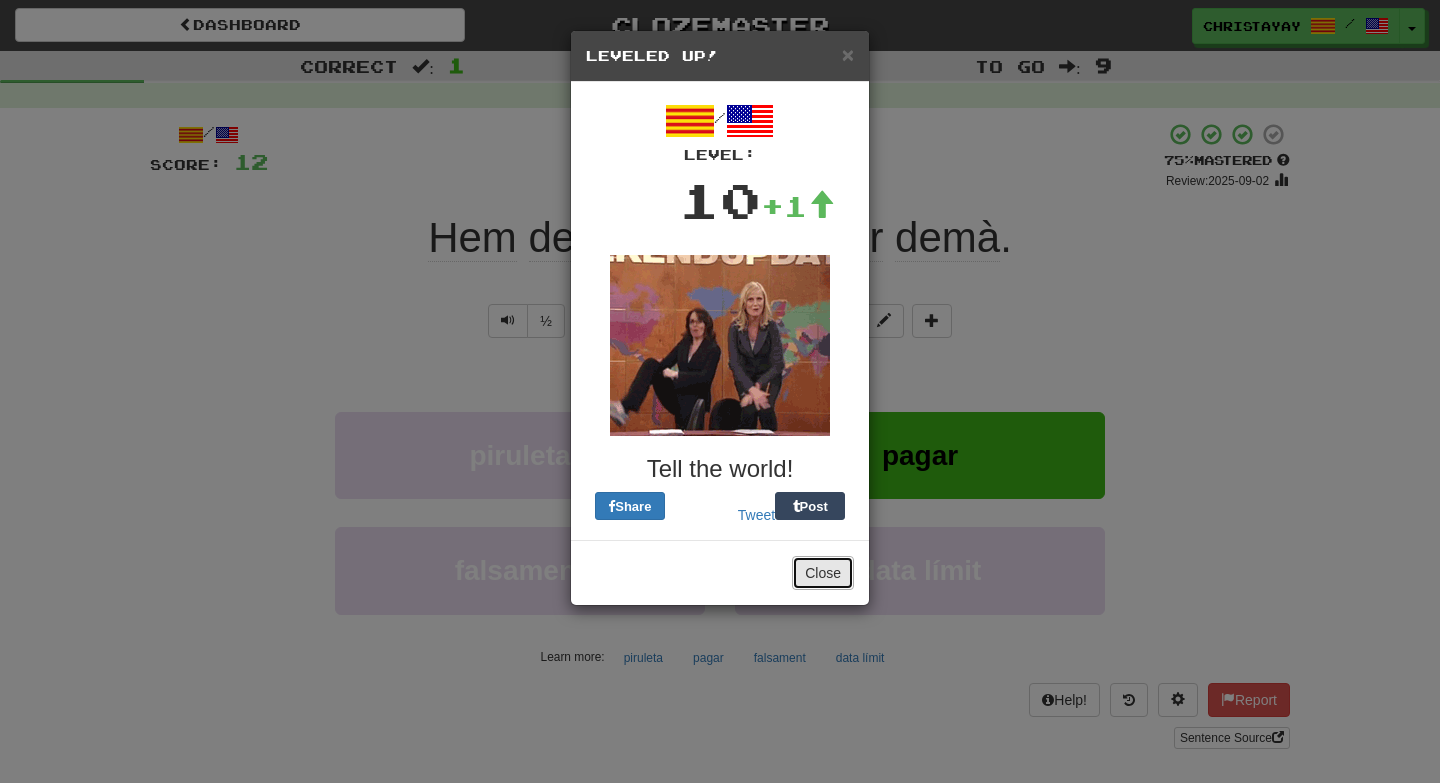 click on "Close" at bounding box center [823, 573] 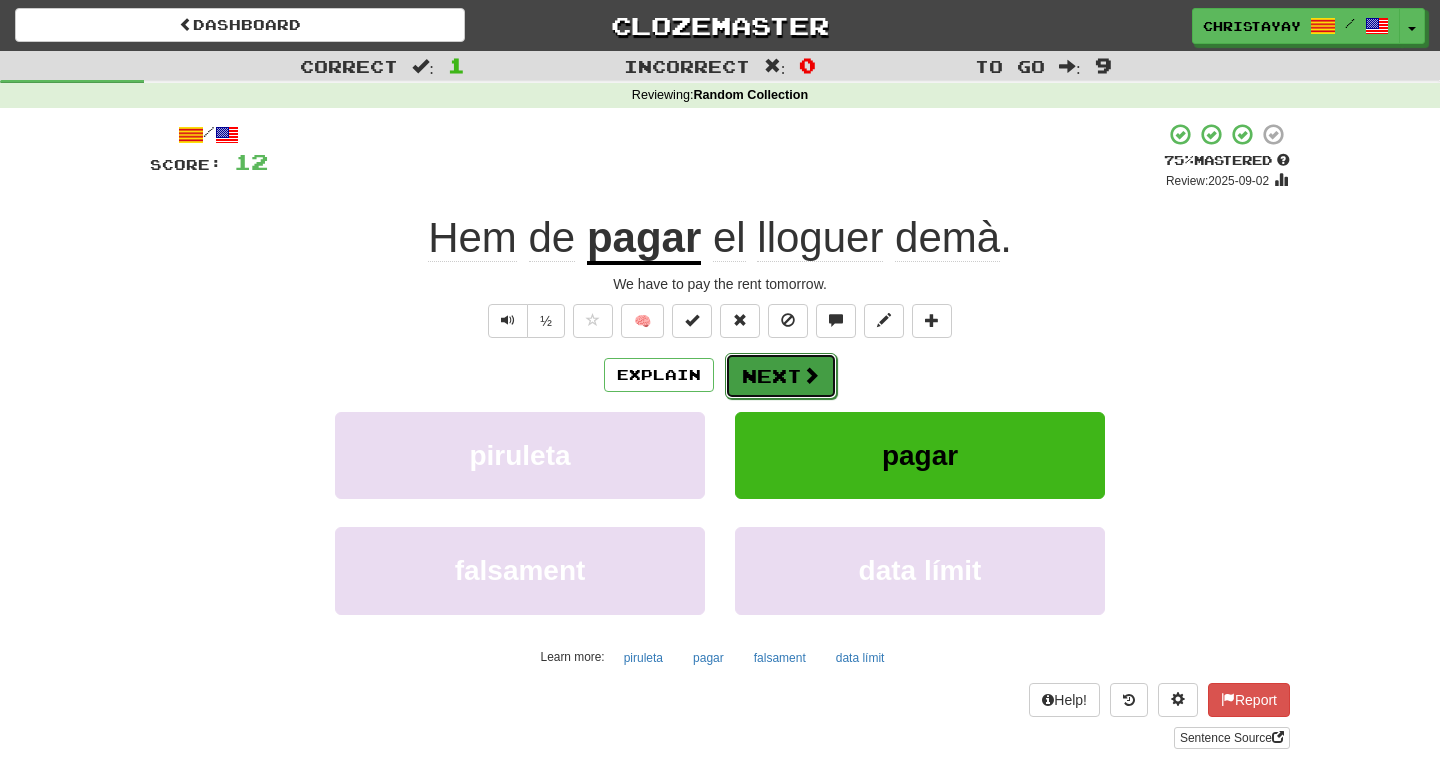 click at bounding box center (811, 375) 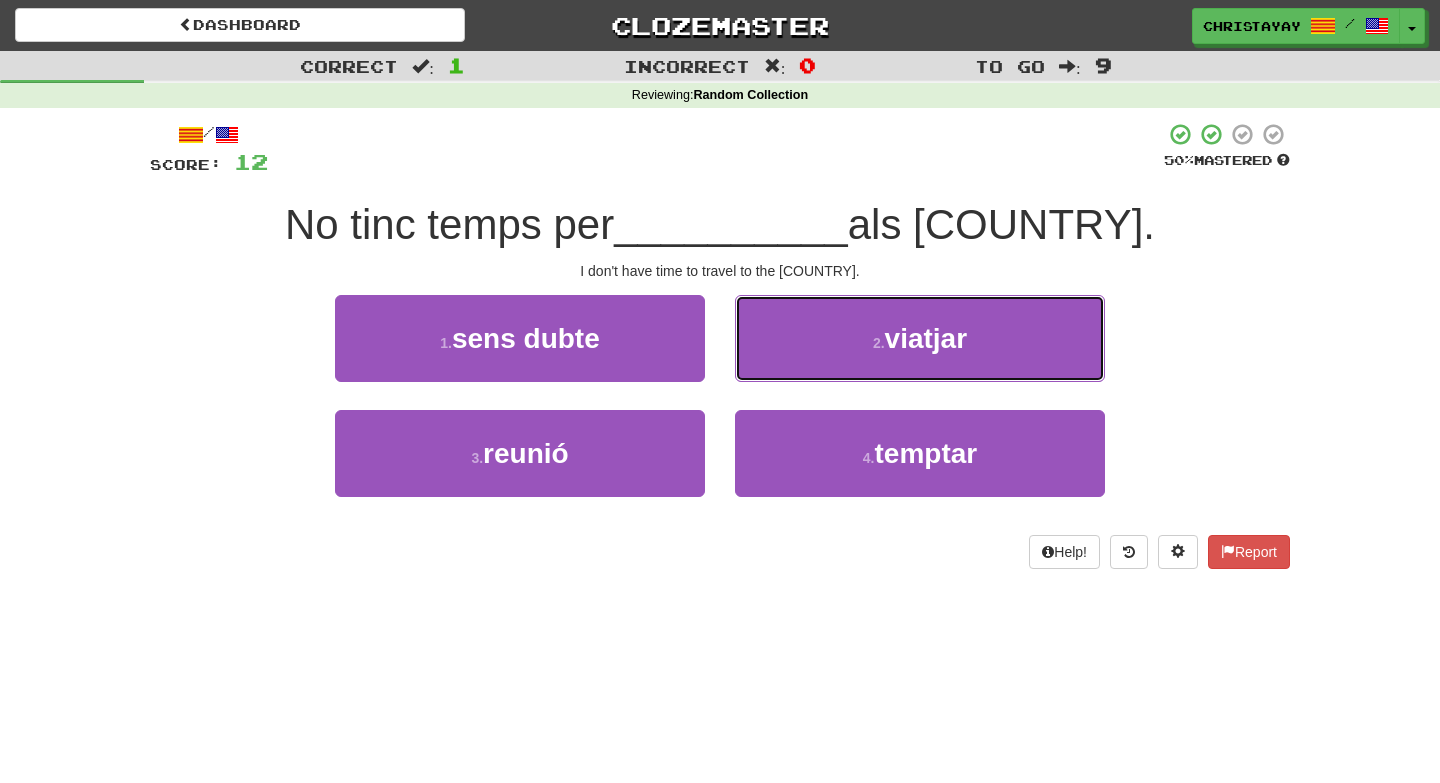click on "2 .  viatjar" at bounding box center (920, 338) 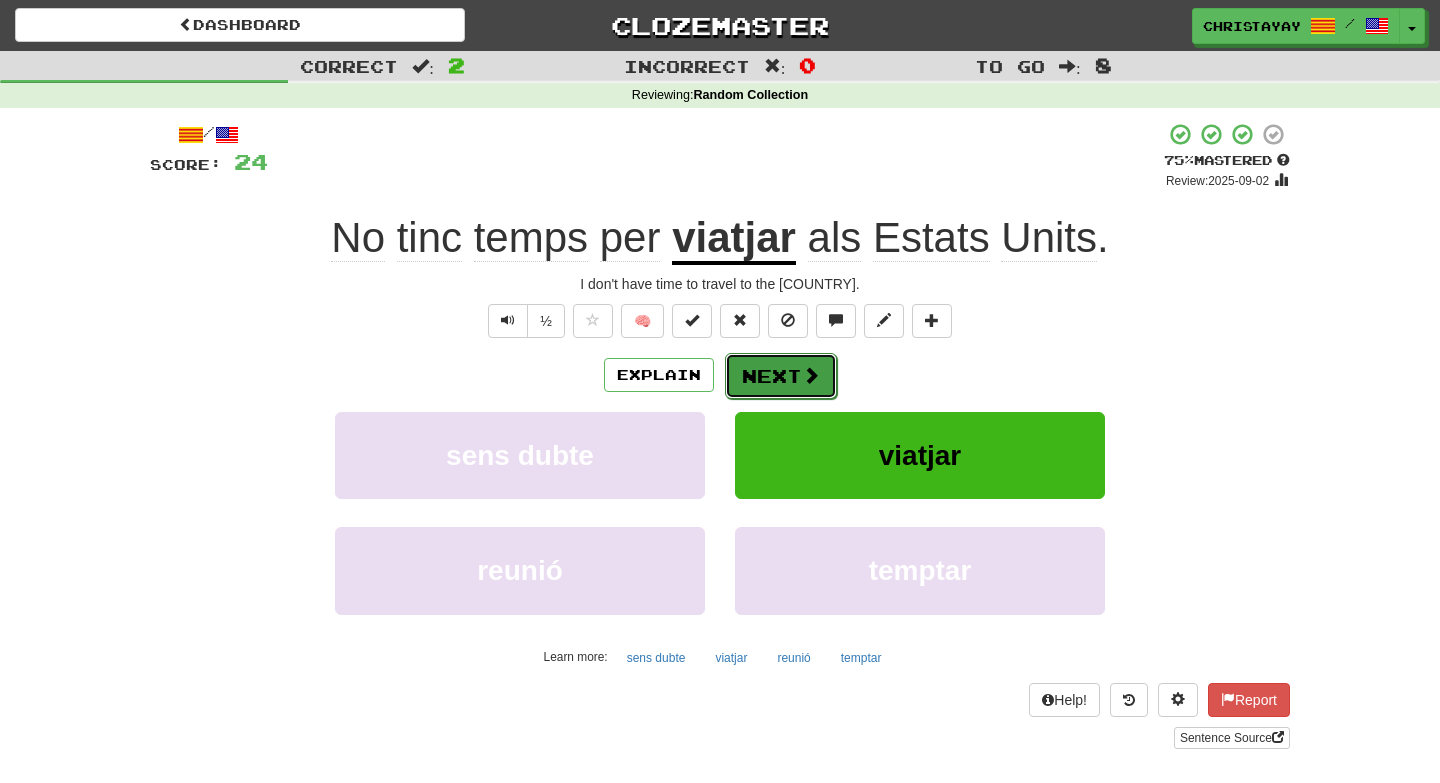 click on "Next" at bounding box center [781, 376] 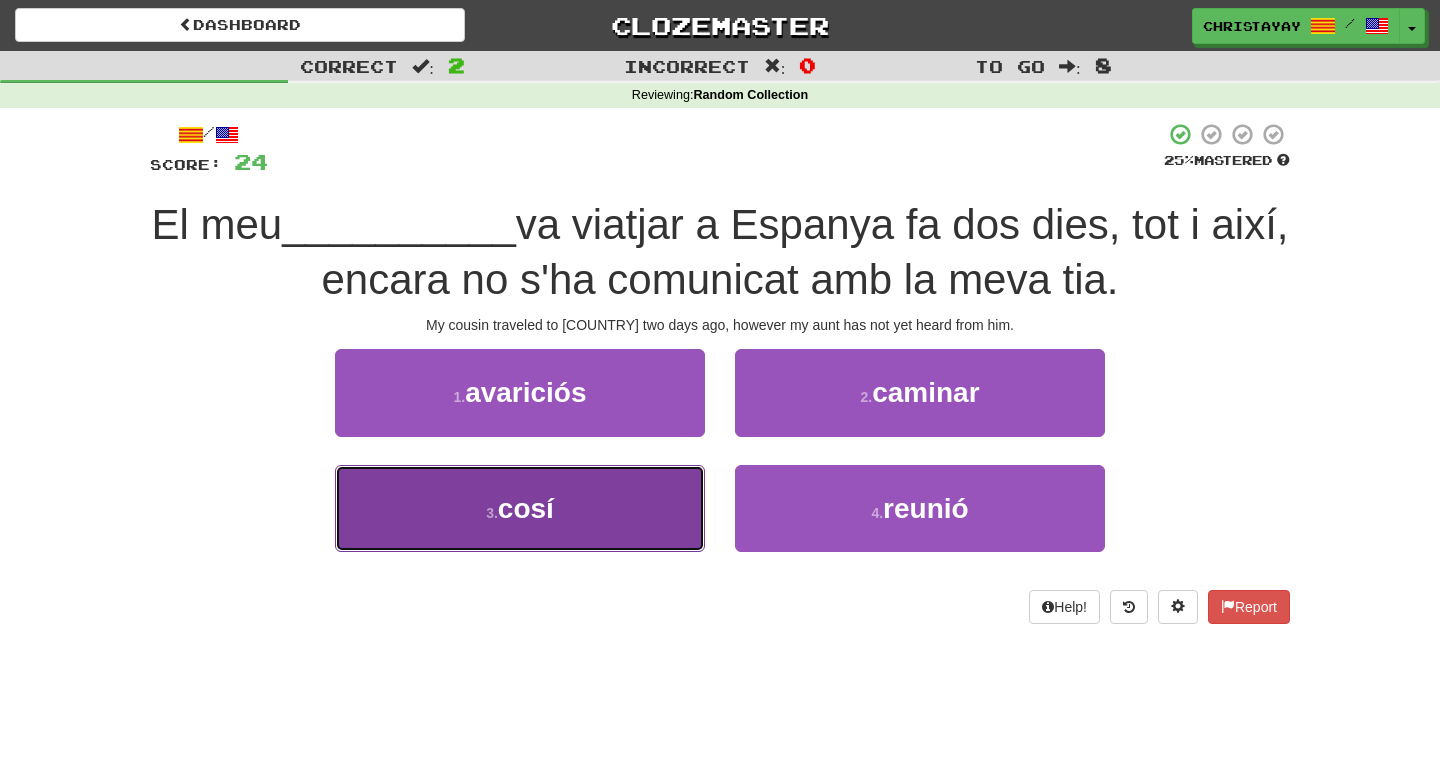 click on "3 .  cosí" at bounding box center [520, 508] 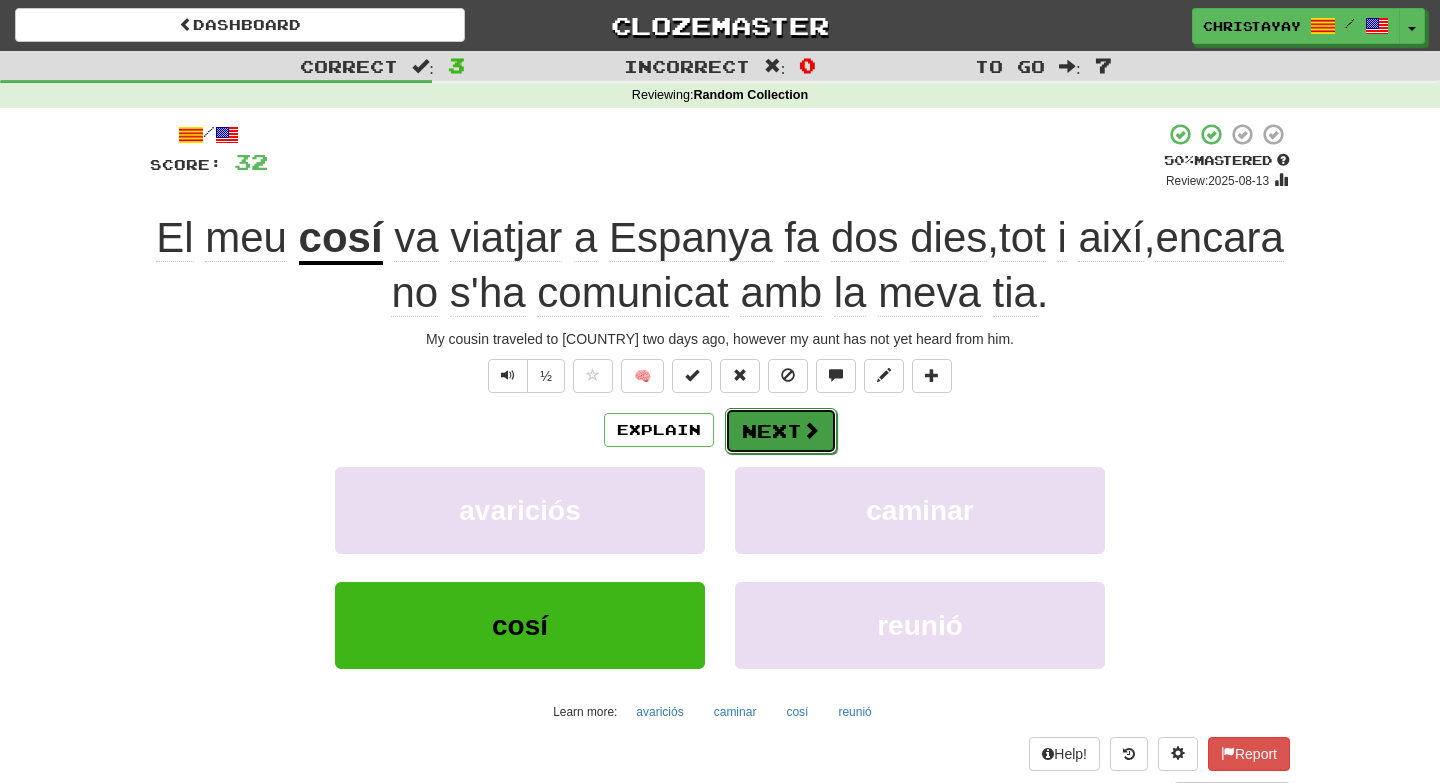 click on "Next" at bounding box center (781, 431) 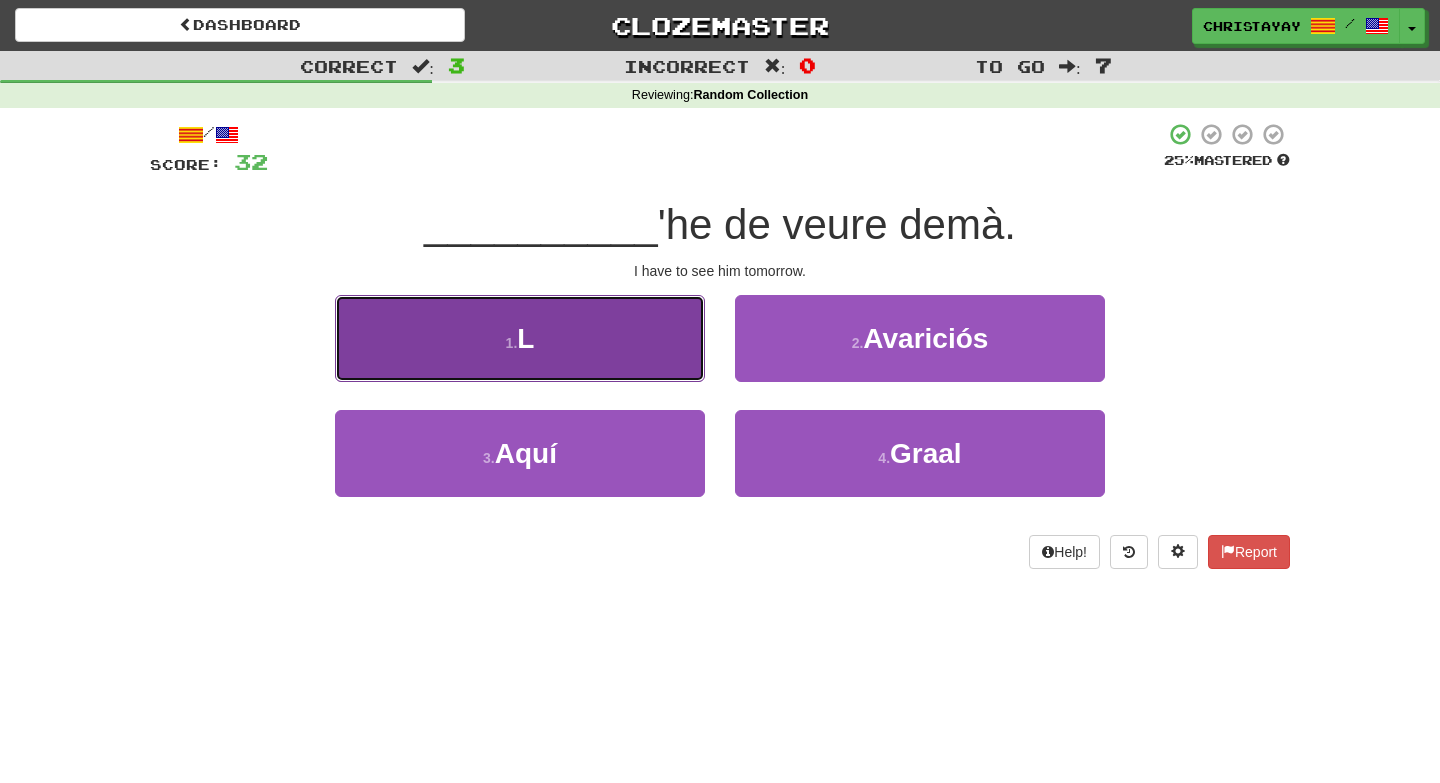 click on "1 .  L" at bounding box center [520, 338] 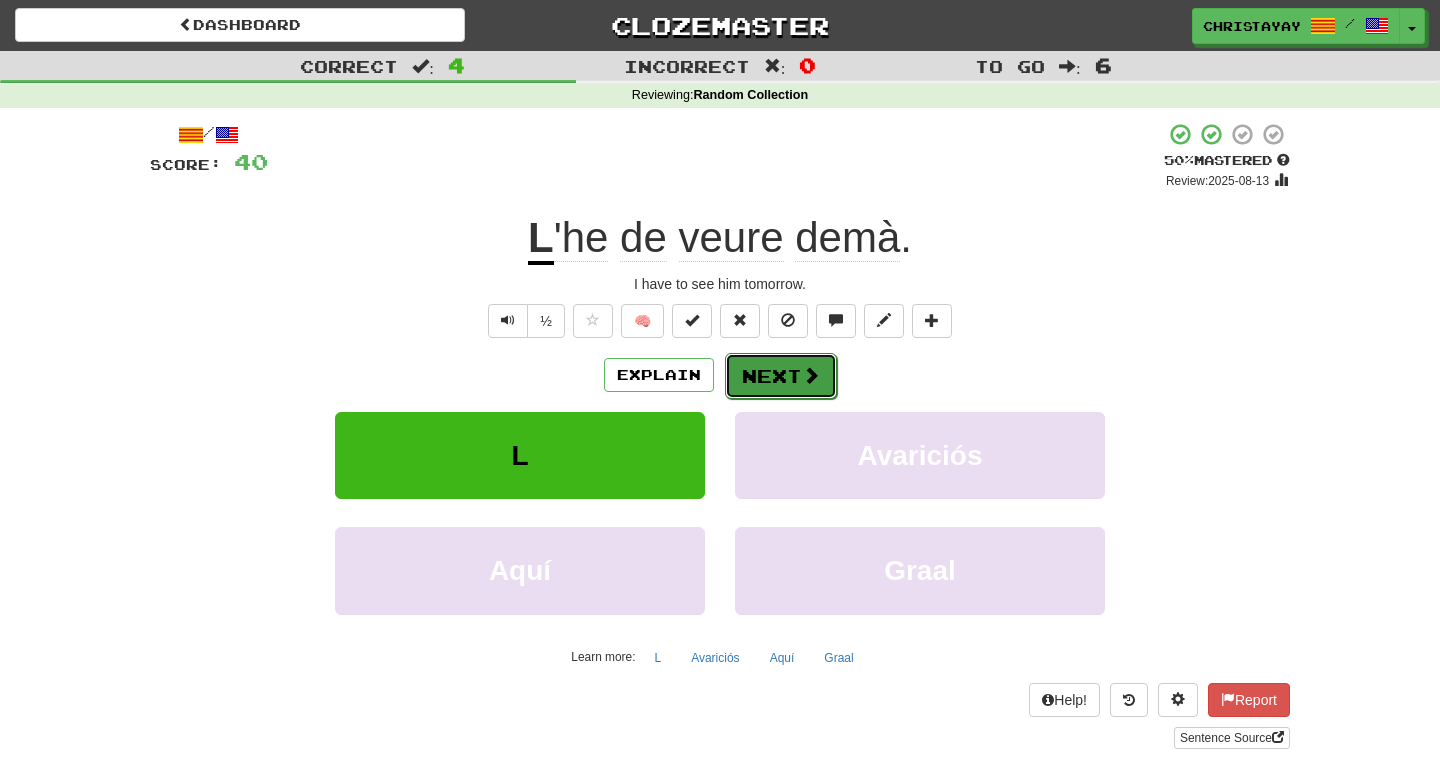 click on "Next" at bounding box center [781, 376] 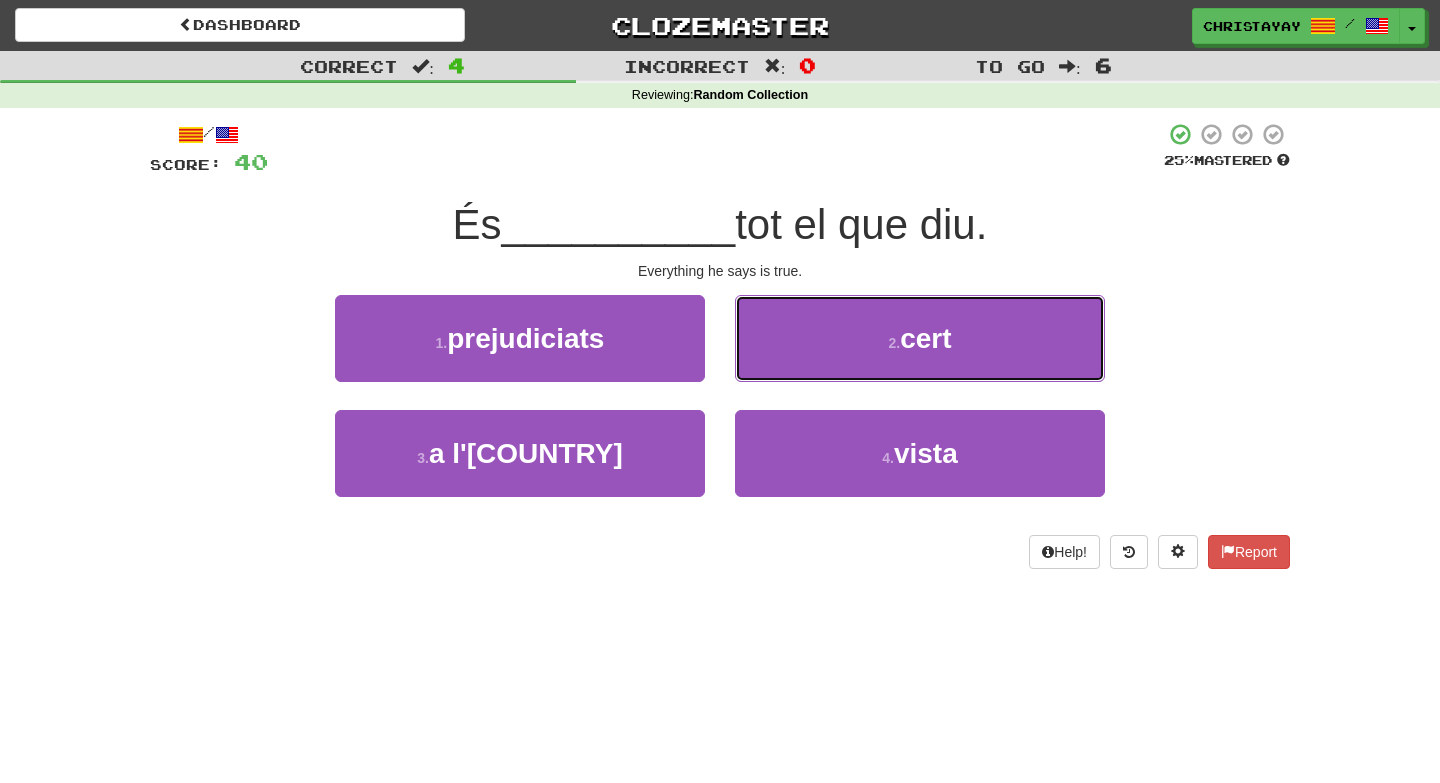click on "2 .  cert" at bounding box center [920, 338] 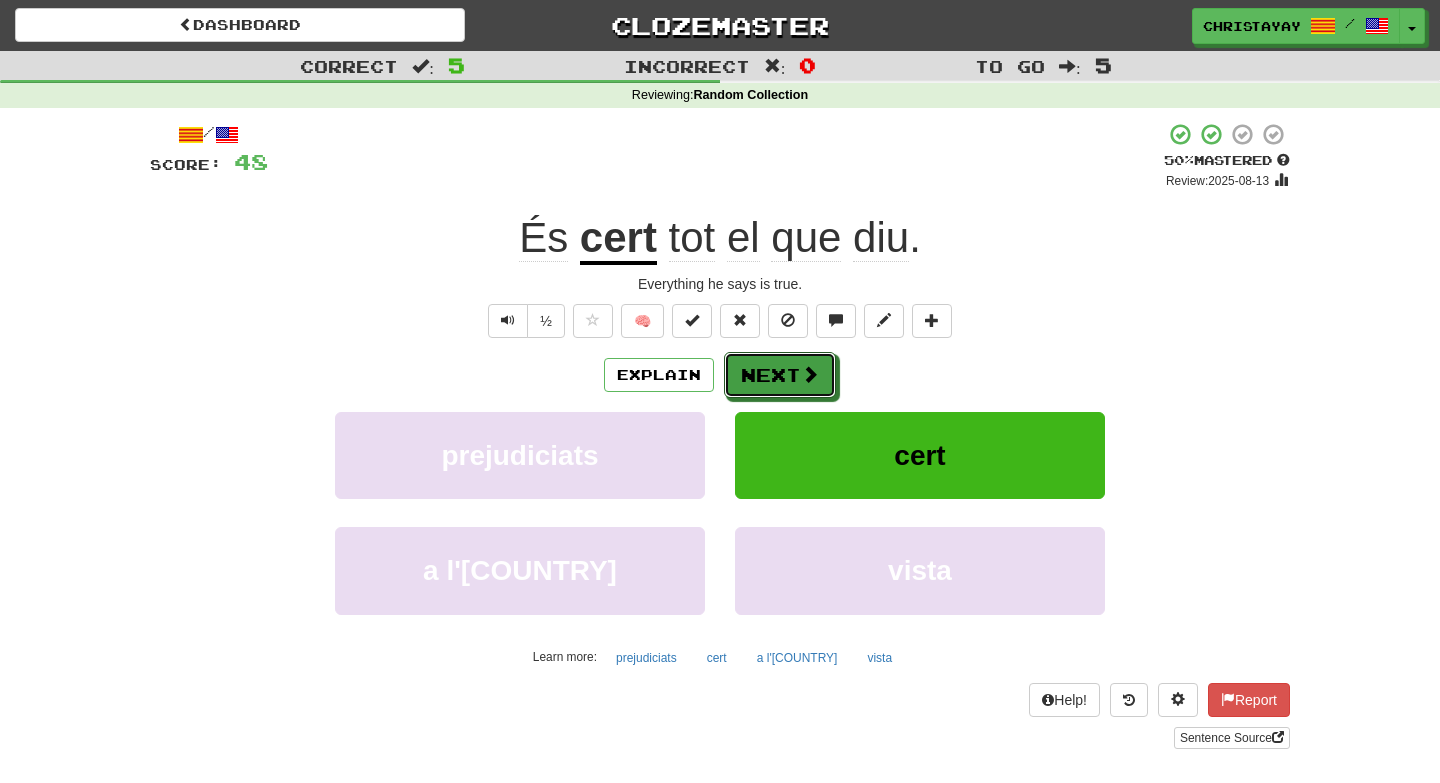 click on "Next" at bounding box center (780, 375) 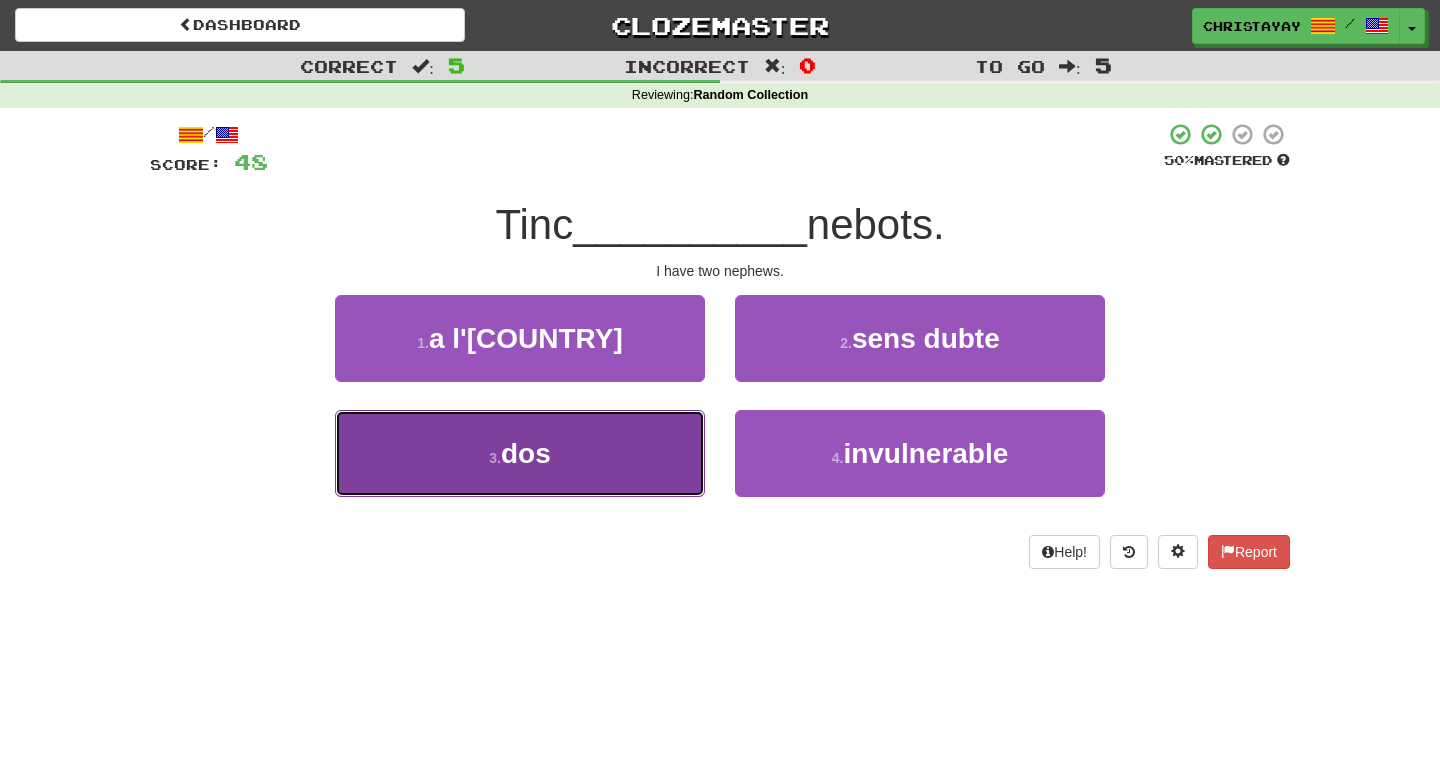 click on "3 .  dos" at bounding box center (520, 453) 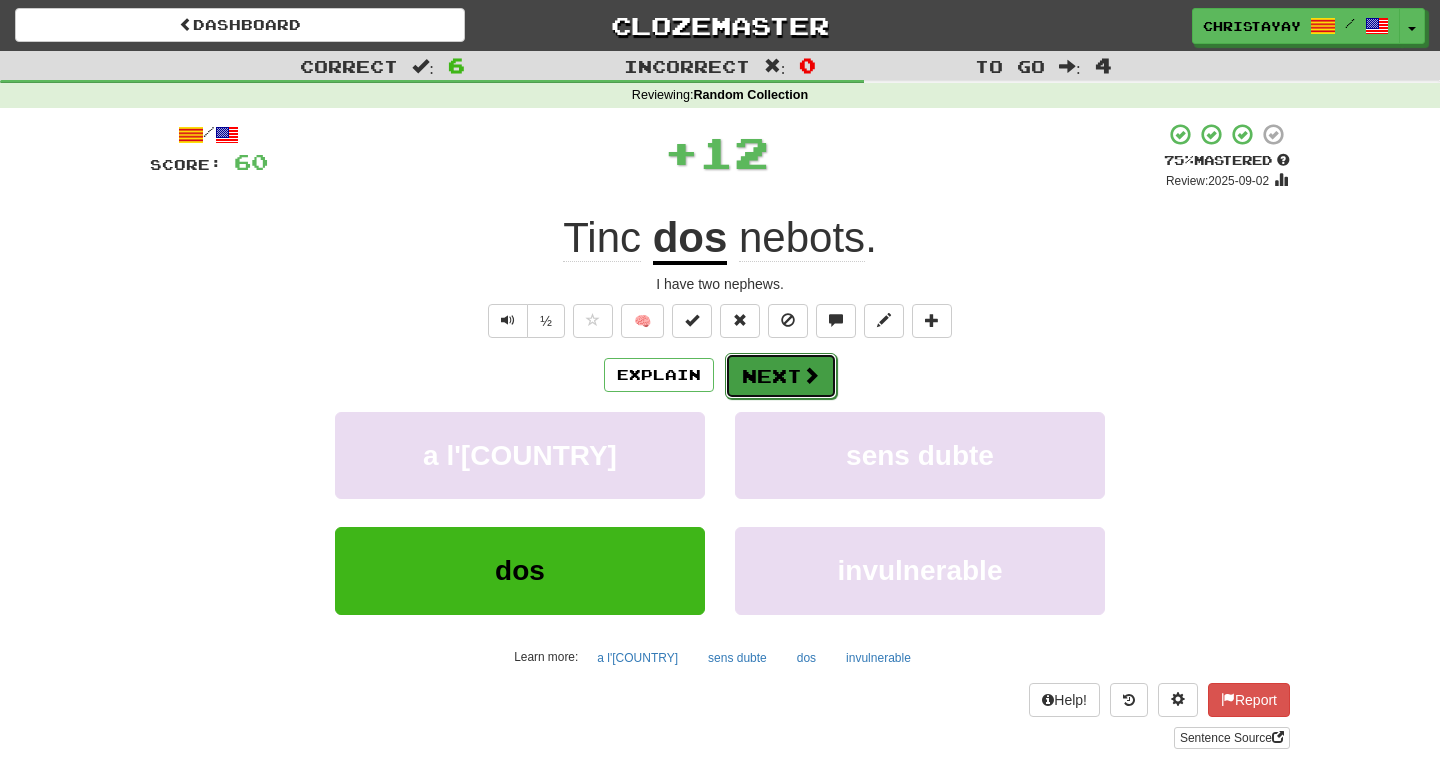 click on "Next" at bounding box center [781, 376] 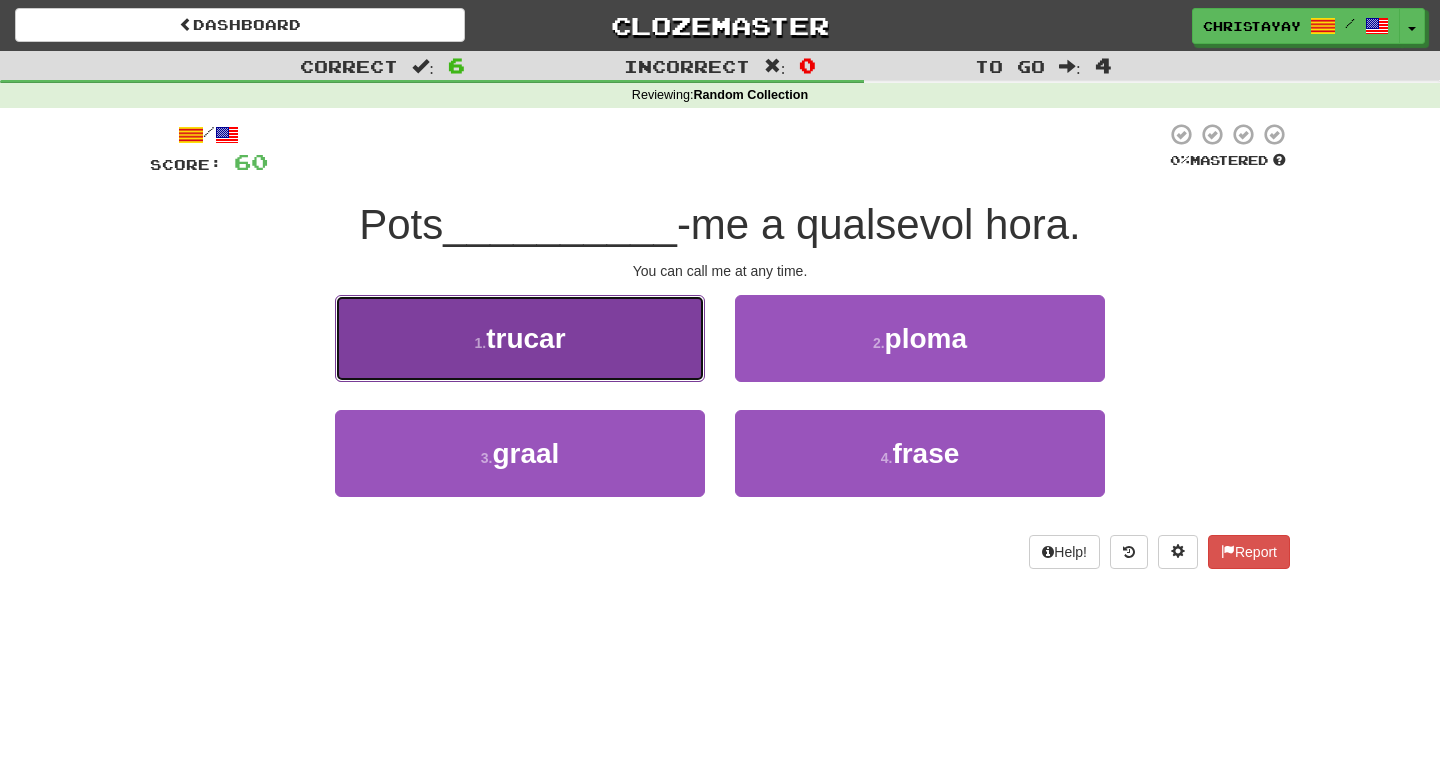 click on "1 .  trucar" at bounding box center (520, 338) 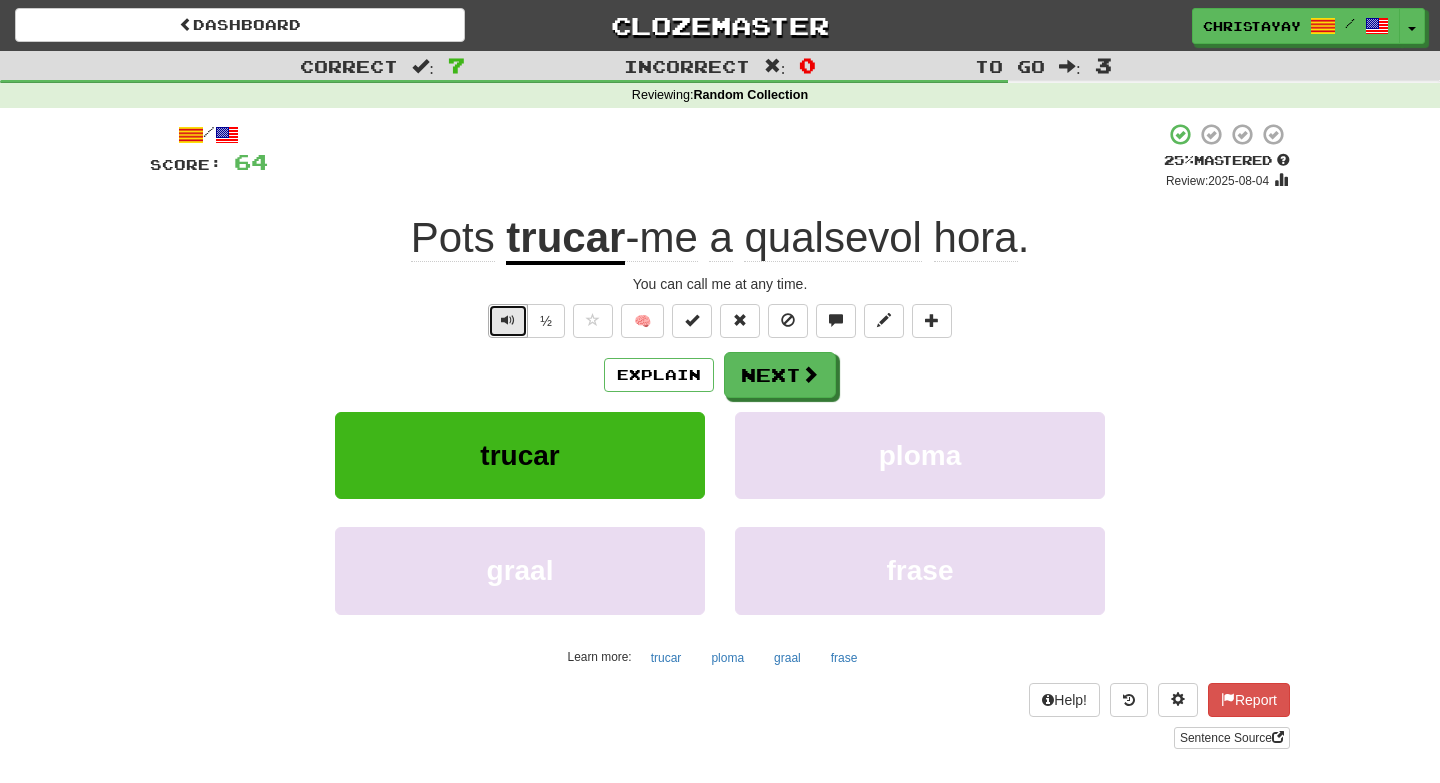 click at bounding box center (508, 320) 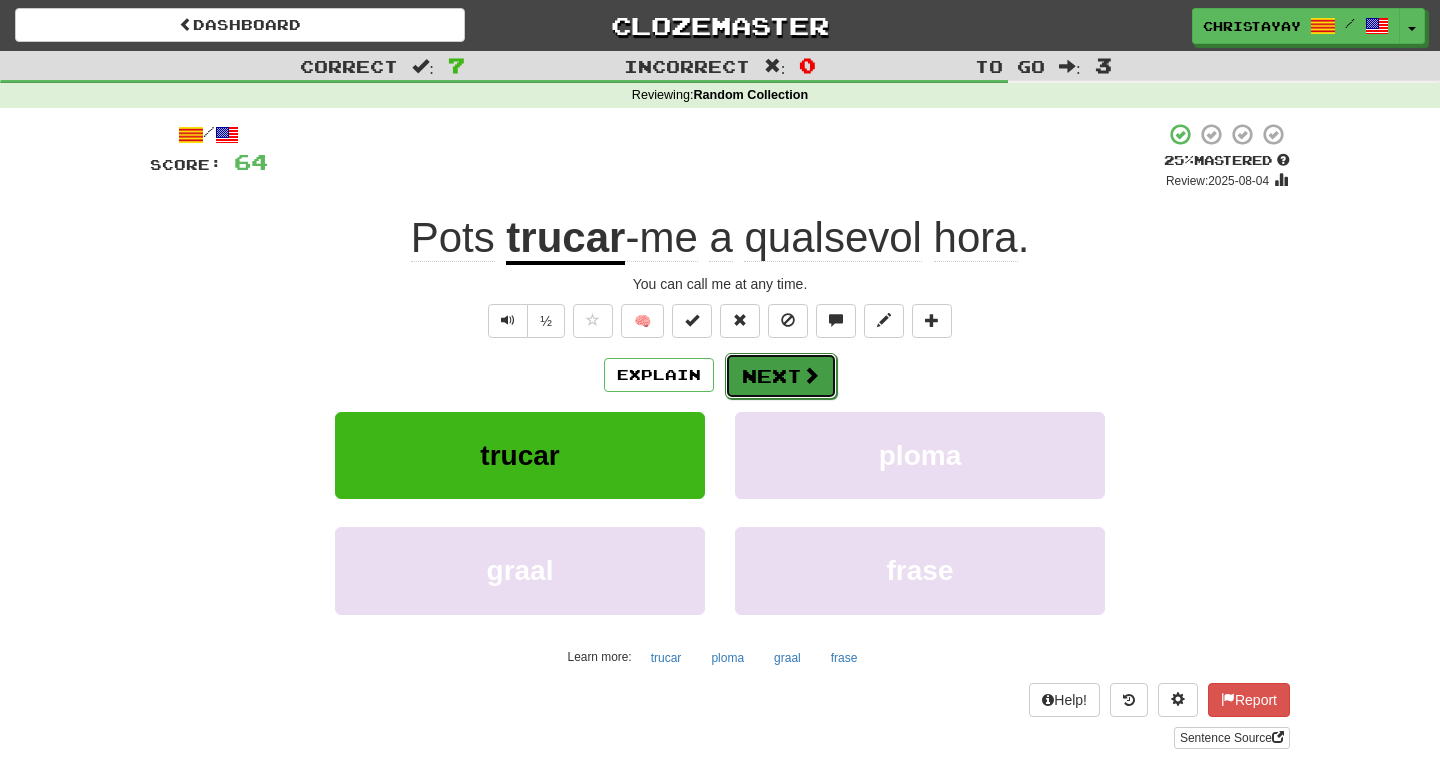 click on "Next" at bounding box center [781, 376] 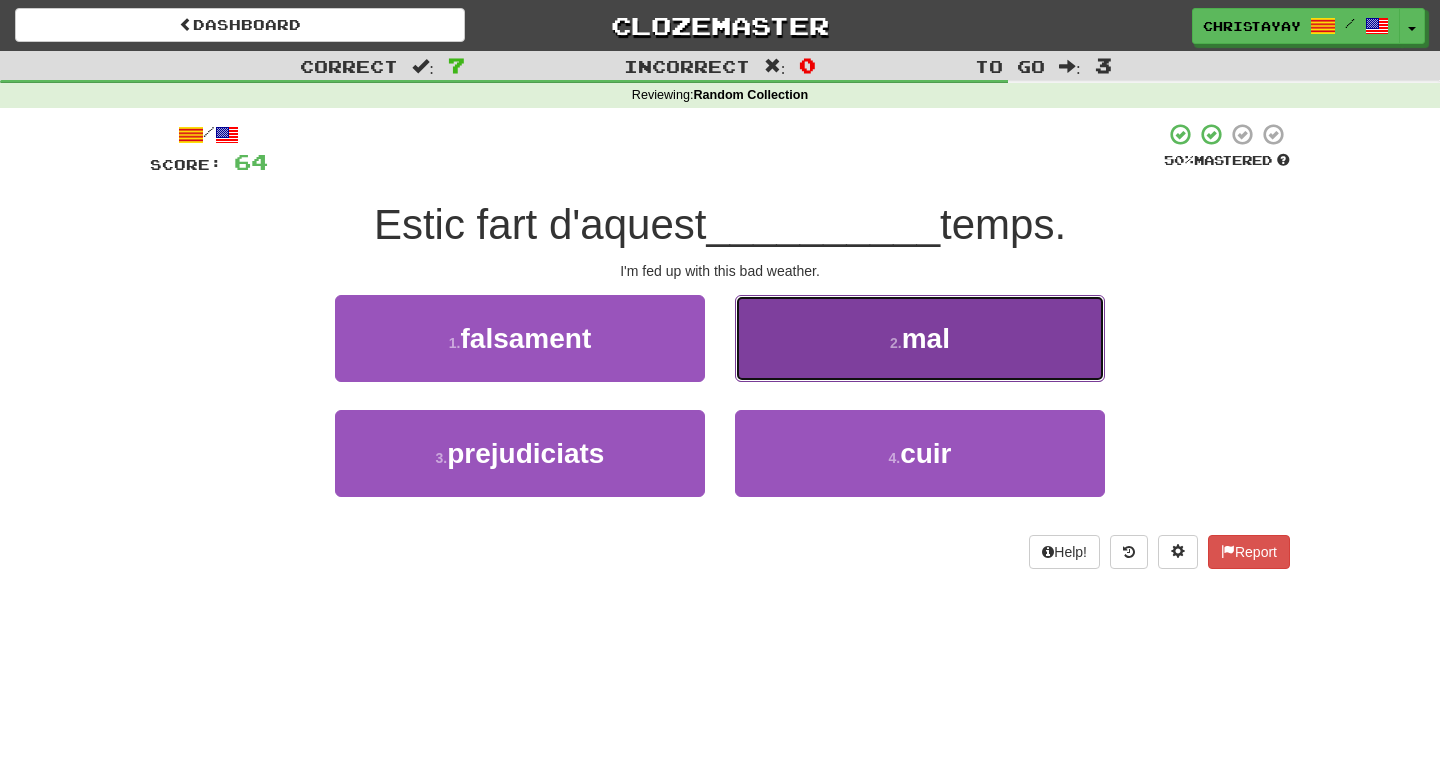 click on "2 .  mal" at bounding box center (920, 338) 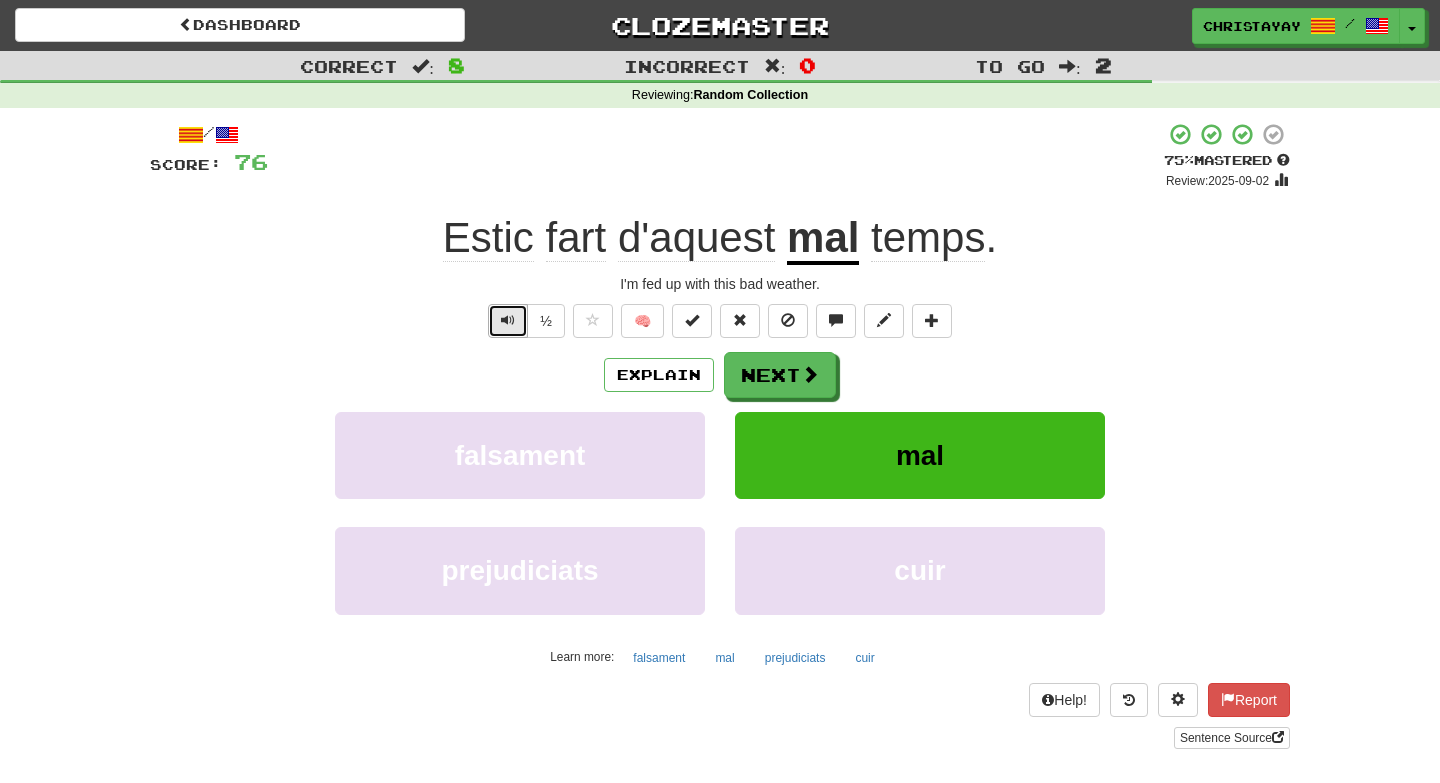 click at bounding box center [508, 321] 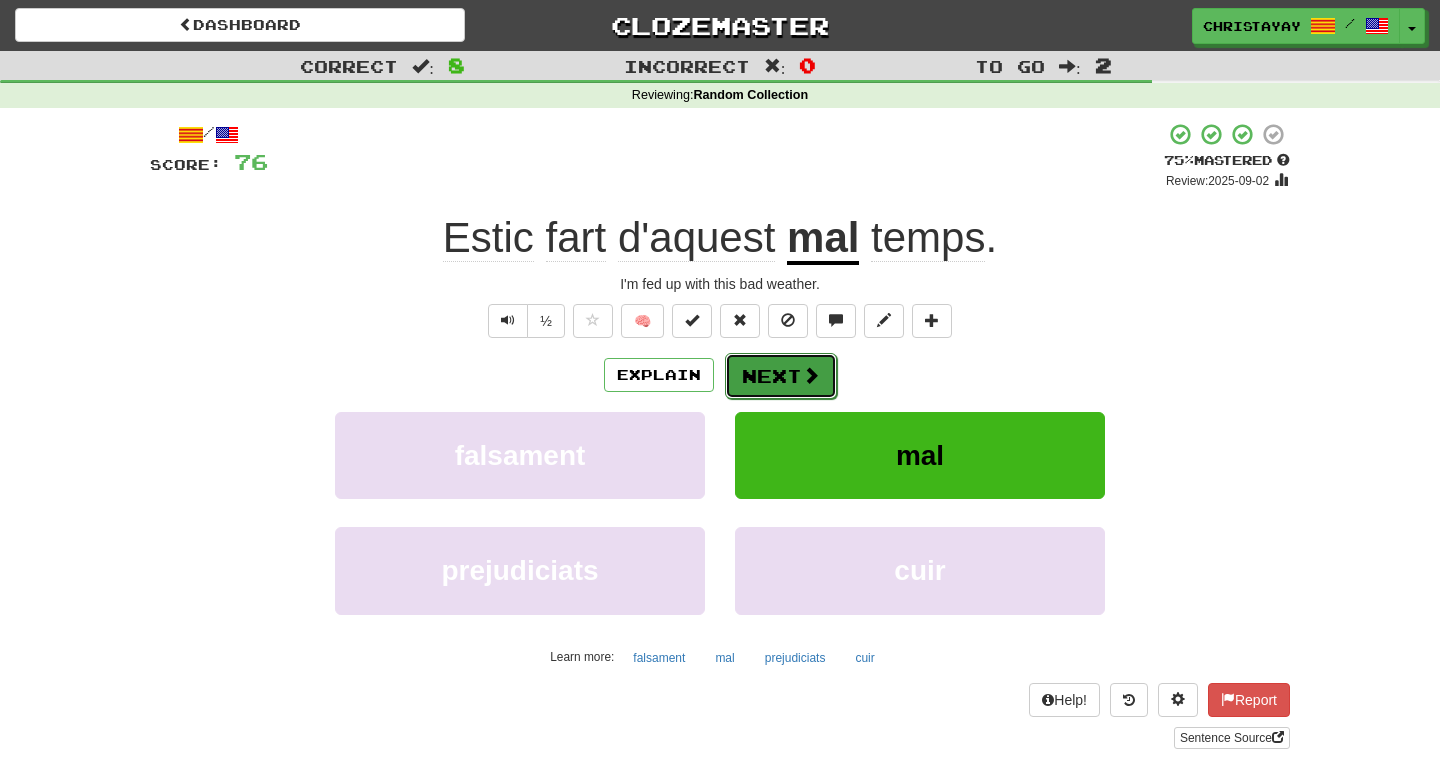click on "Next" at bounding box center [781, 376] 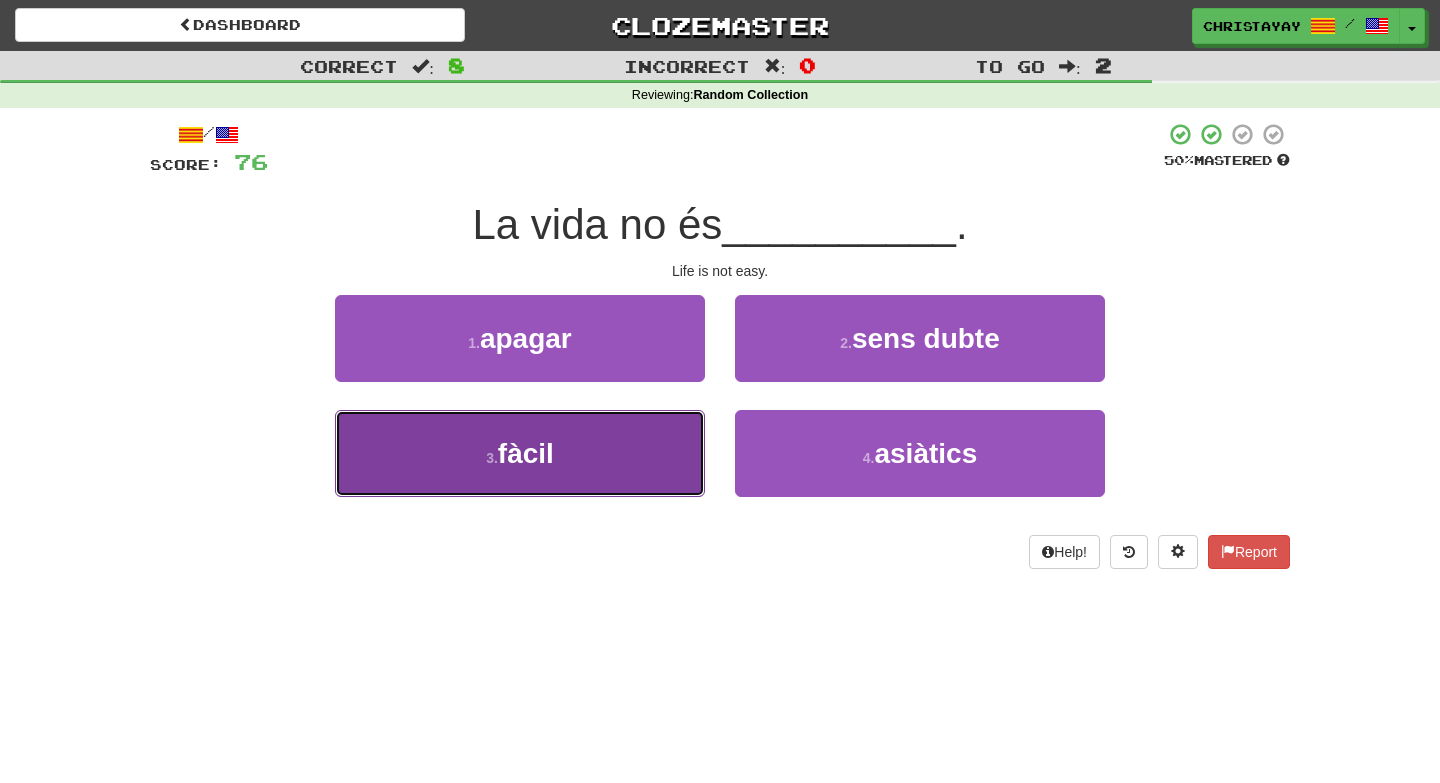 click on "3 .  fàcil" at bounding box center [520, 453] 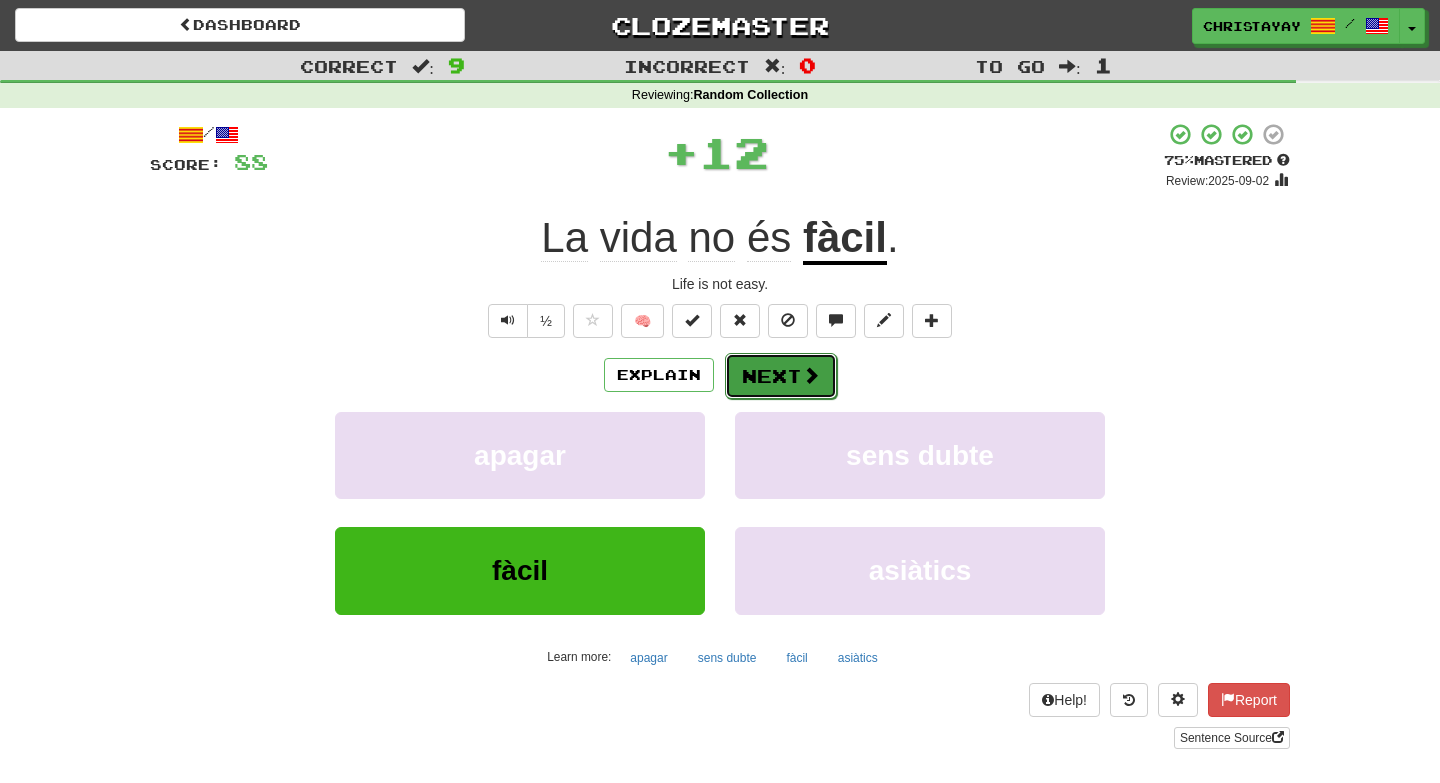 click on "Next" at bounding box center (781, 376) 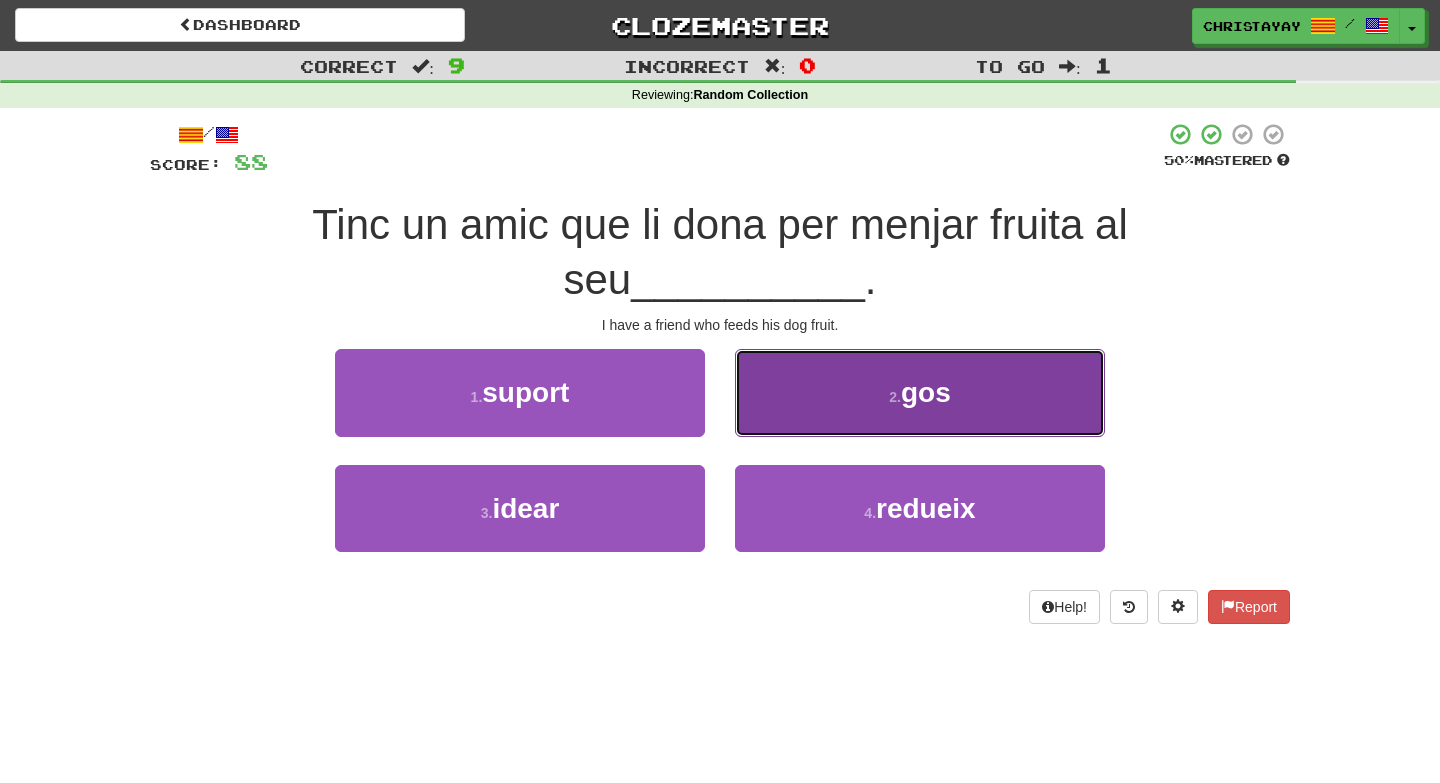 click on "2 .  gos" at bounding box center [920, 392] 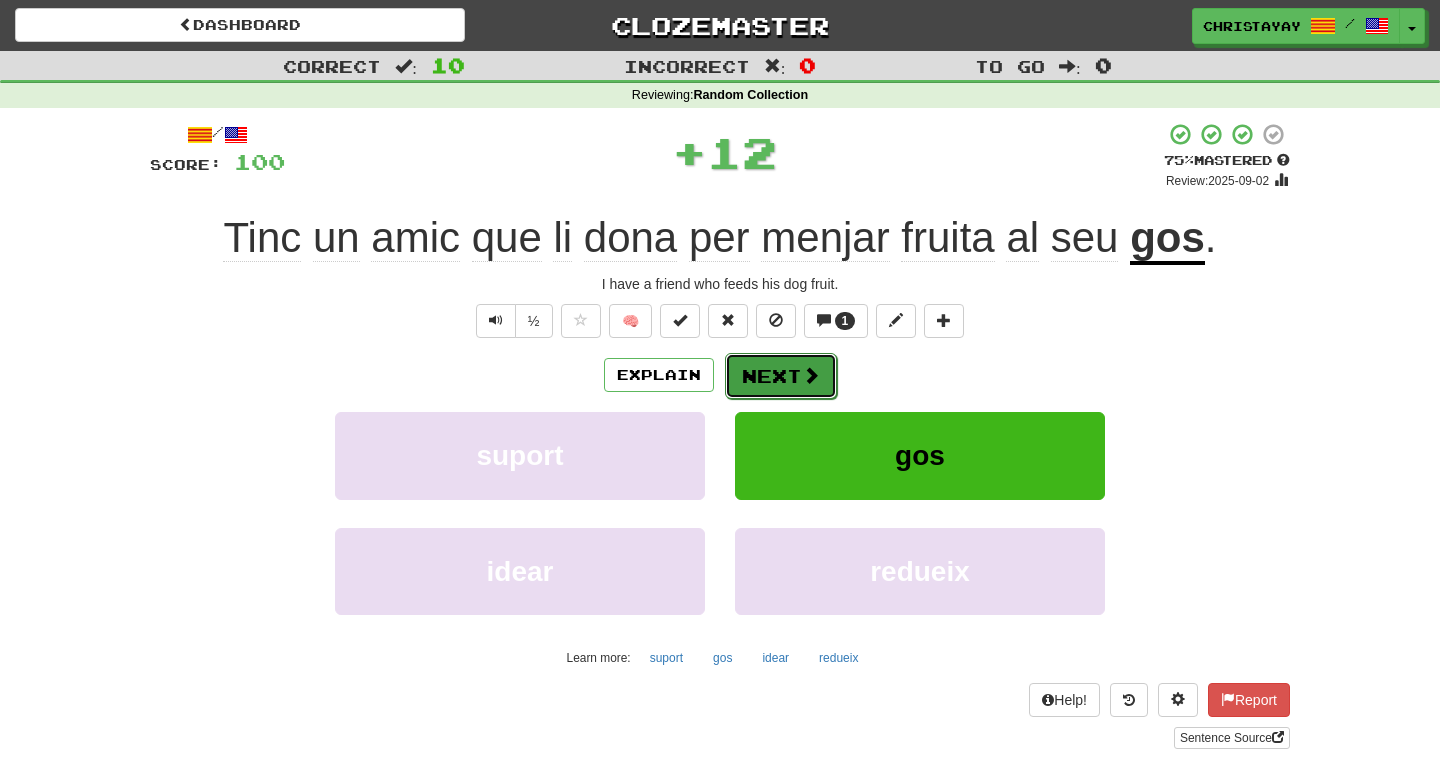 click on "Next" at bounding box center [781, 376] 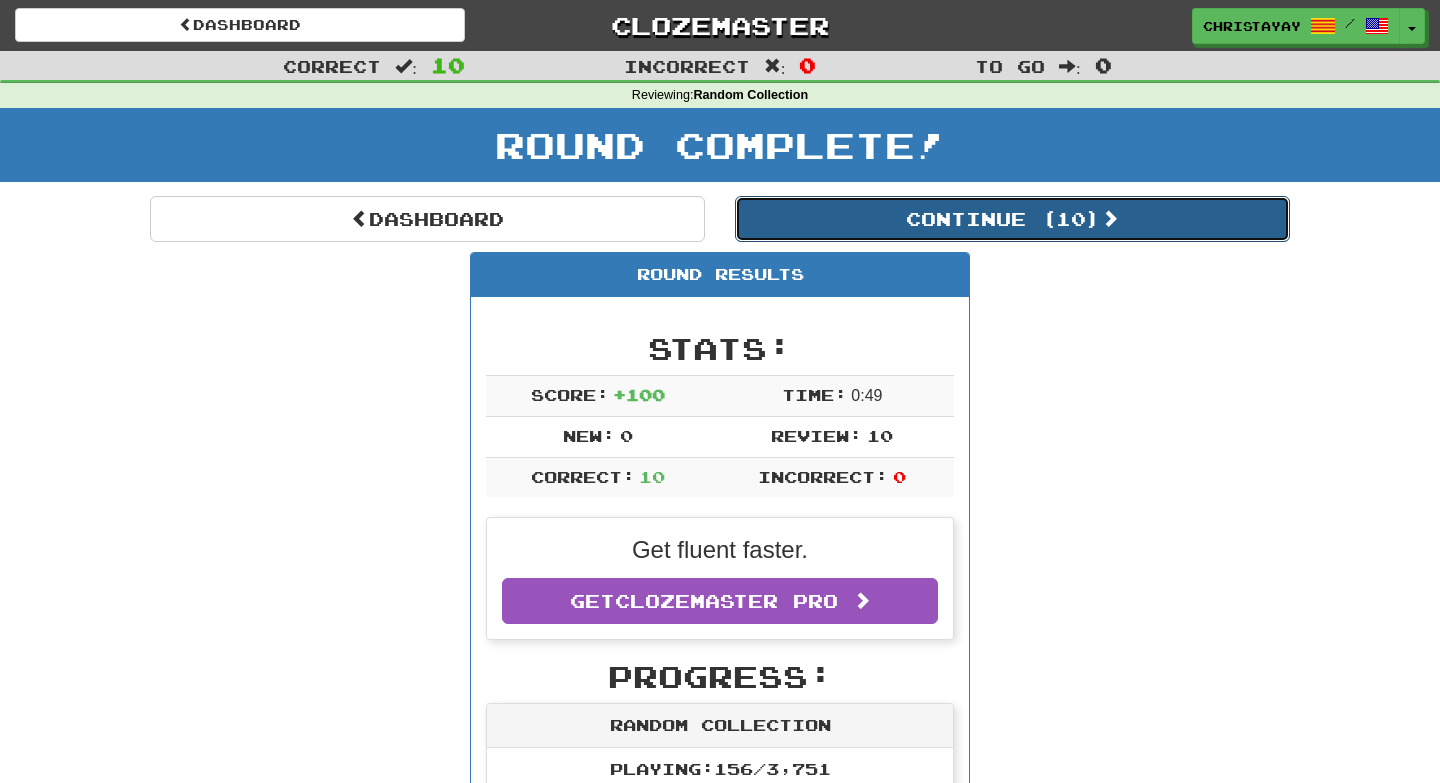 click on "Continue ( 10 )" at bounding box center [1012, 219] 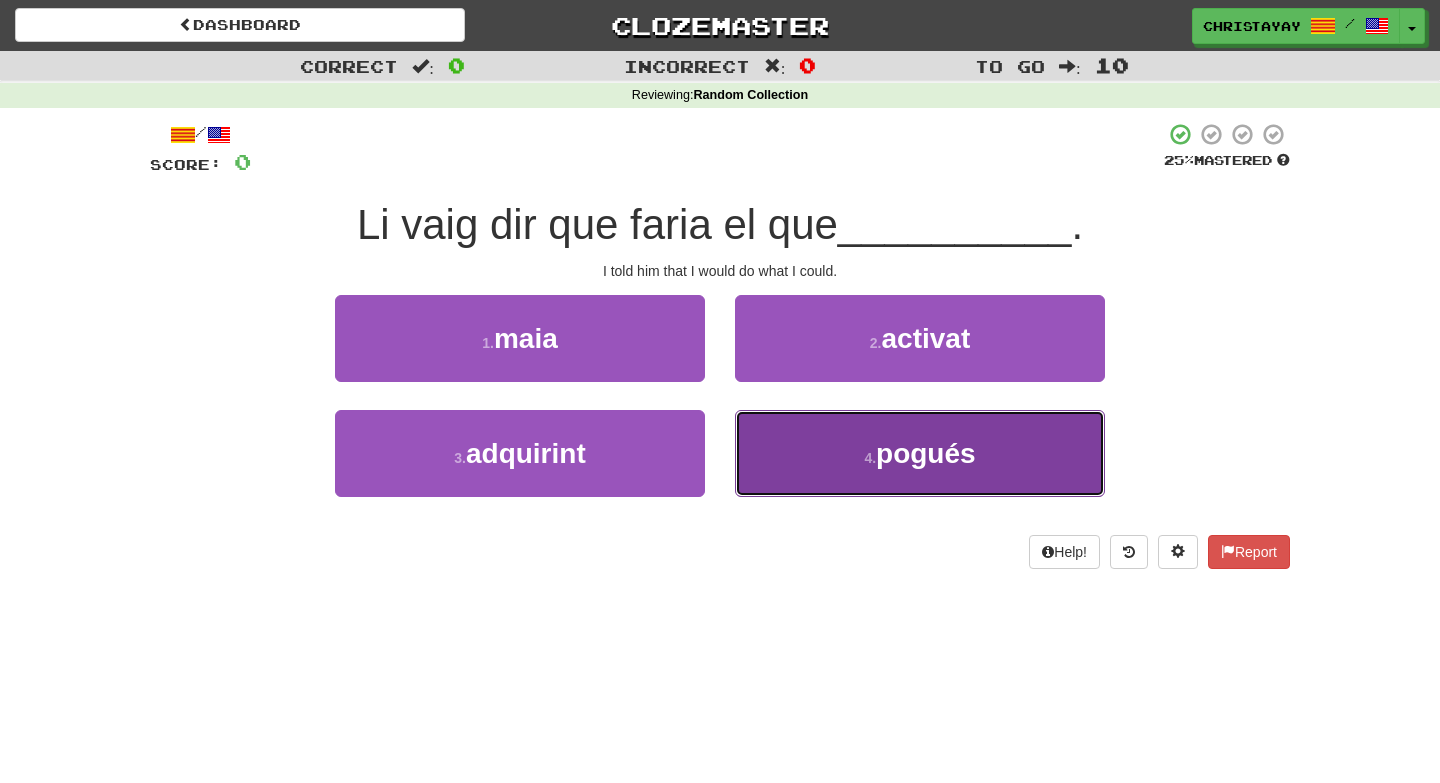 click on "4 .  pogués" at bounding box center (920, 453) 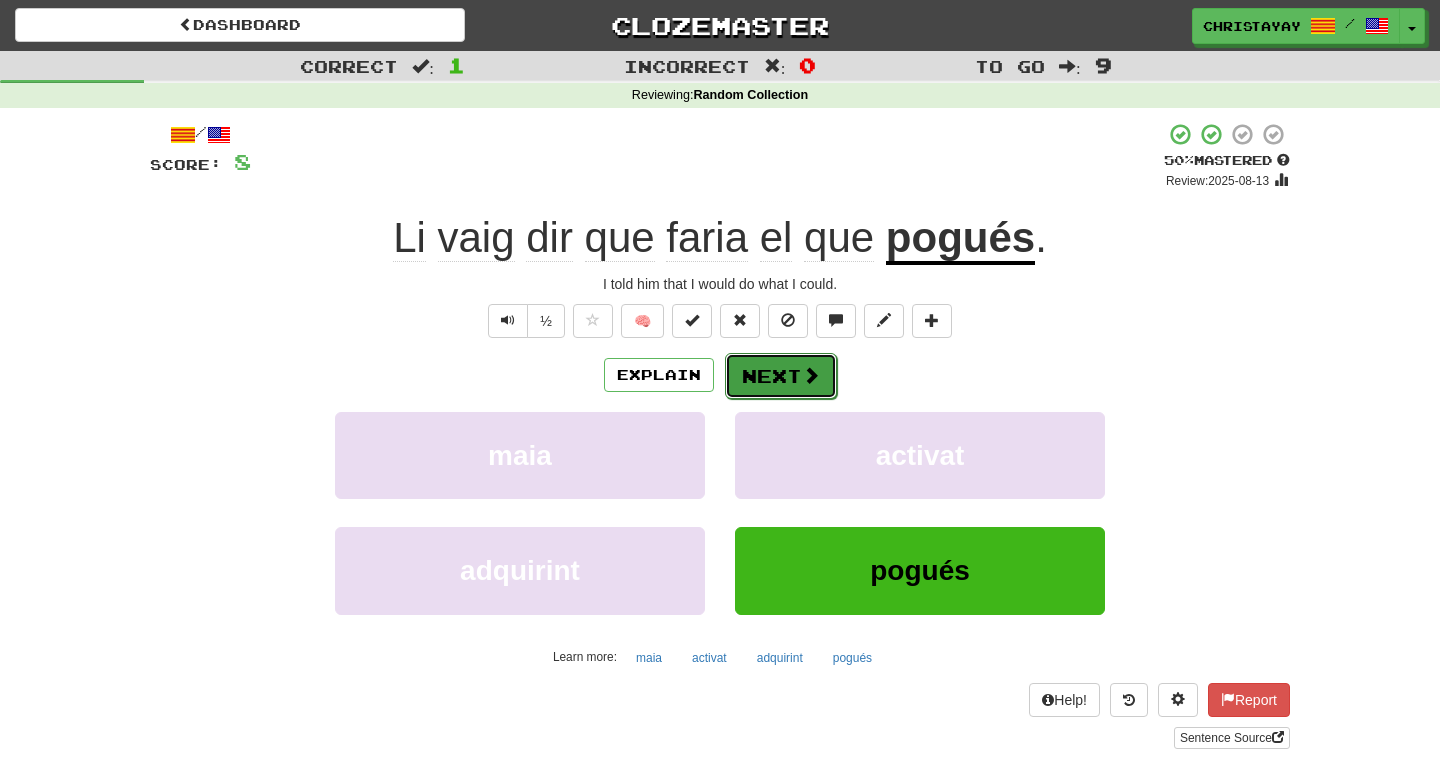 click on "Next" at bounding box center (781, 376) 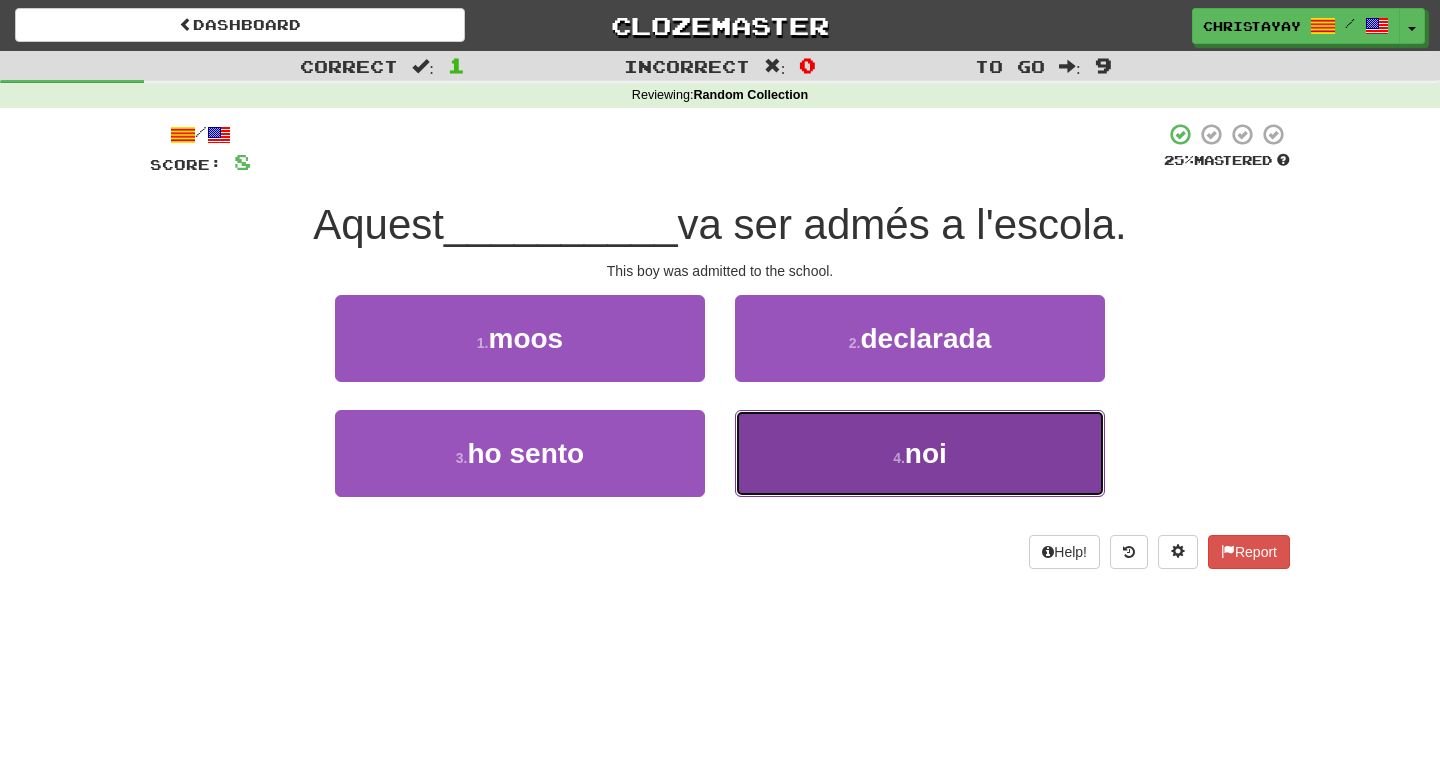 click on "4 .  noi" at bounding box center [920, 453] 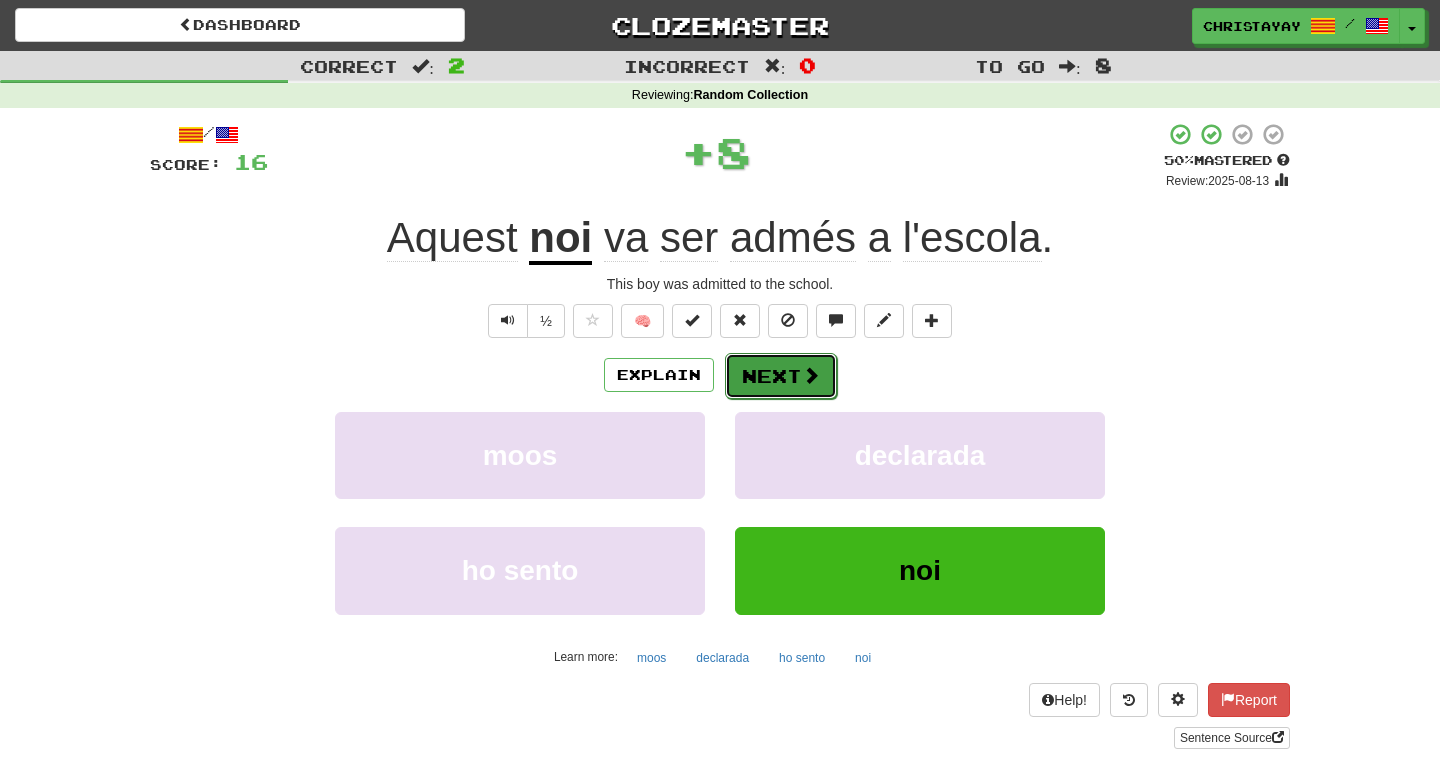 click on "Next" at bounding box center [781, 376] 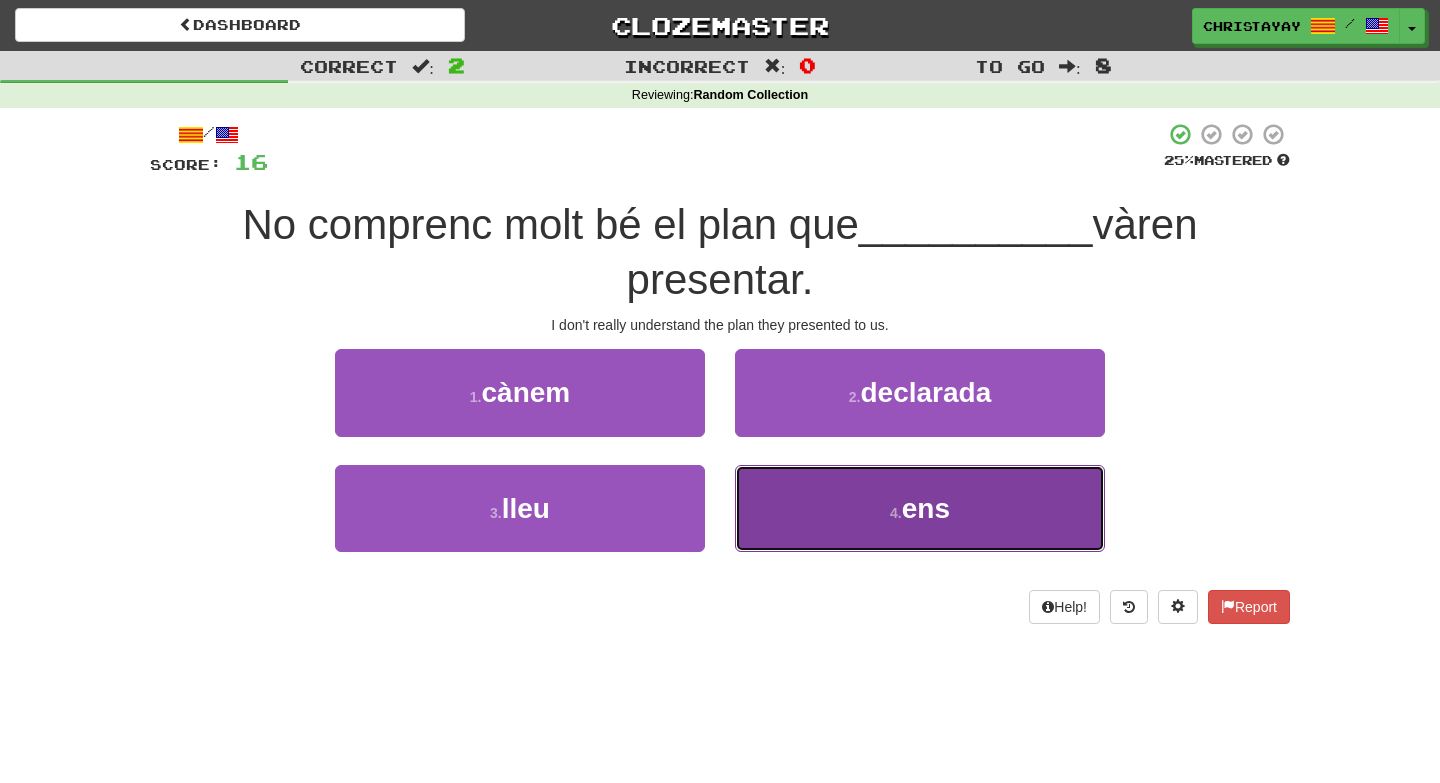 click on "4 .  ens" at bounding box center [920, 508] 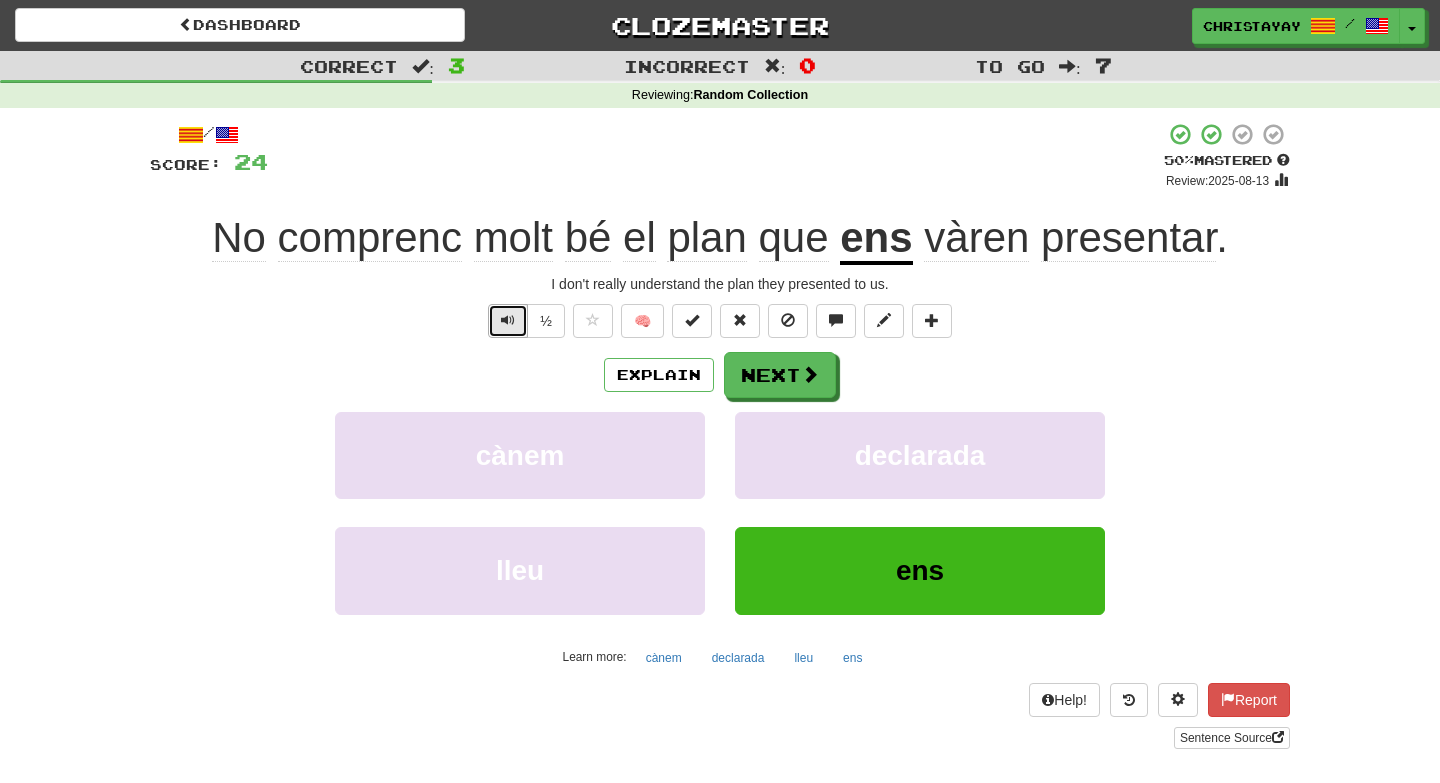 click at bounding box center (508, 321) 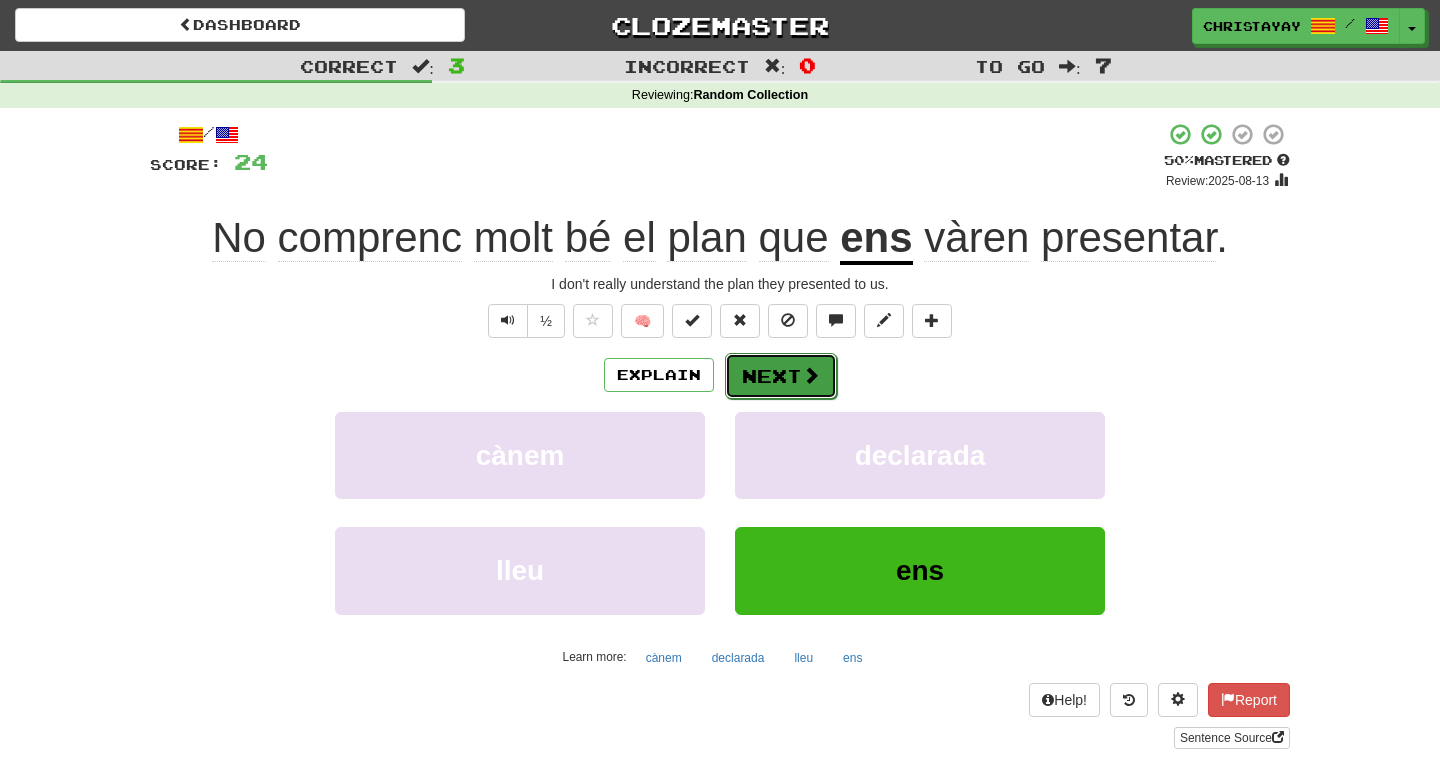 click on "Next" at bounding box center [781, 376] 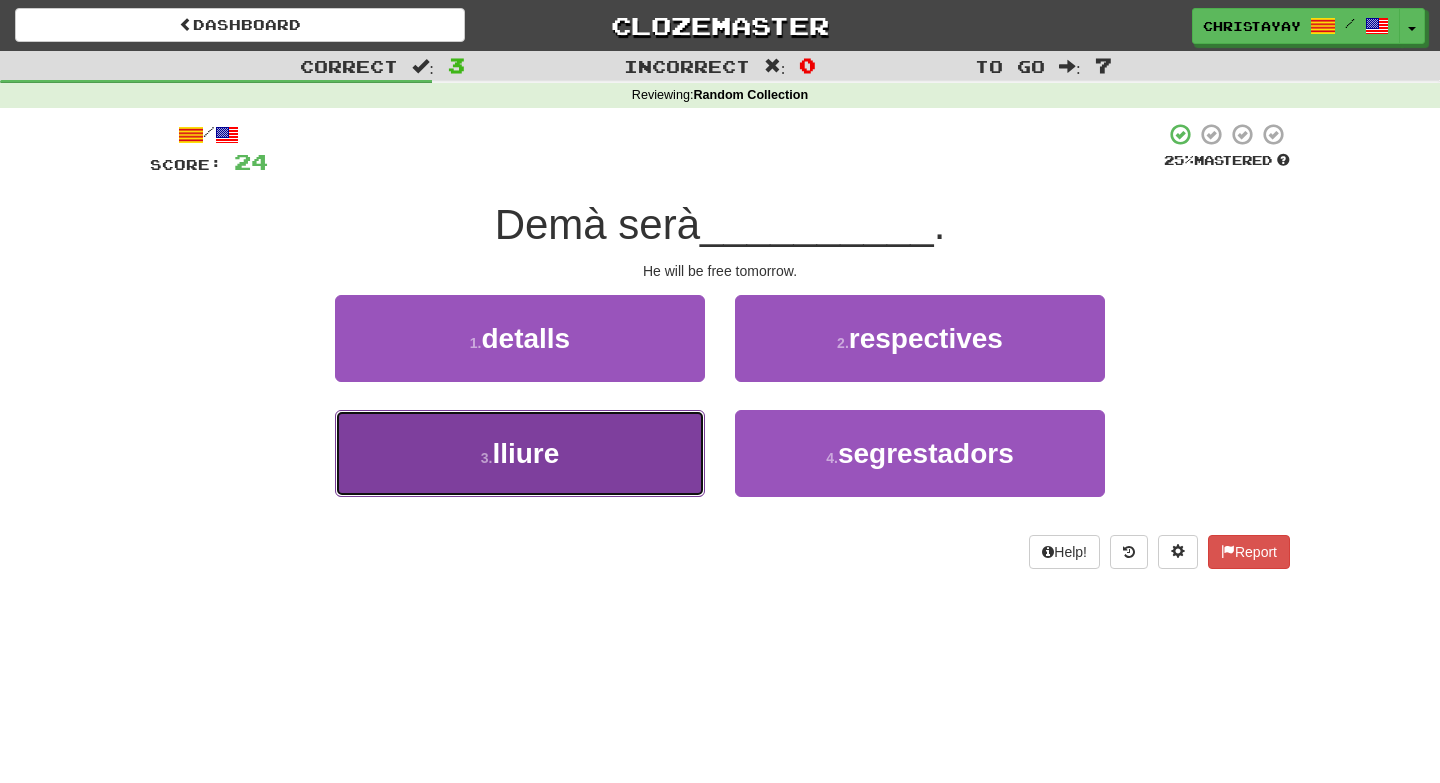 click on "3 .  lliure" at bounding box center [520, 453] 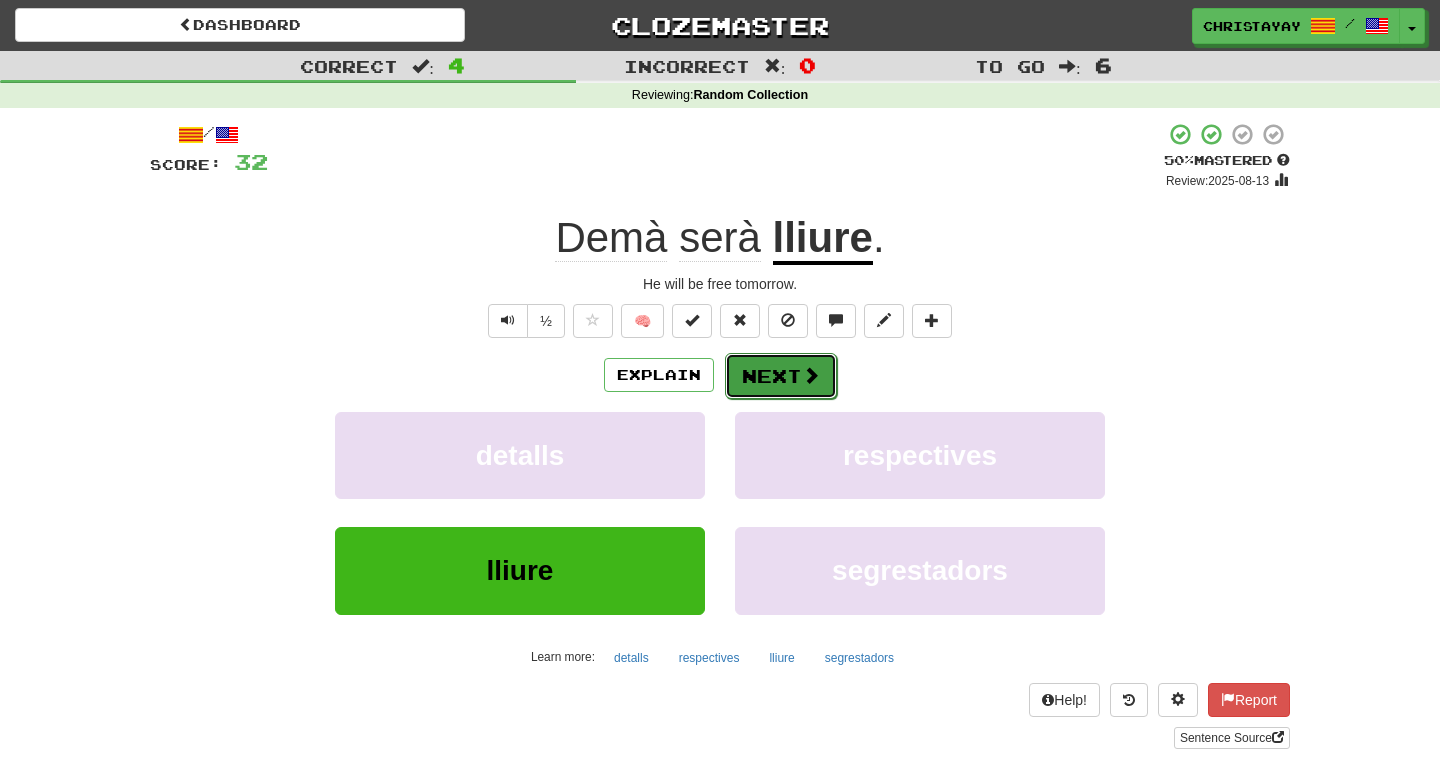 click on "Next" at bounding box center [781, 376] 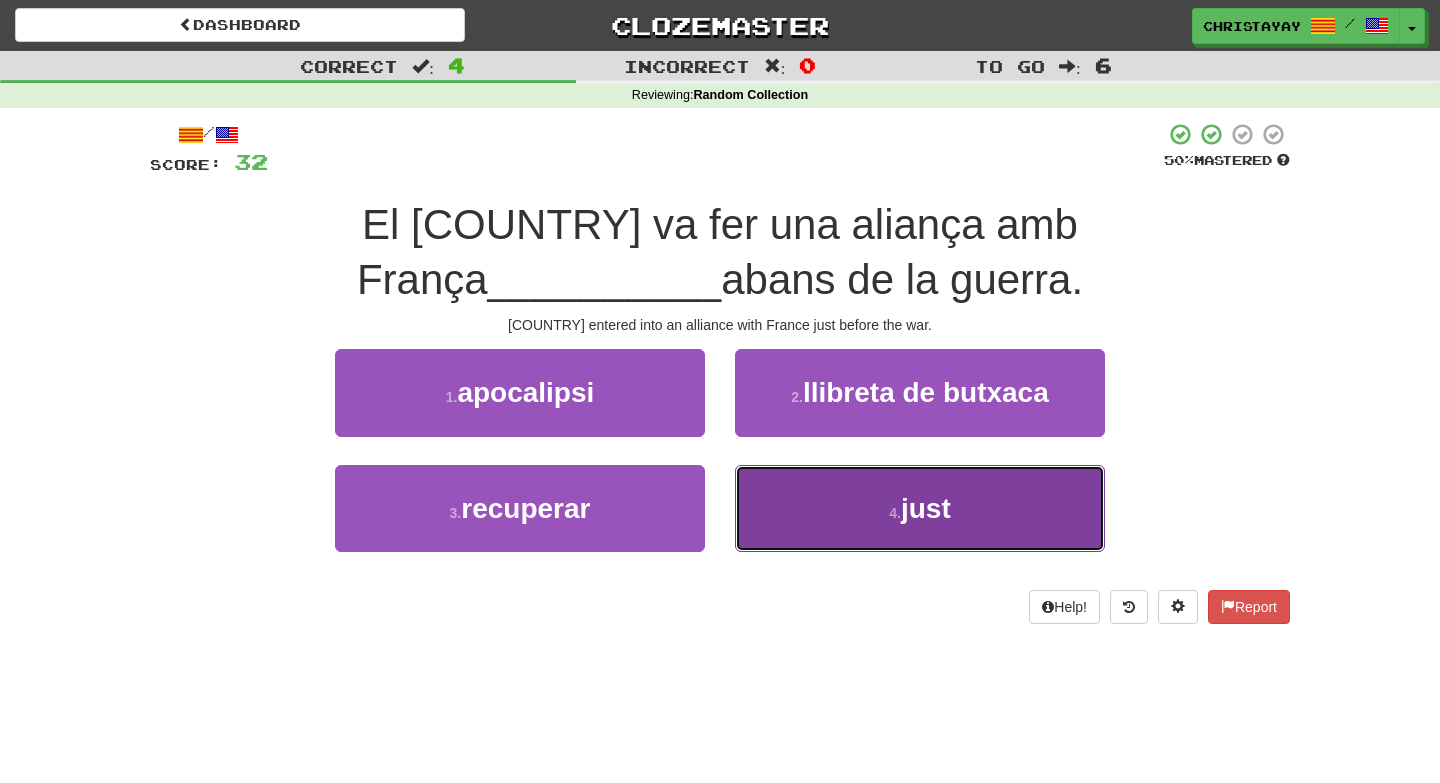 click on "4 .  just" at bounding box center [920, 508] 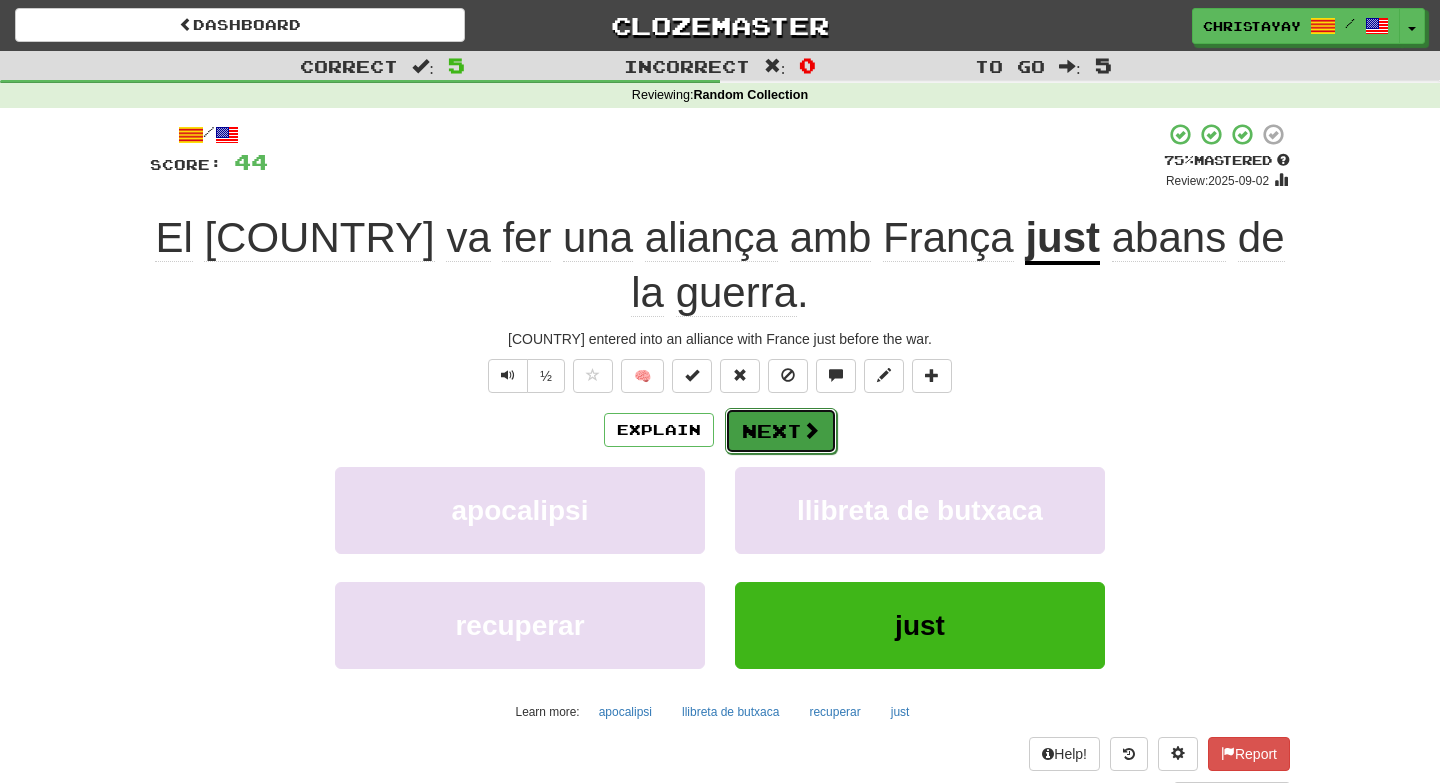 click on "Next" at bounding box center (781, 431) 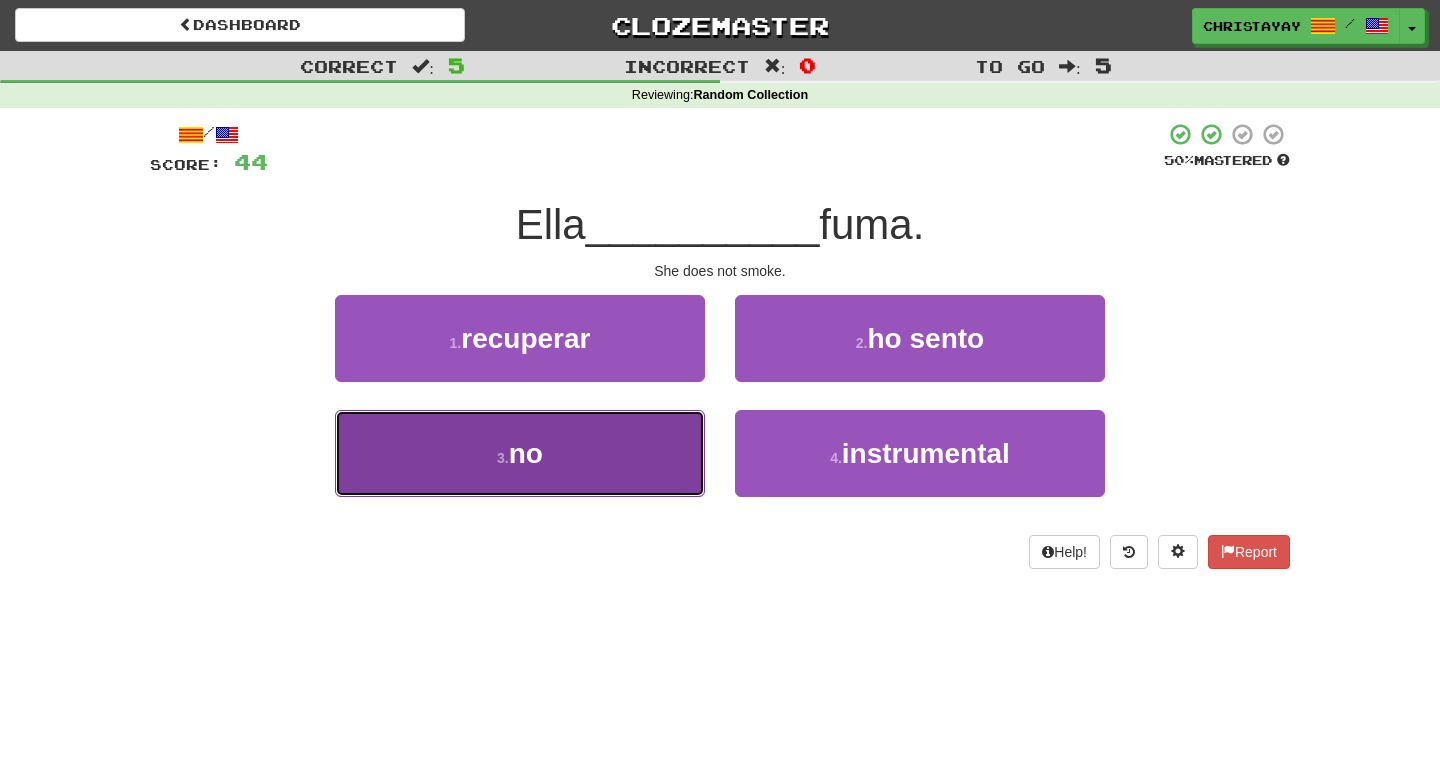 click on "3 .  no" at bounding box center [520, 453] 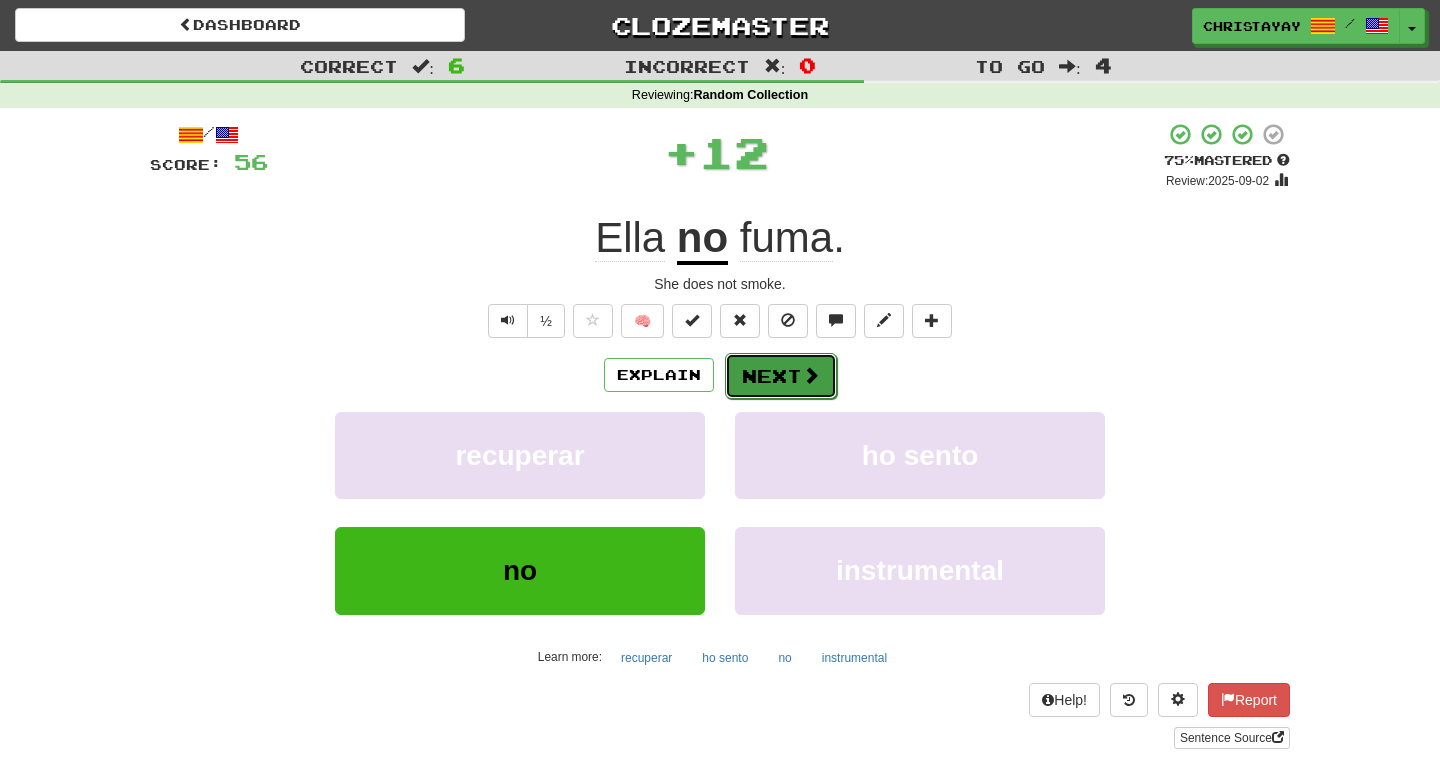 click on "Next" at bounding box center (781, 376) 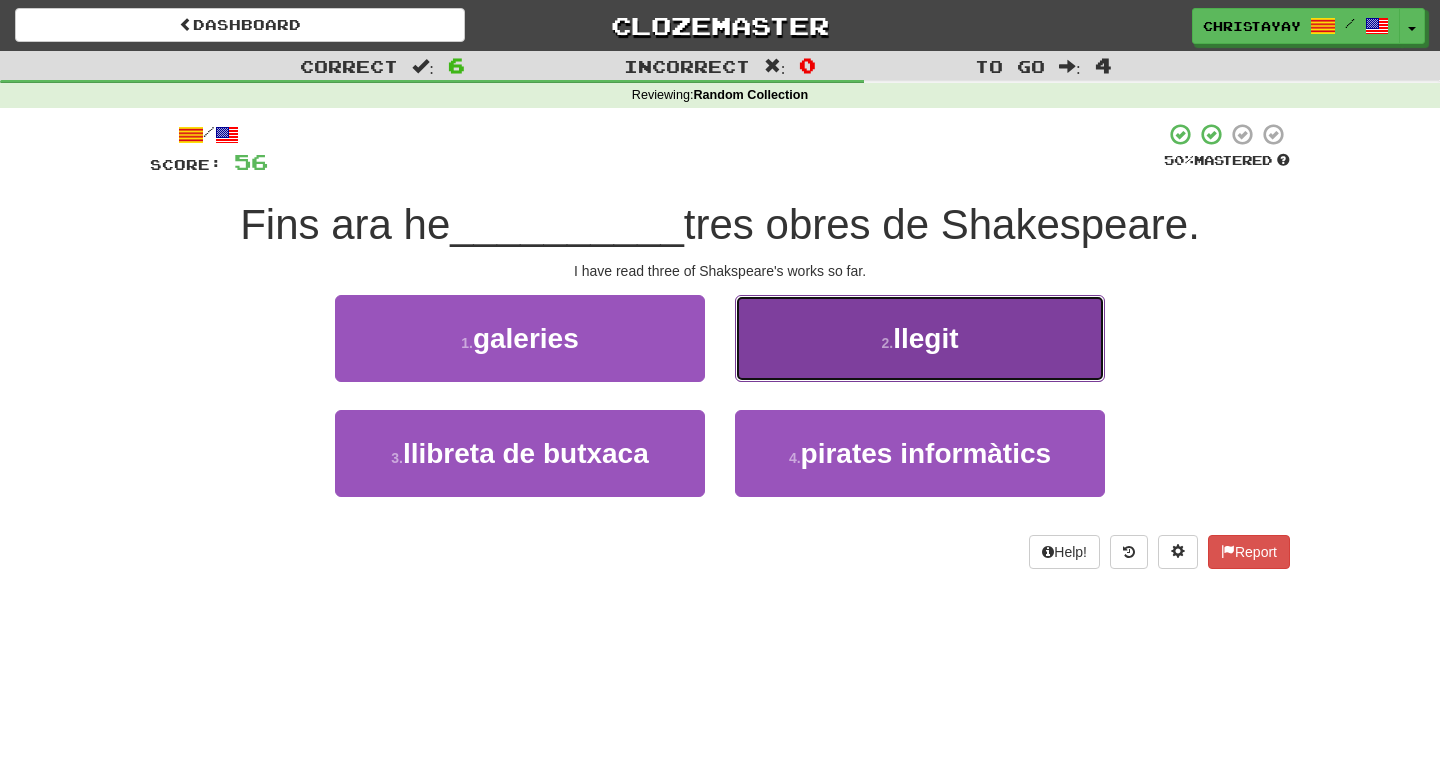 click on "2 .  llegit" at bounding box center (920, 338) 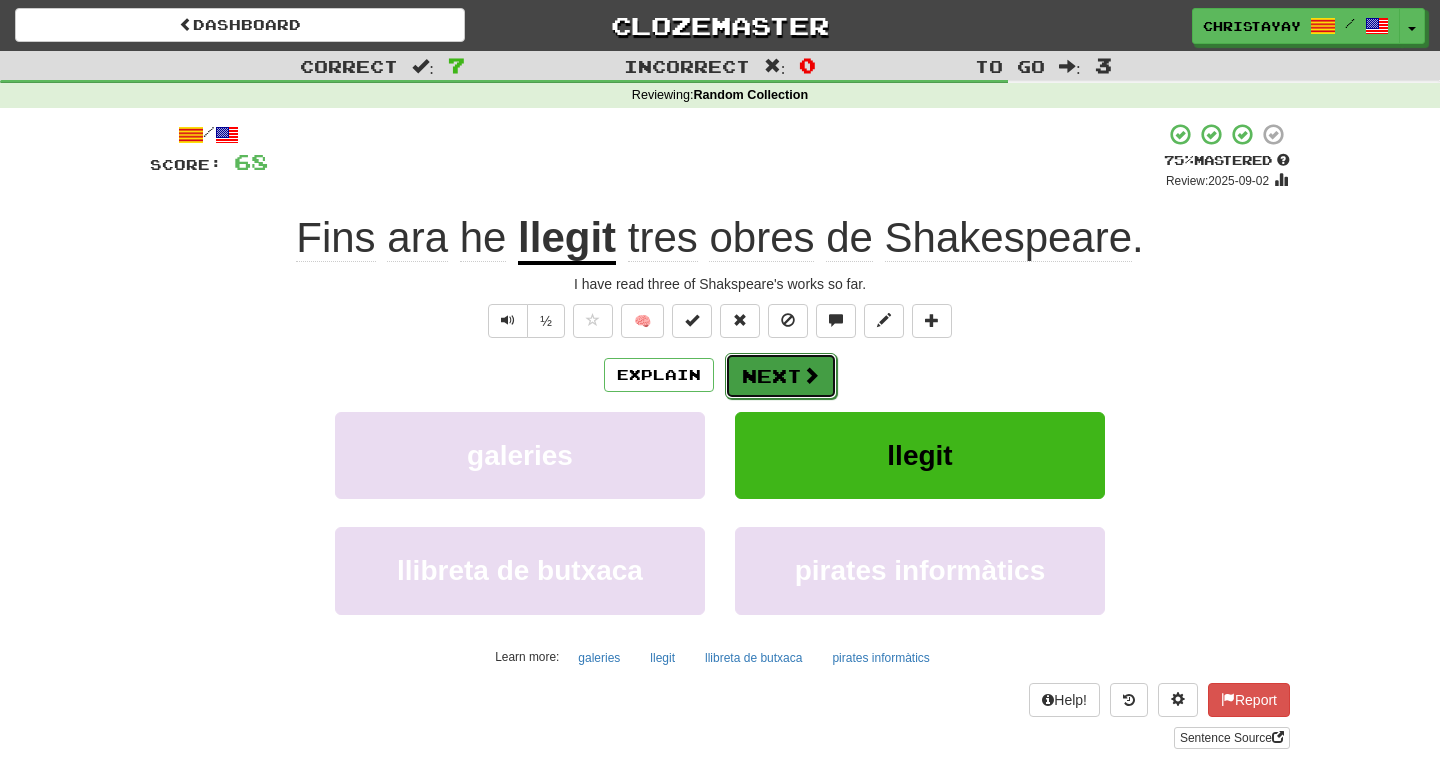 click on "Next" at bounding box center (781, 376) 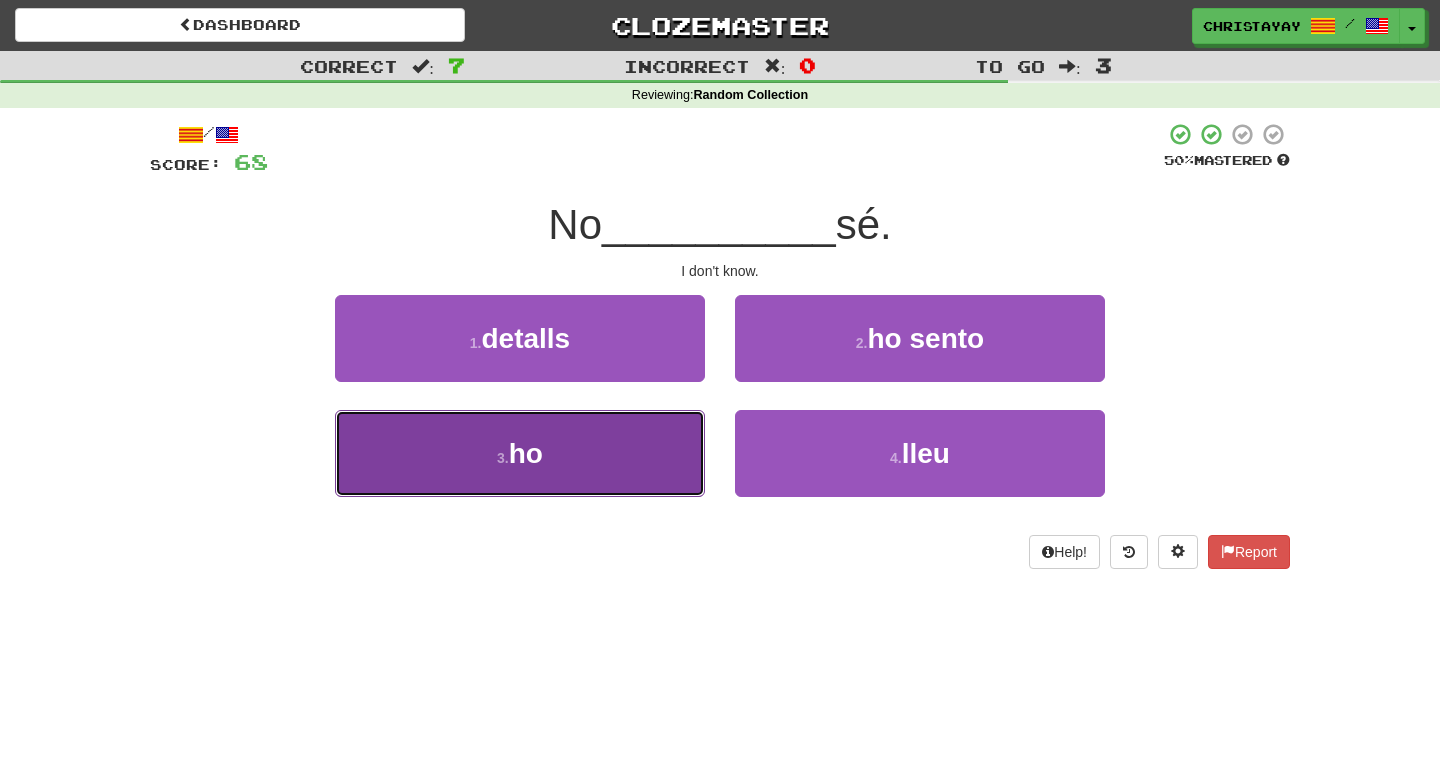 click on "3 .  ho" at bounding box center [520, 453] 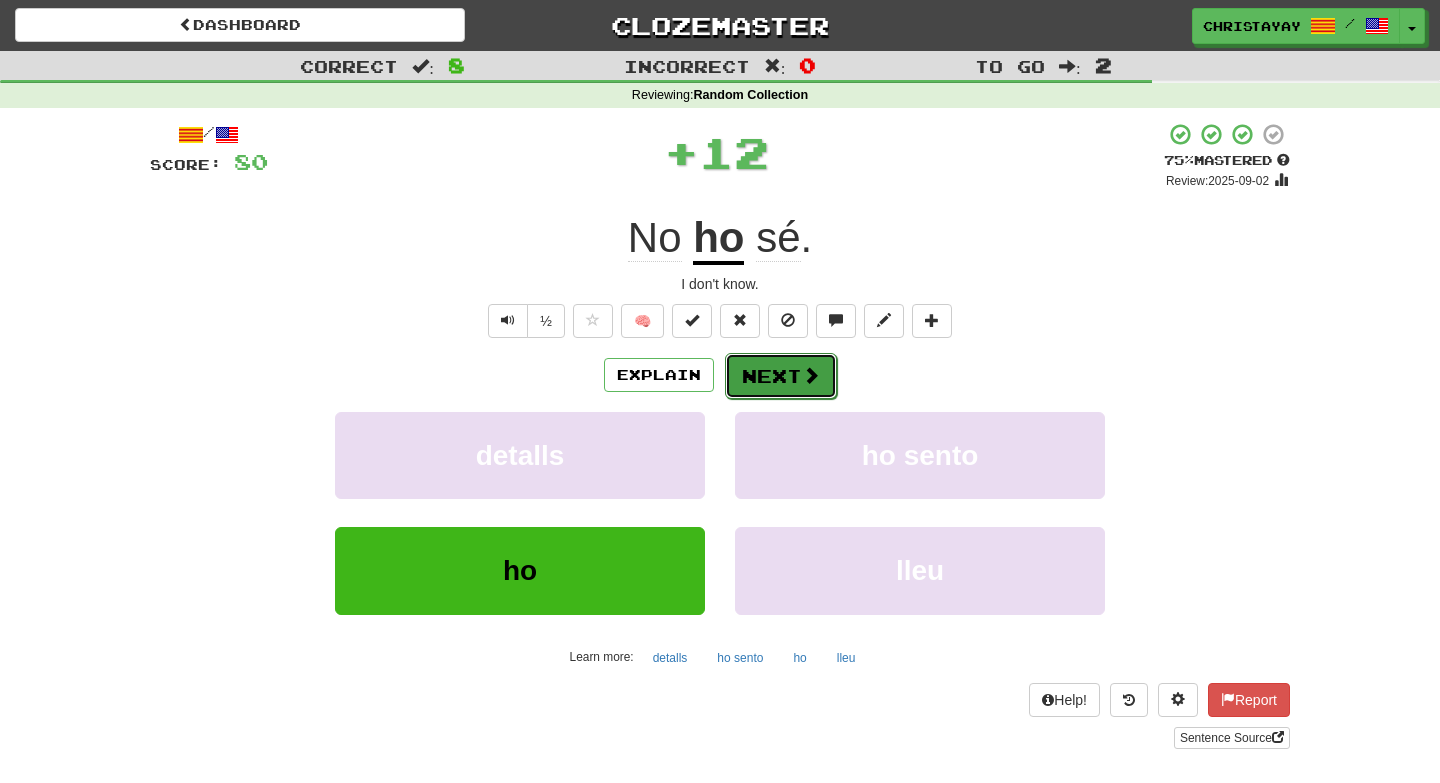 click on "Next" at bounding box center (781, 376) 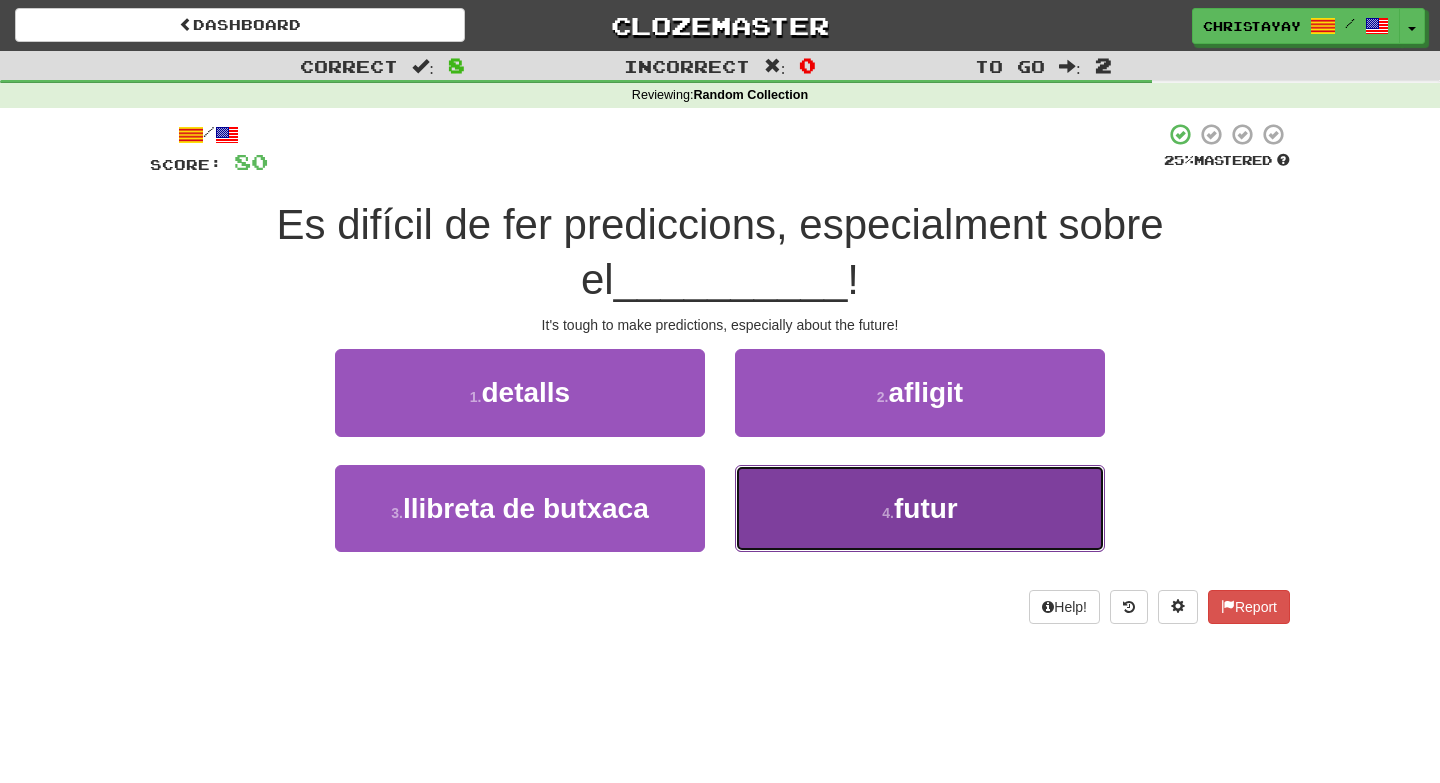 click on "4 .  futur" at bounding box center [920, 508] 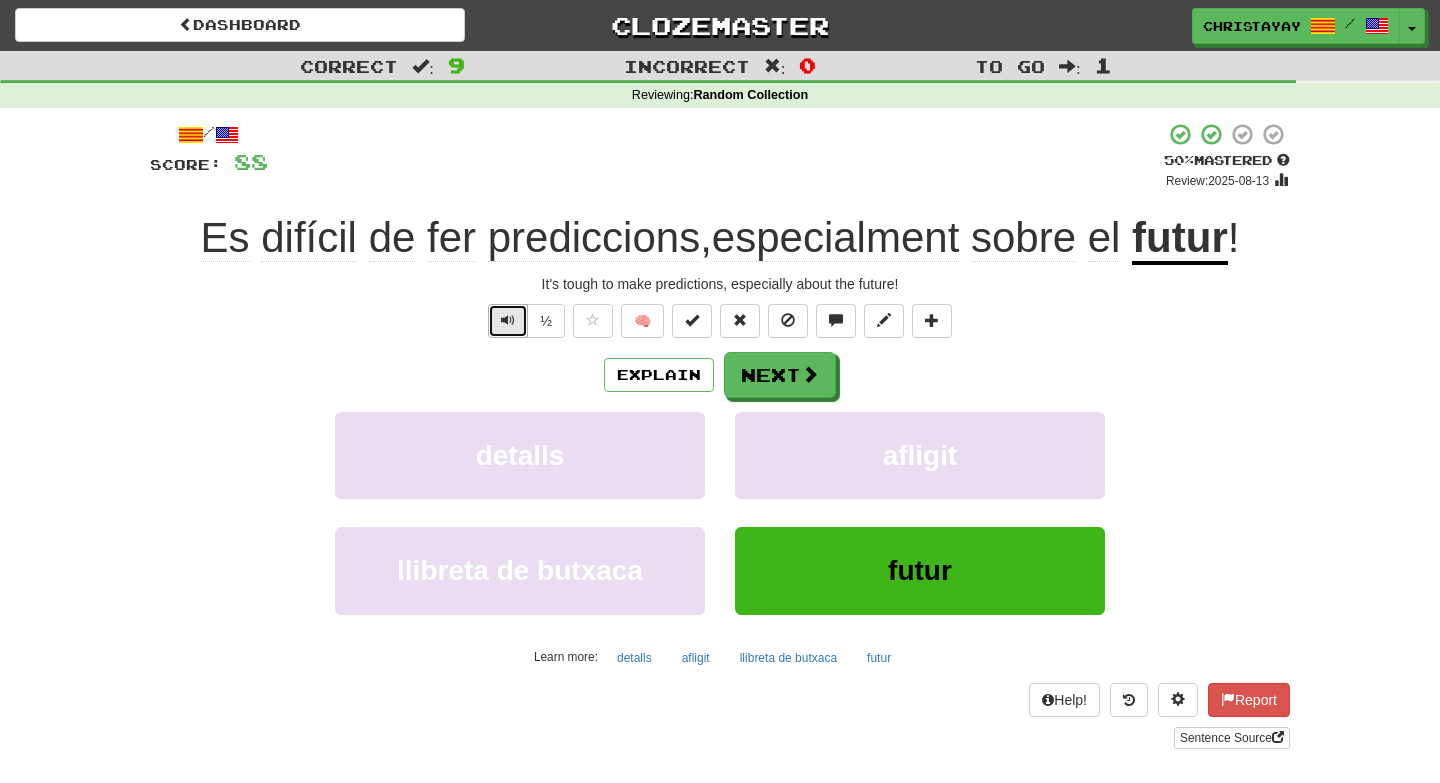 click at bounding box center [508, 321] 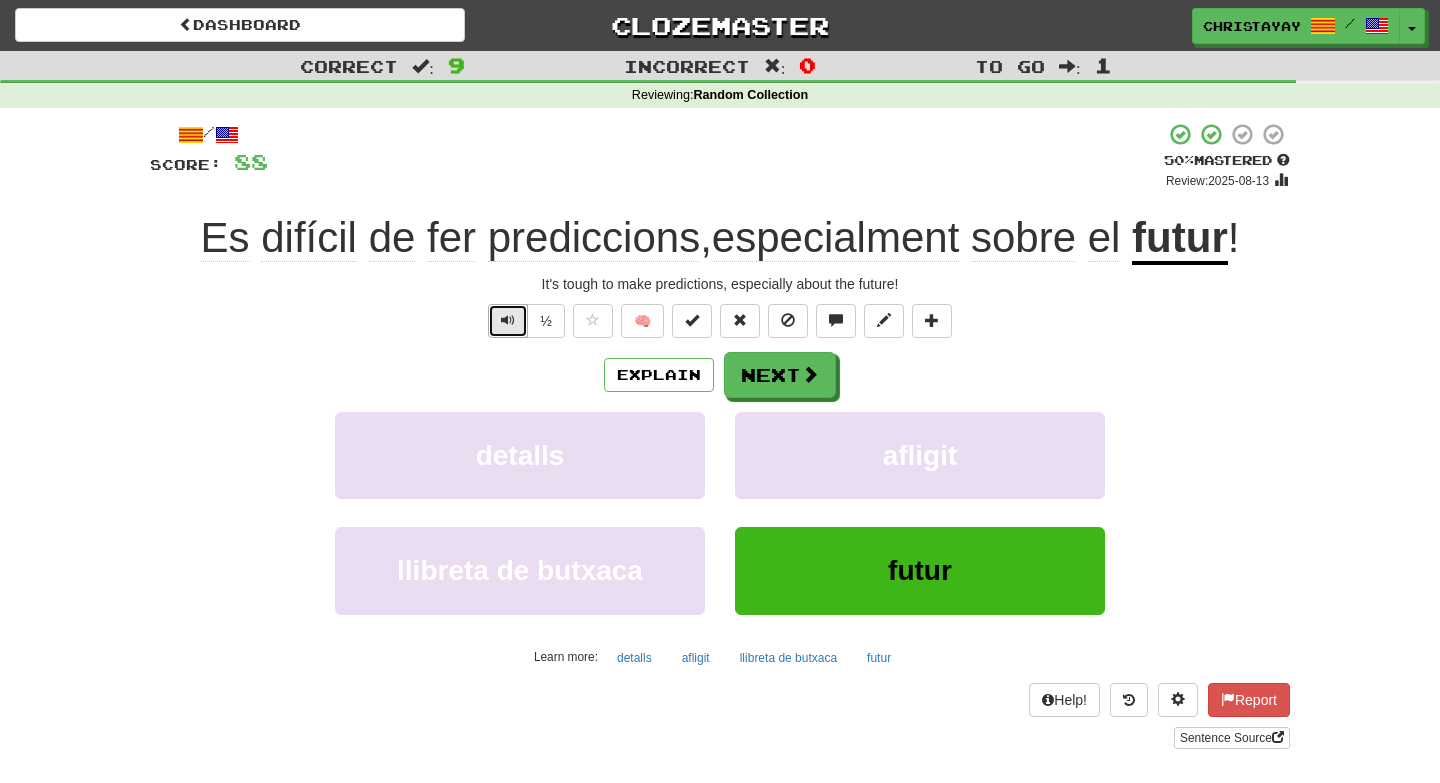 click at bounding box center [508, 321] 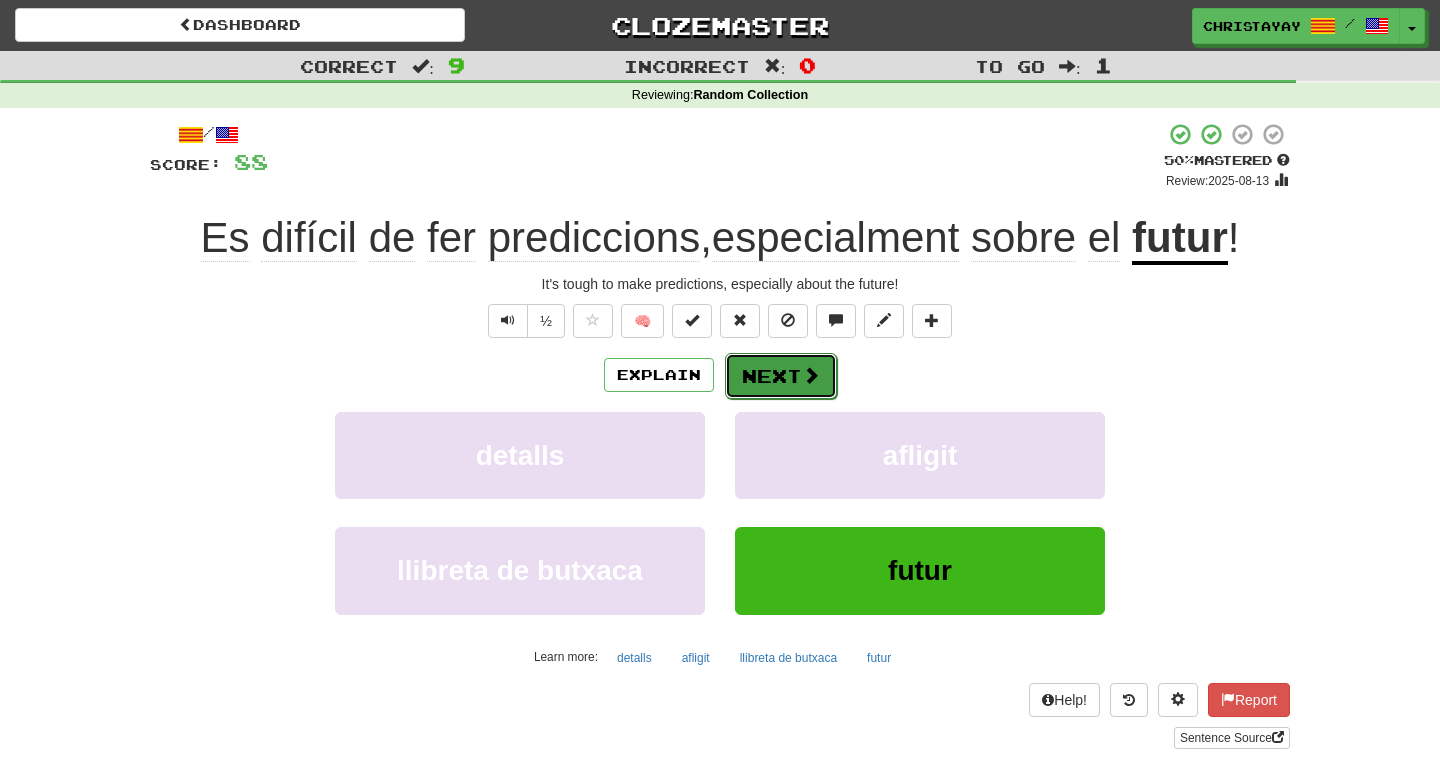 click on "Next" at bounding box center (781, 376) 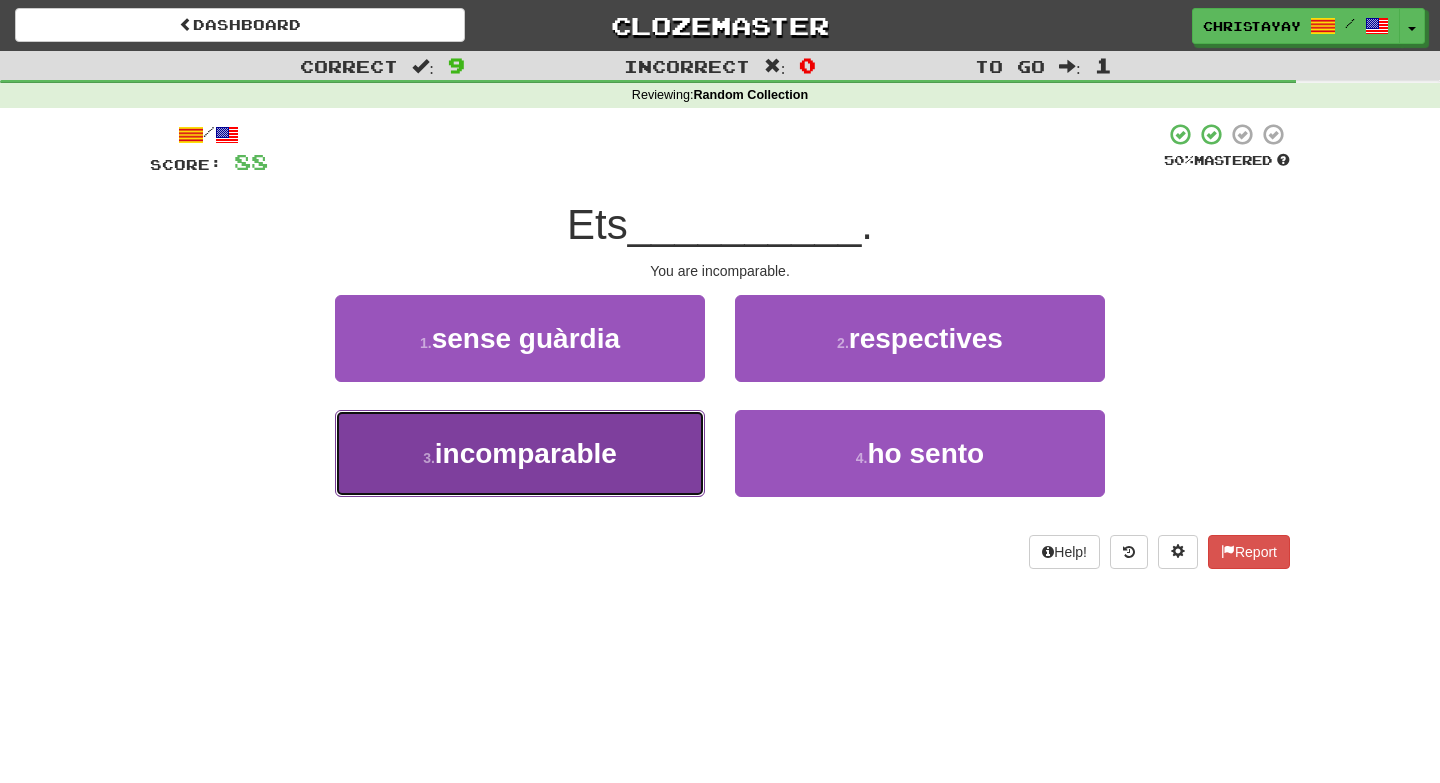 click on "3 .  incomparable" at bounding box center (520, 453) 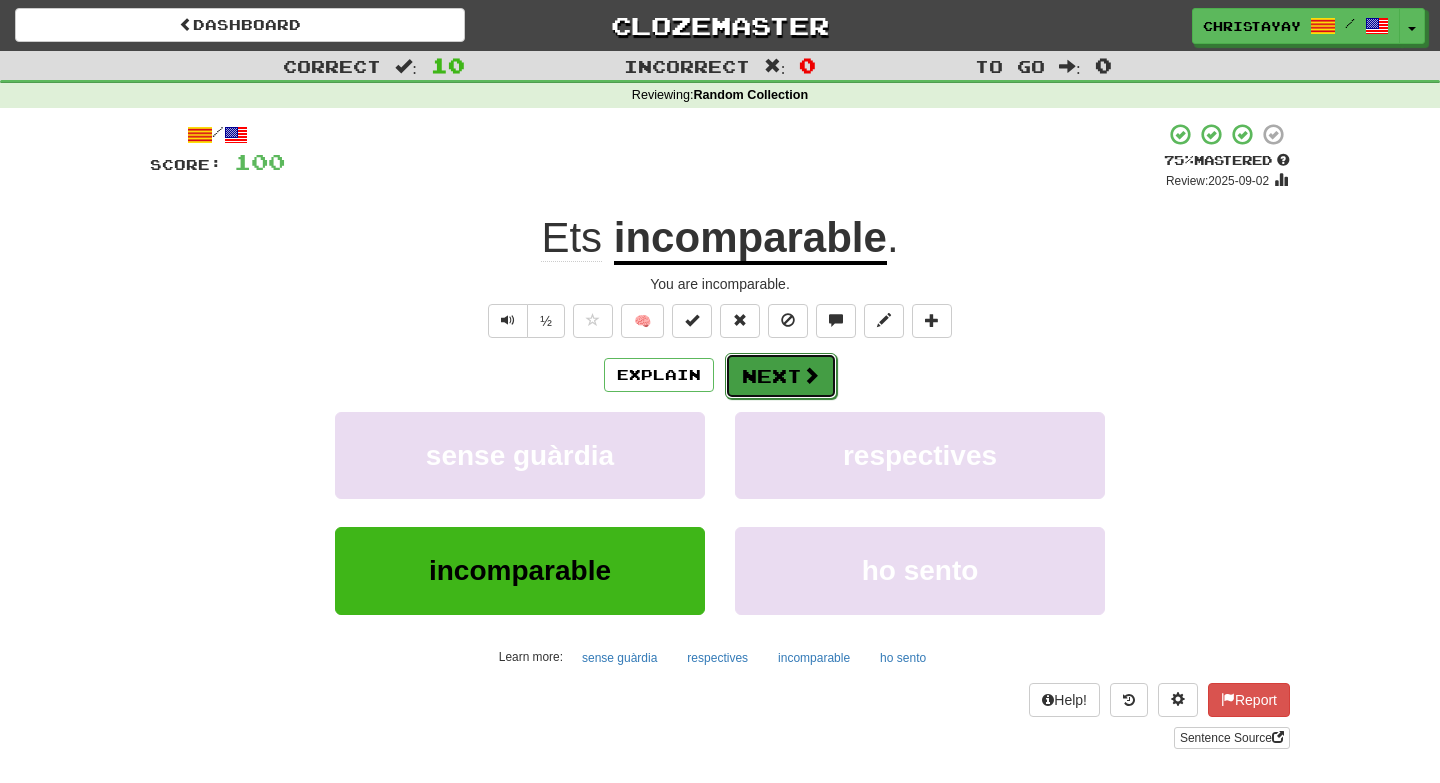 click on "Next" at bounding box center [781, 376] 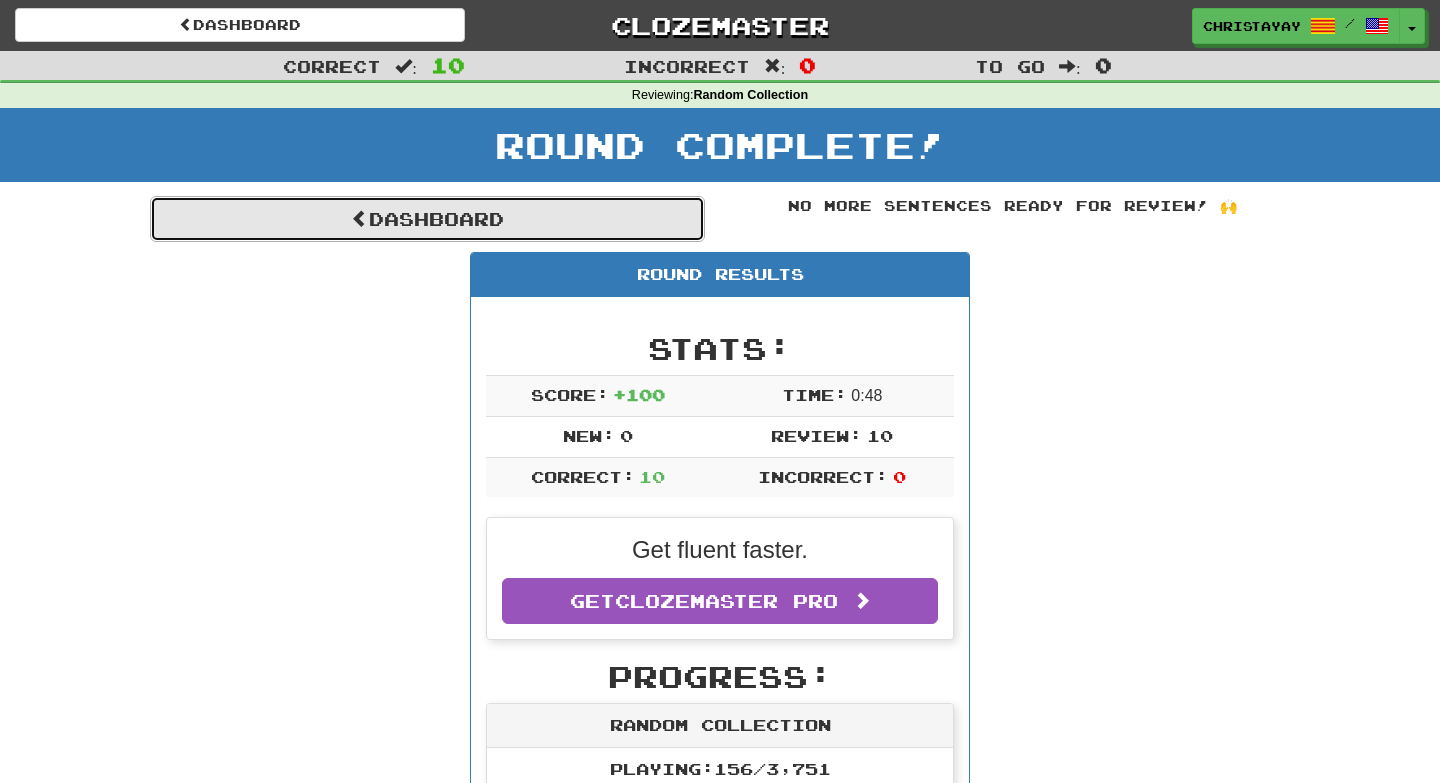 click on "Dashboard" at bounding box center (427, 219) 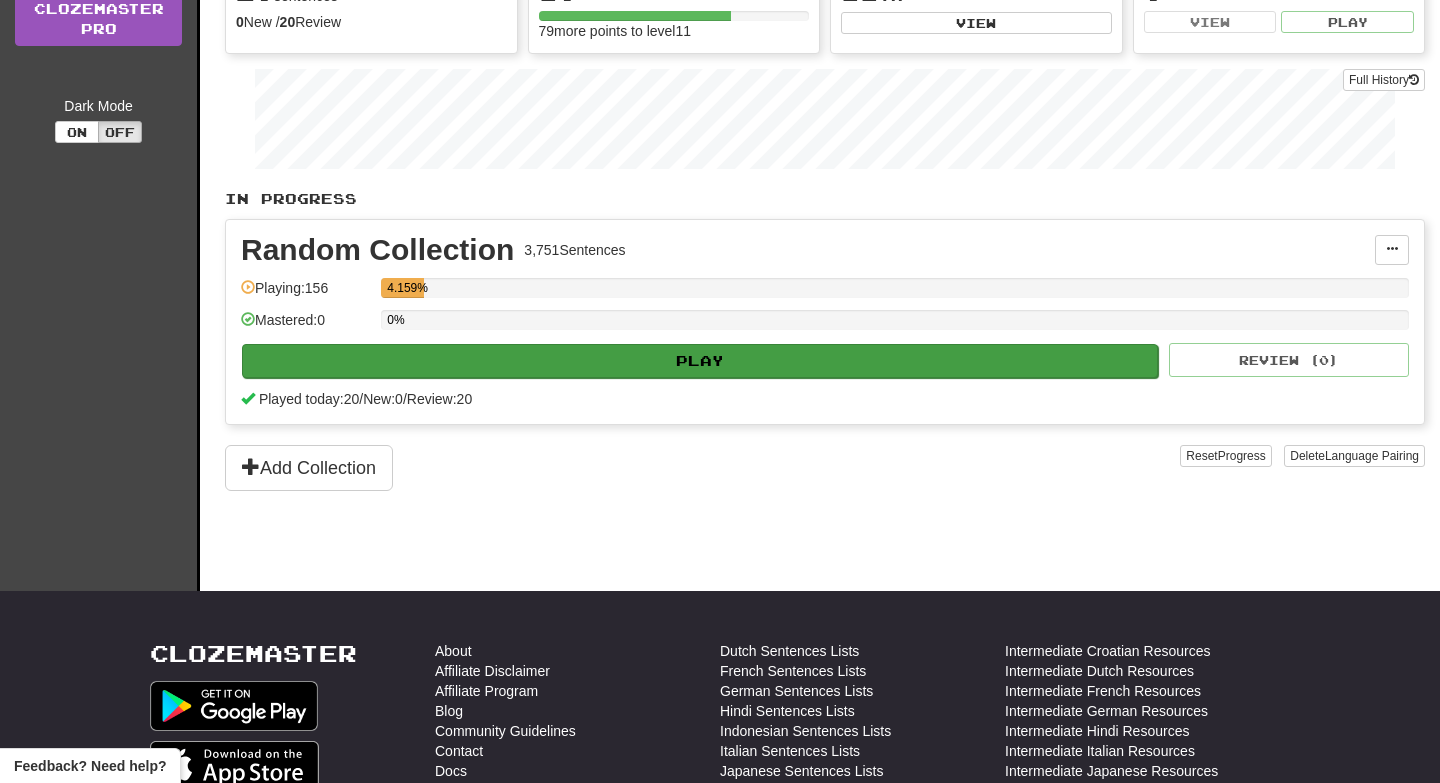 scroll, scrollTop: 242, scrollLeft: 0, axis: vertical 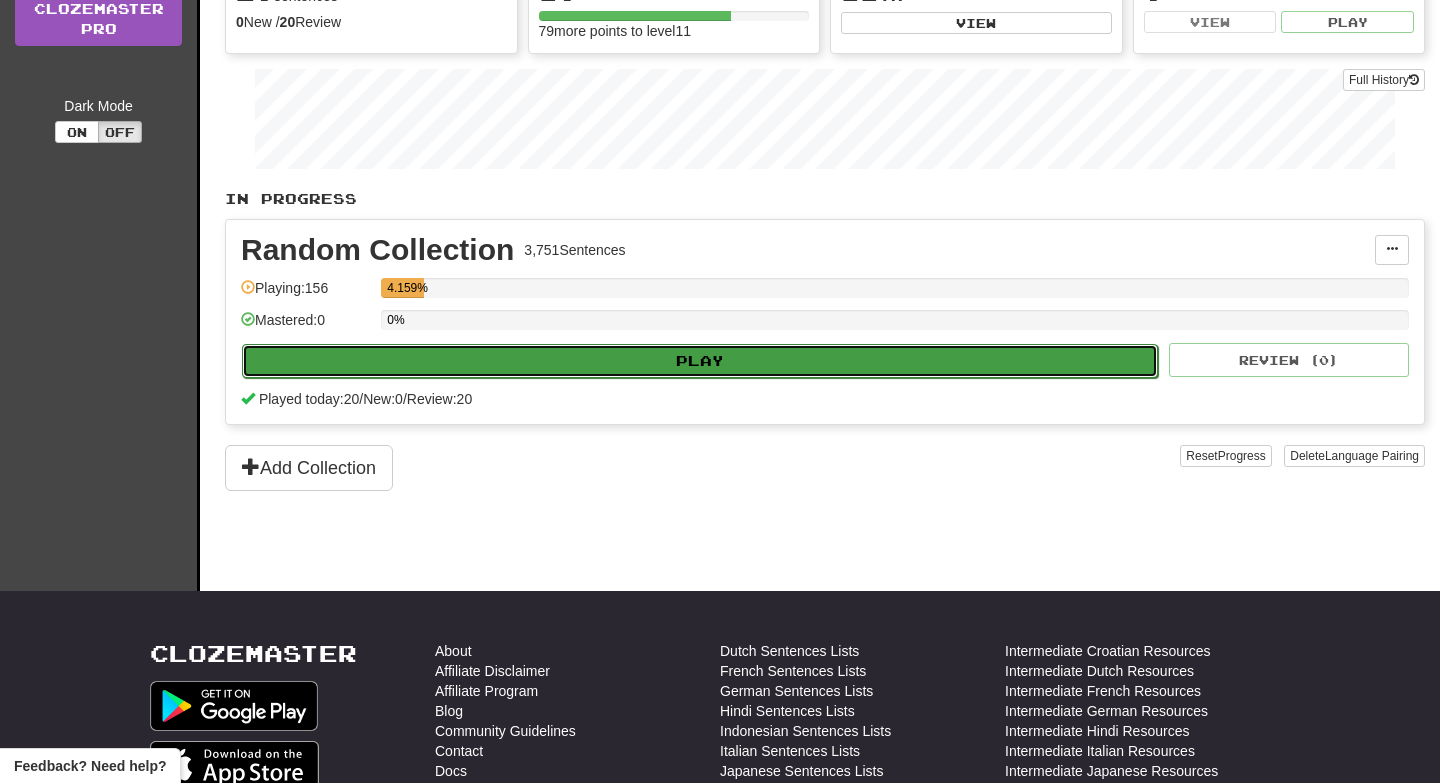 click on "Play" at bounding box center (700, 361) 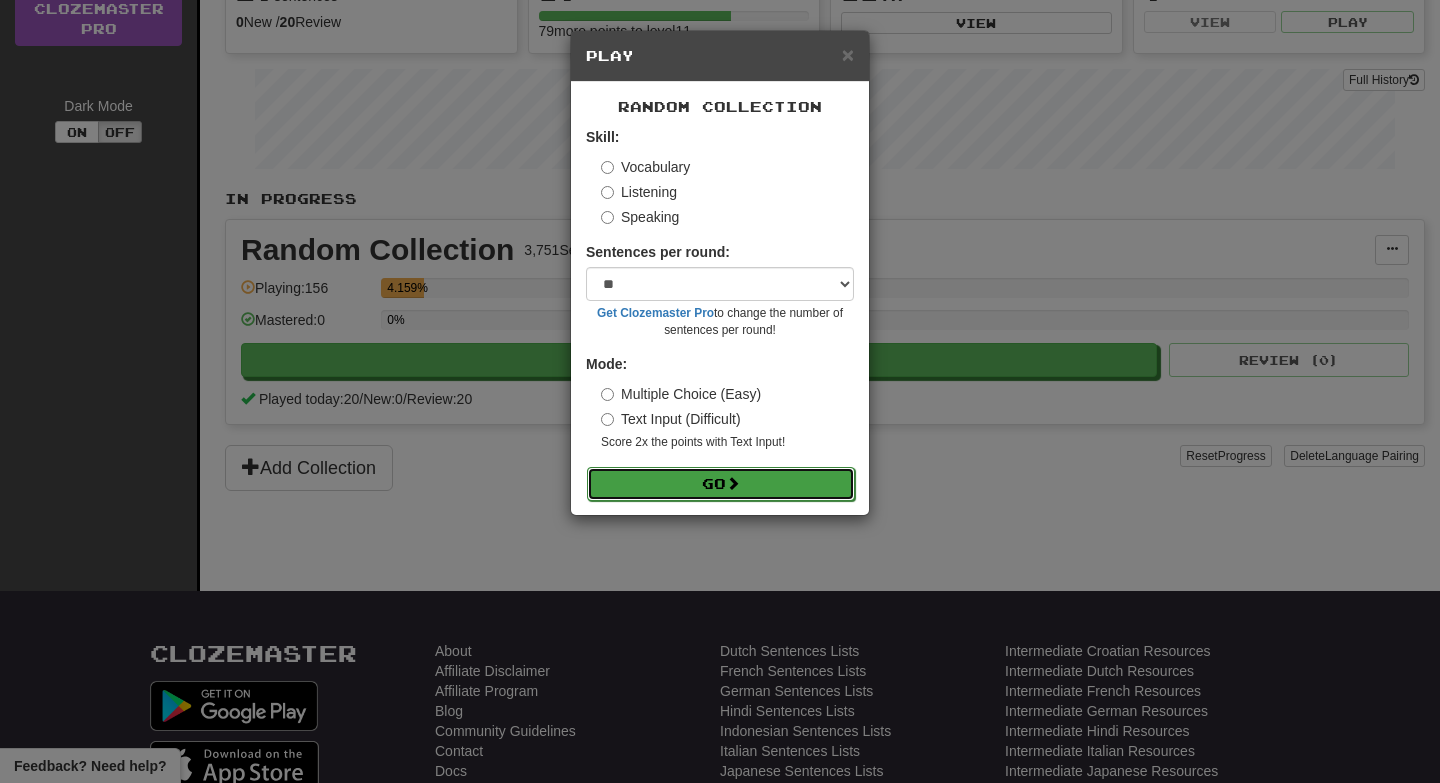 click on "Go" at bounding box center [721, 484] 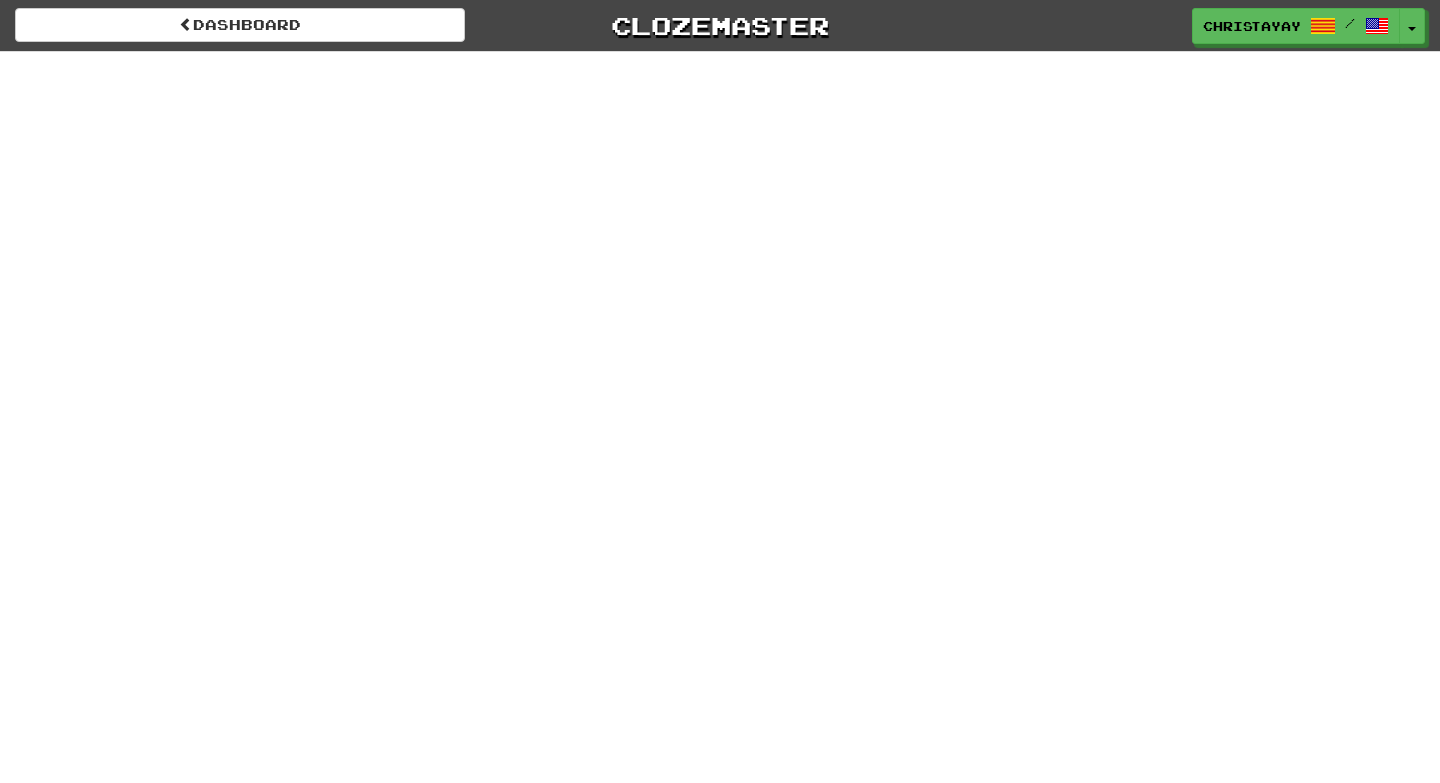 scroll, scrollTop: 0, scrollLeft: 0, axis: both 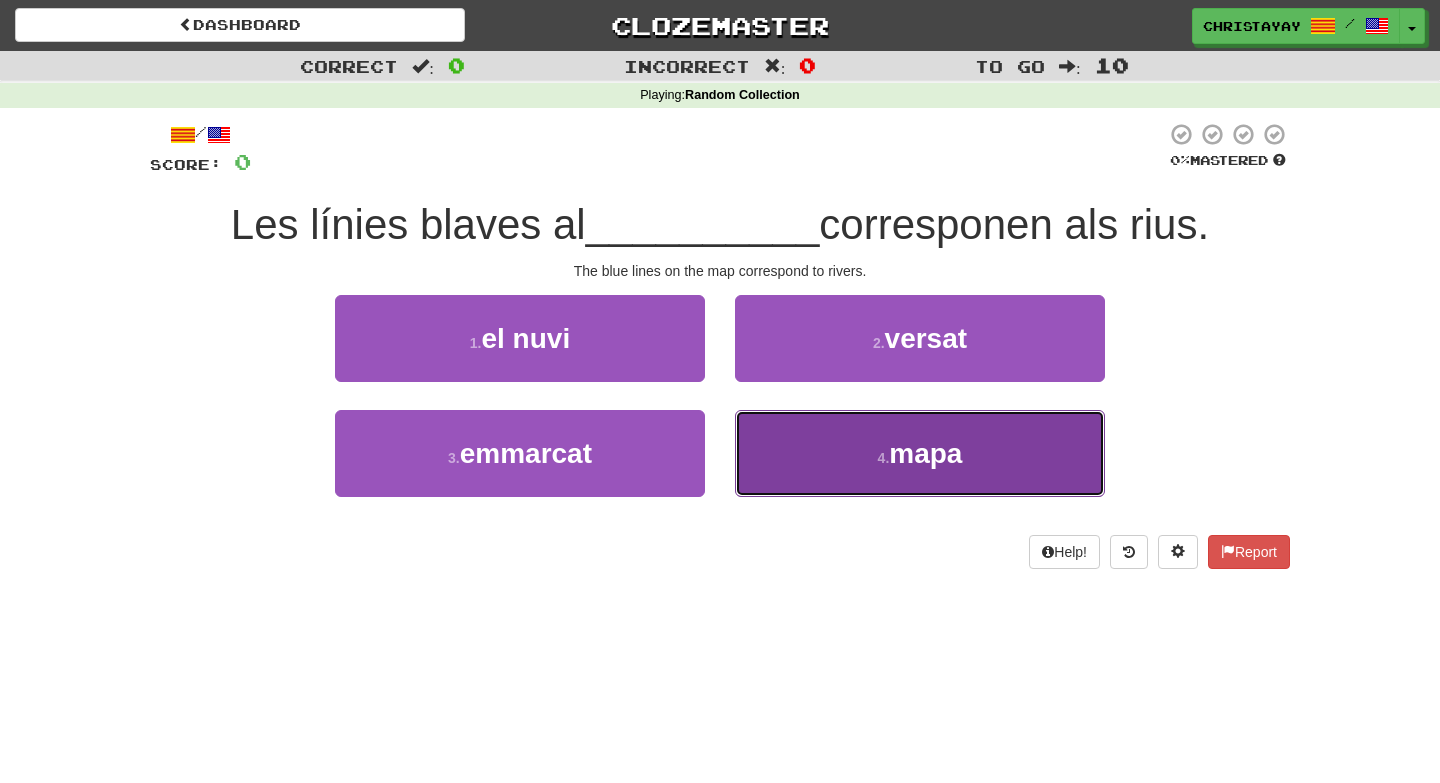 click on "4 .  mapa" at bounding box center (920, 453) 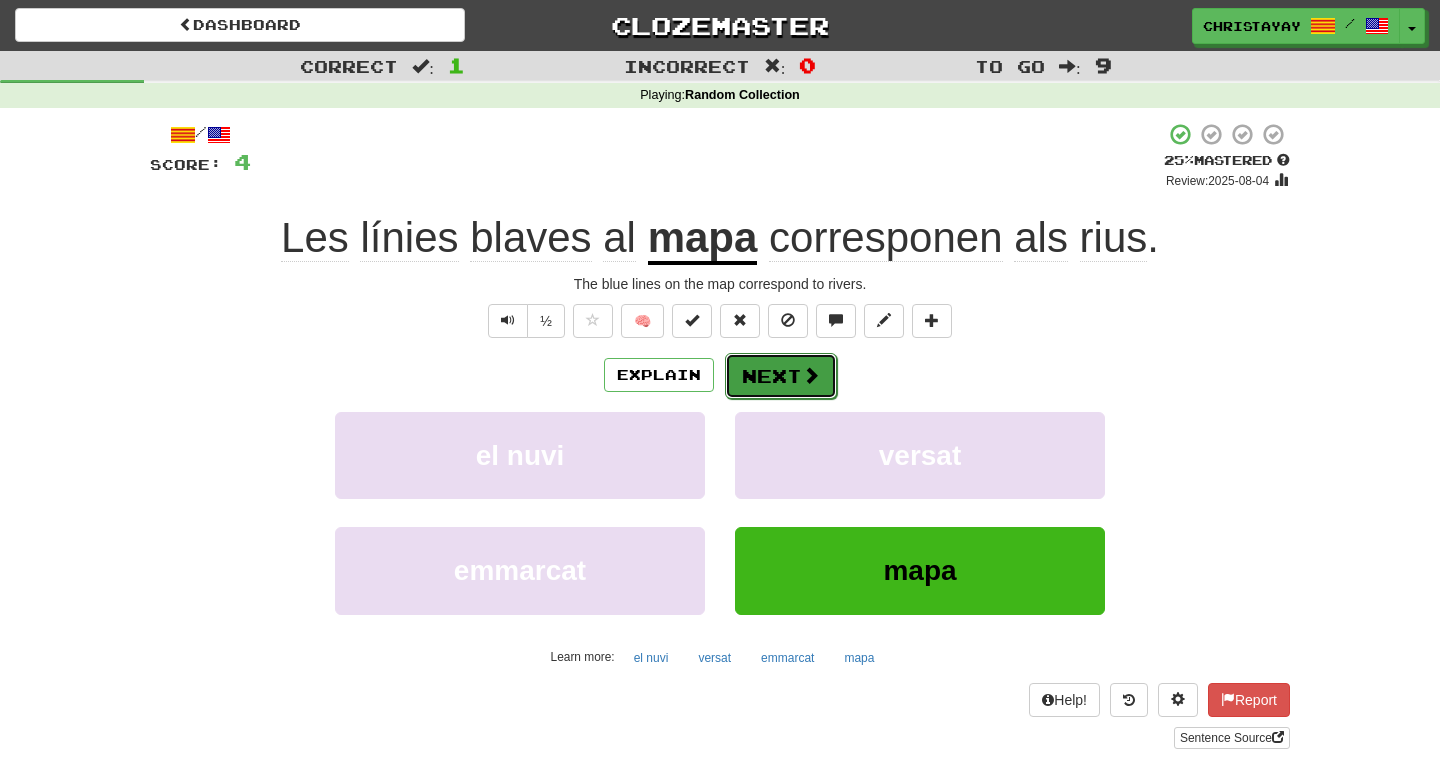 click on "Next" at bounding box center (781, 376) 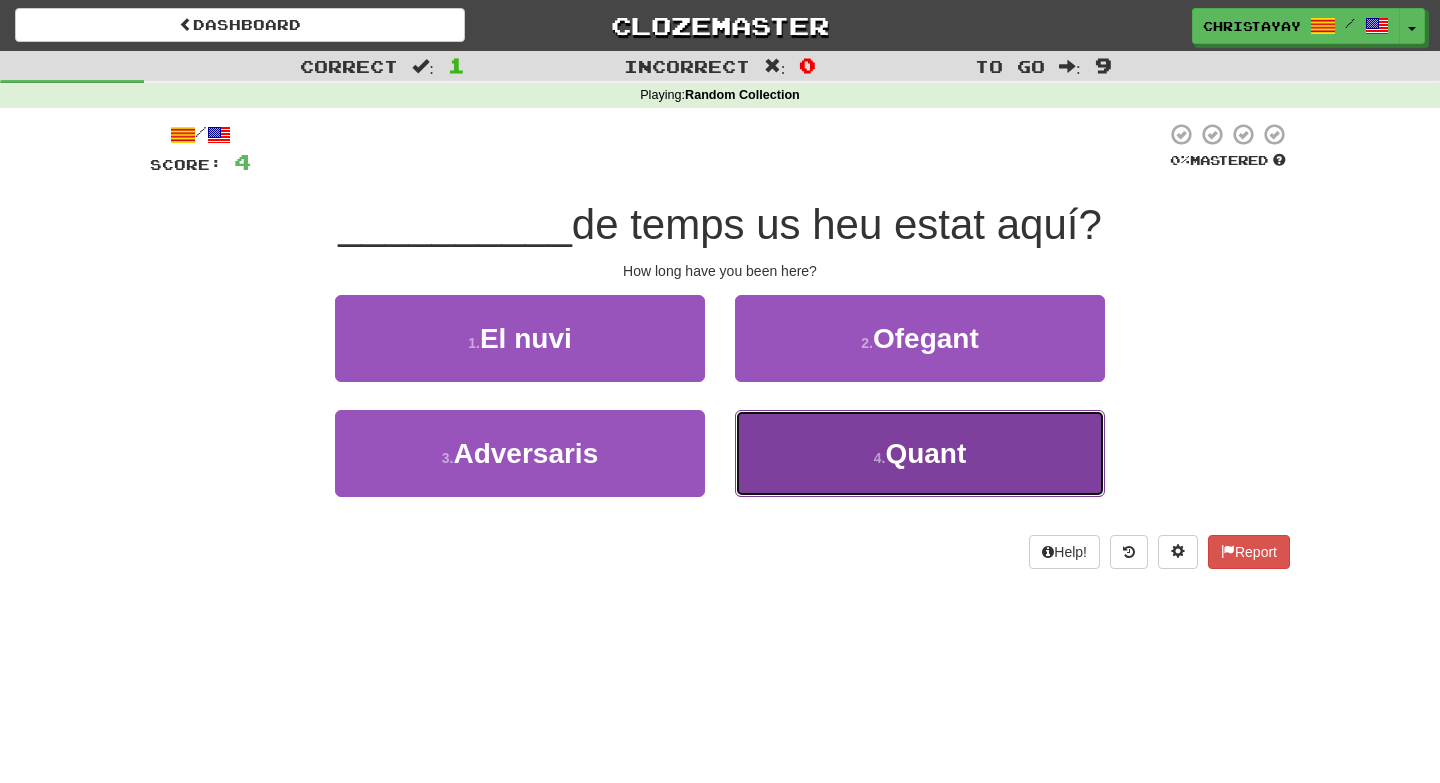click on "4 .  Quant" at bounding box center [920, 453] 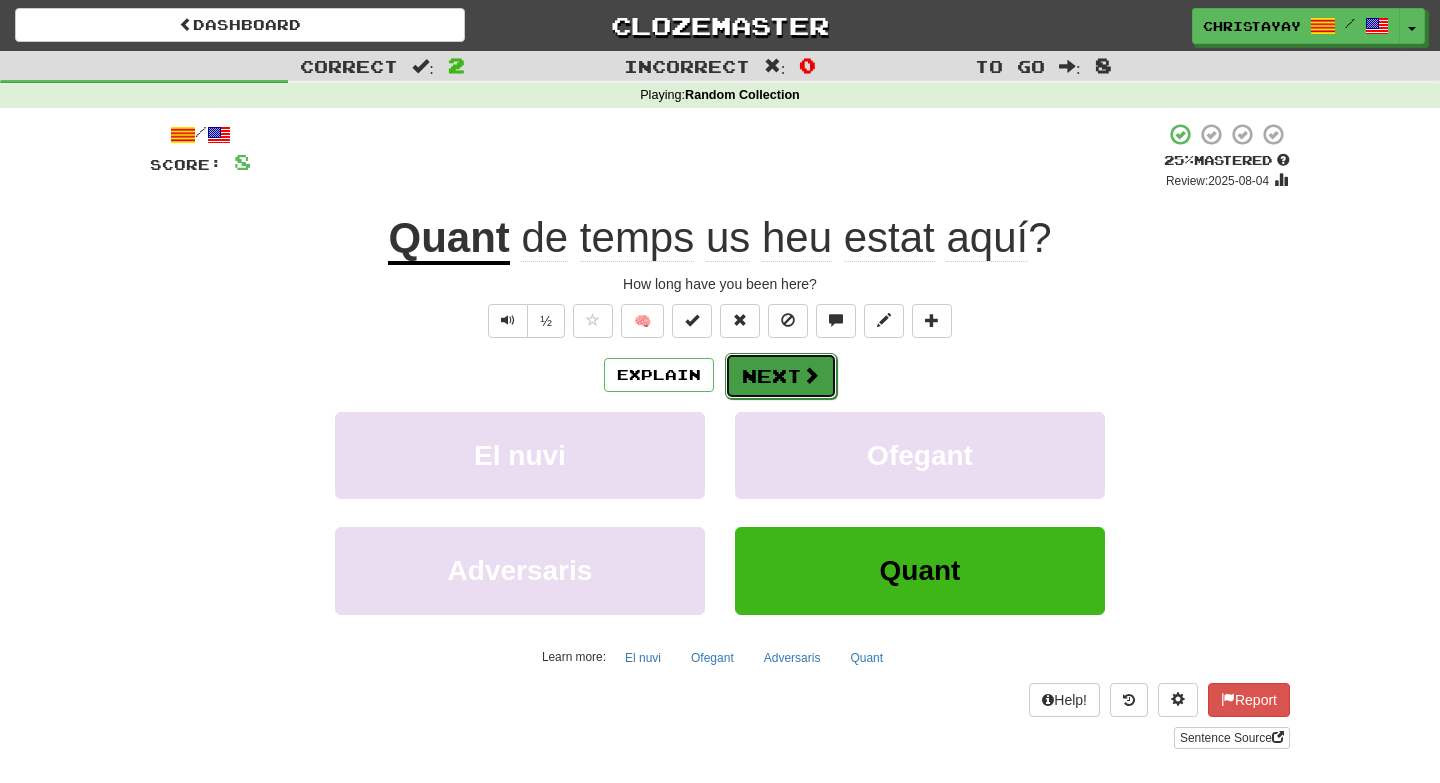 click on "Next" at bounding box center (781, 376) 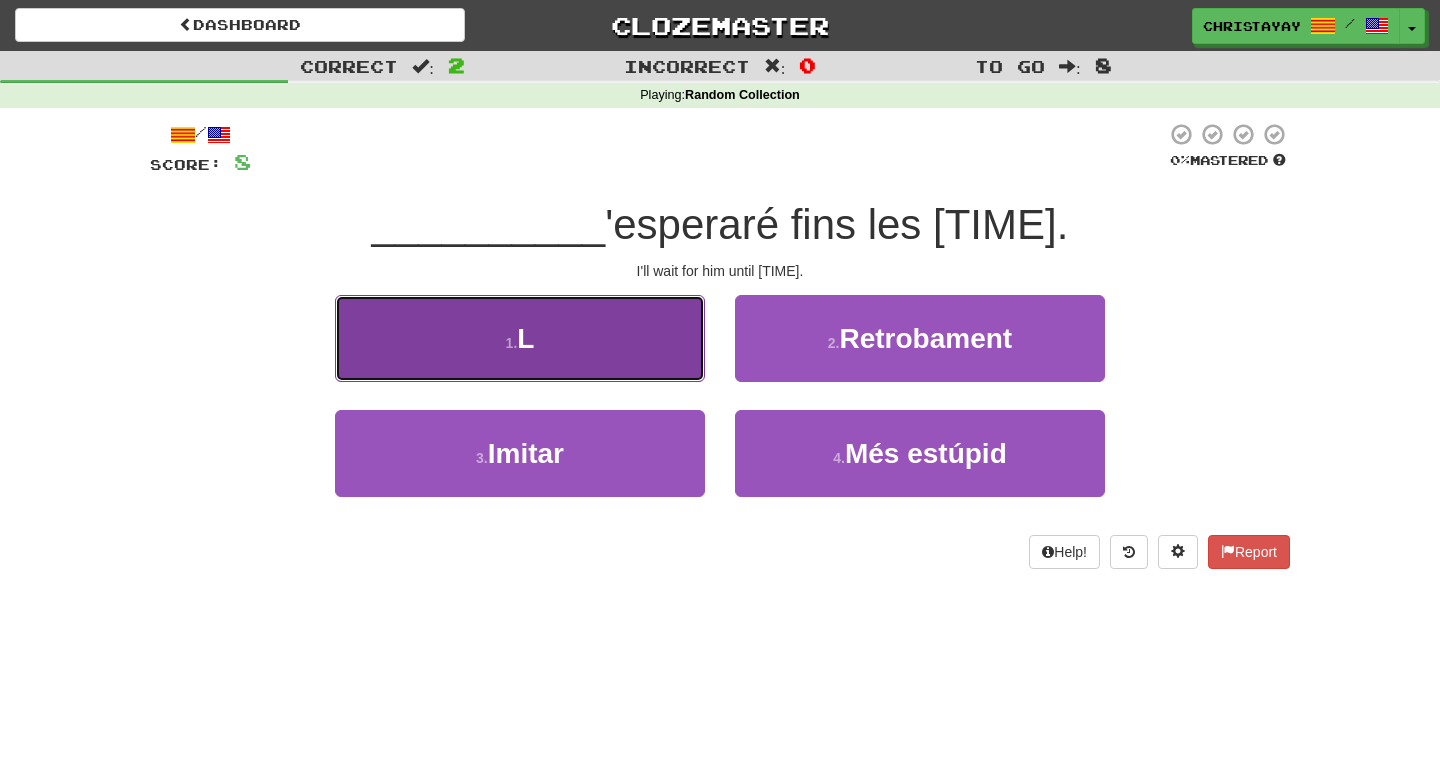 click on "1 .  L" at bounding box center (520, 338) 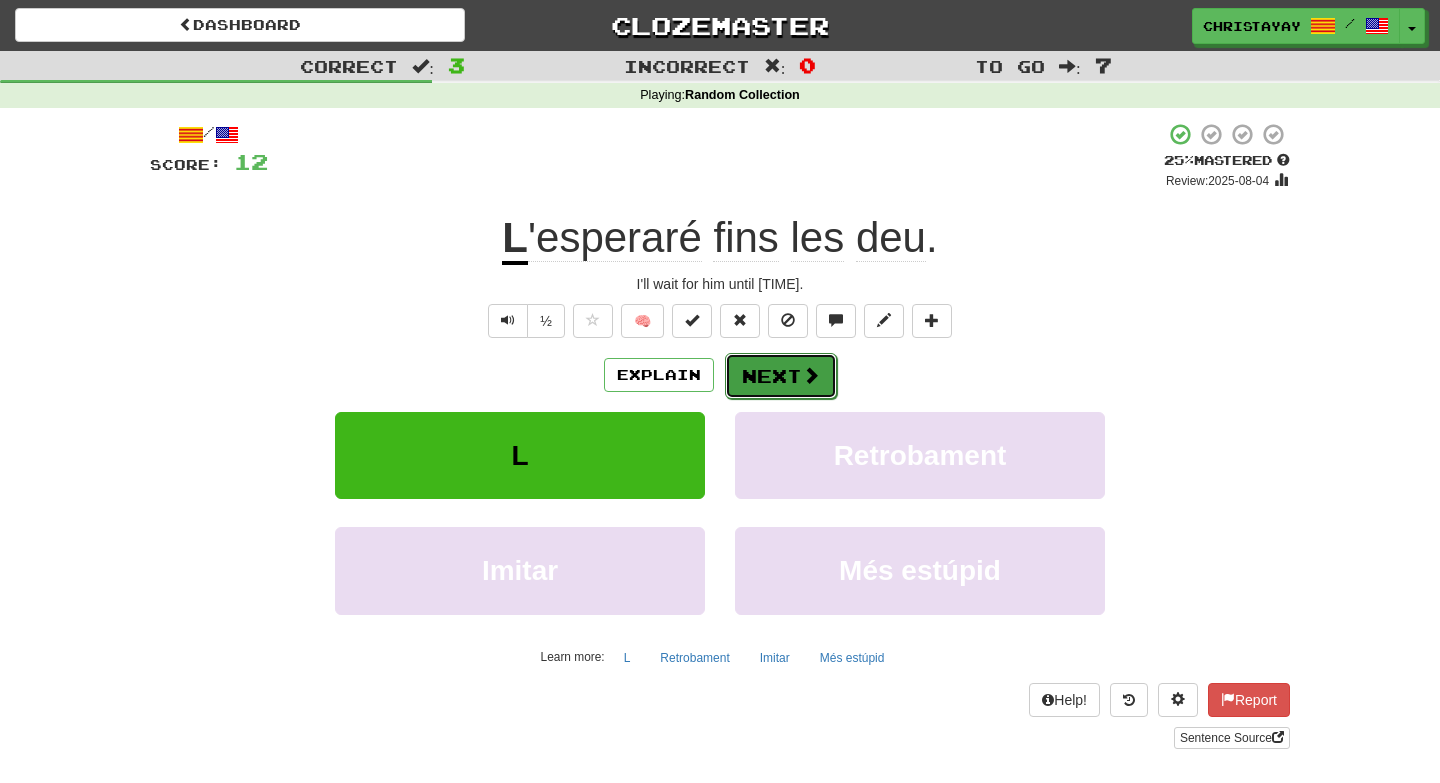 click on "Next" at bounding box center (781, 376) 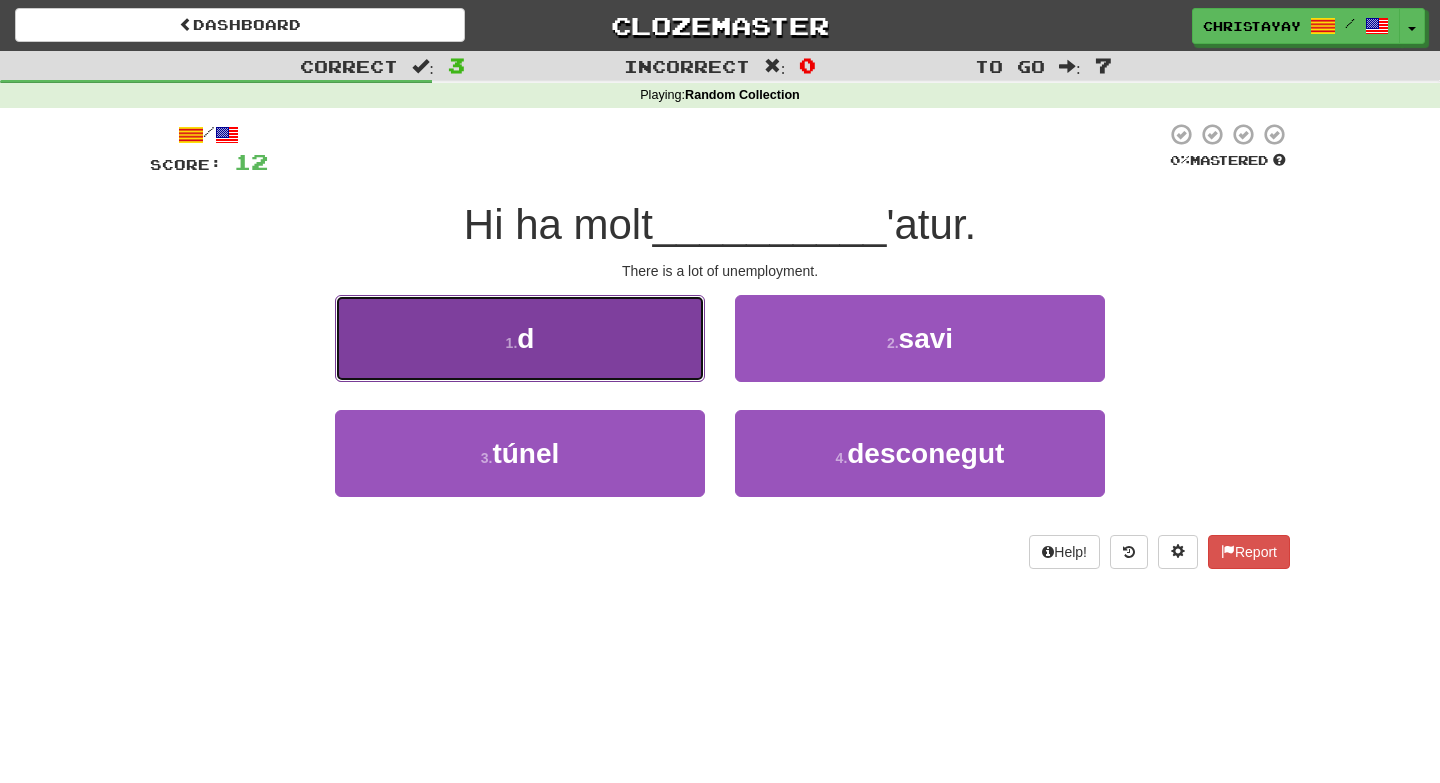 click on "1 .  d" at bounding box center (520, 338) 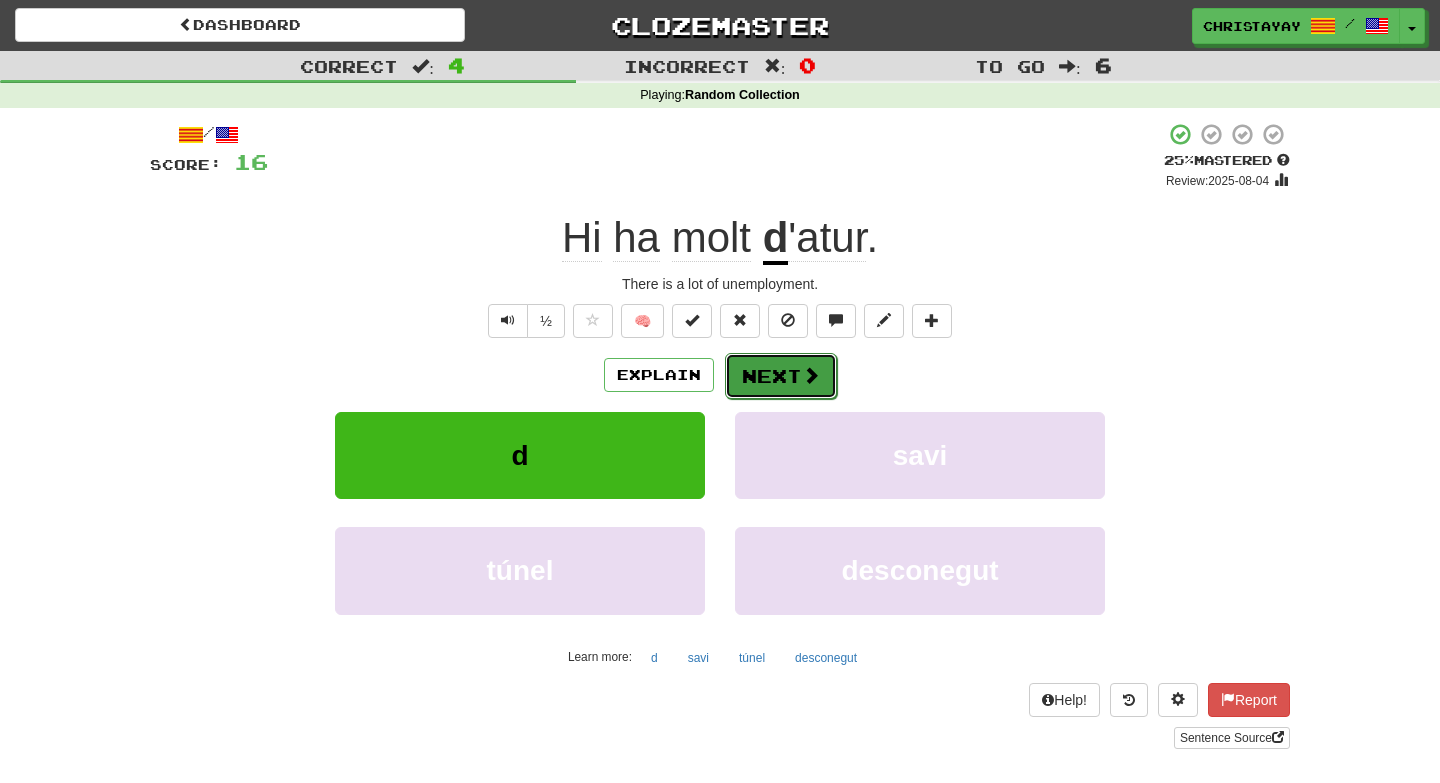 click at bounding box center [811, 375] 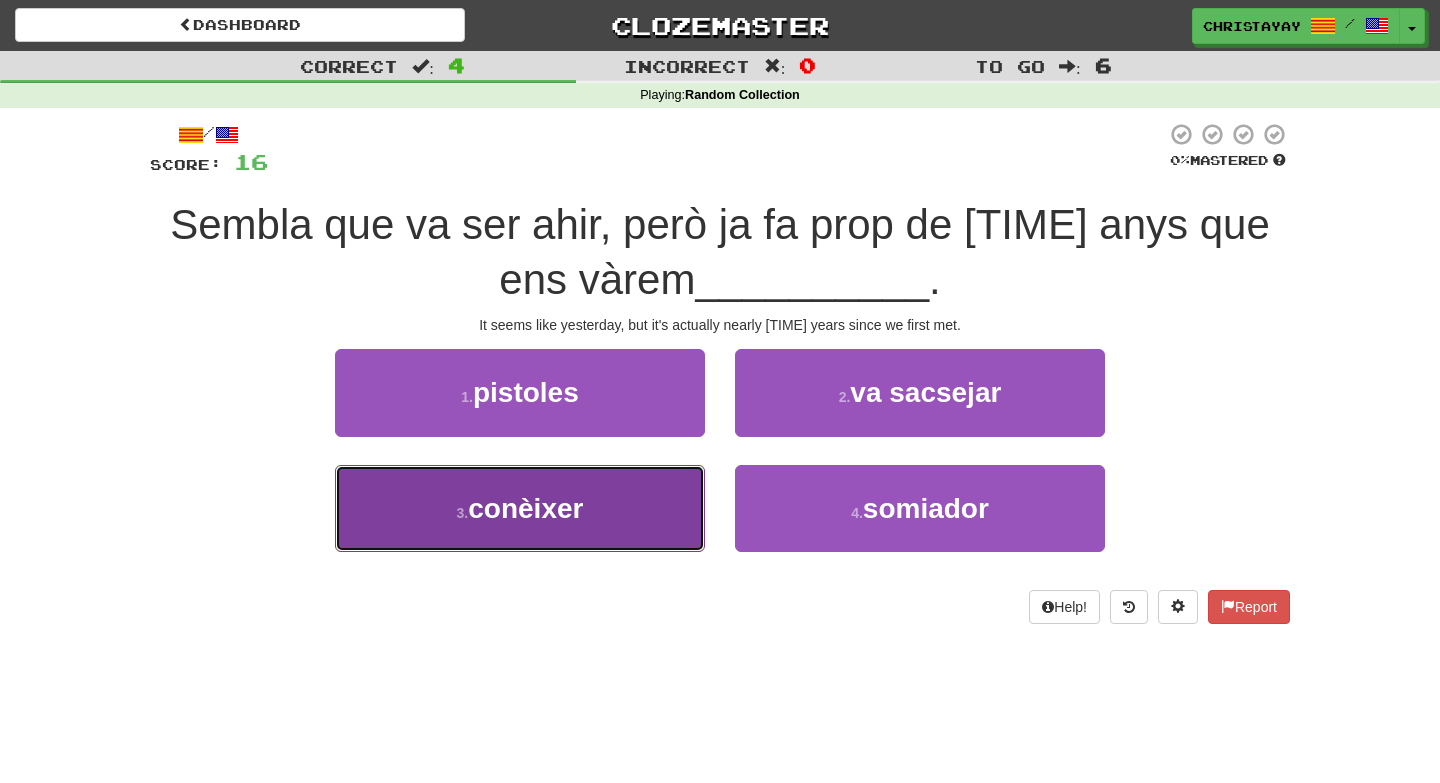 click on "3 .  conèixer" at bounding box center (520, 508) 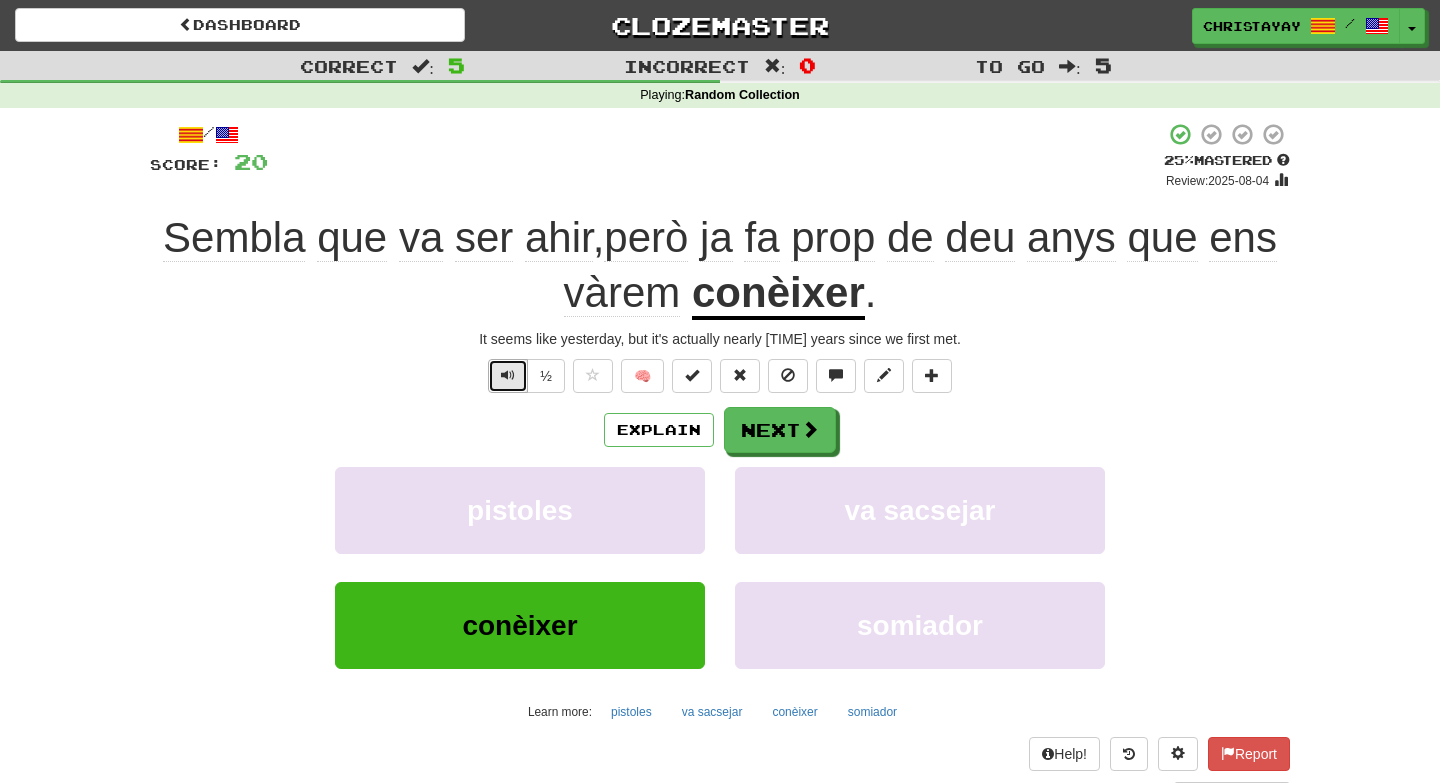click at bounding box center [508, 376] 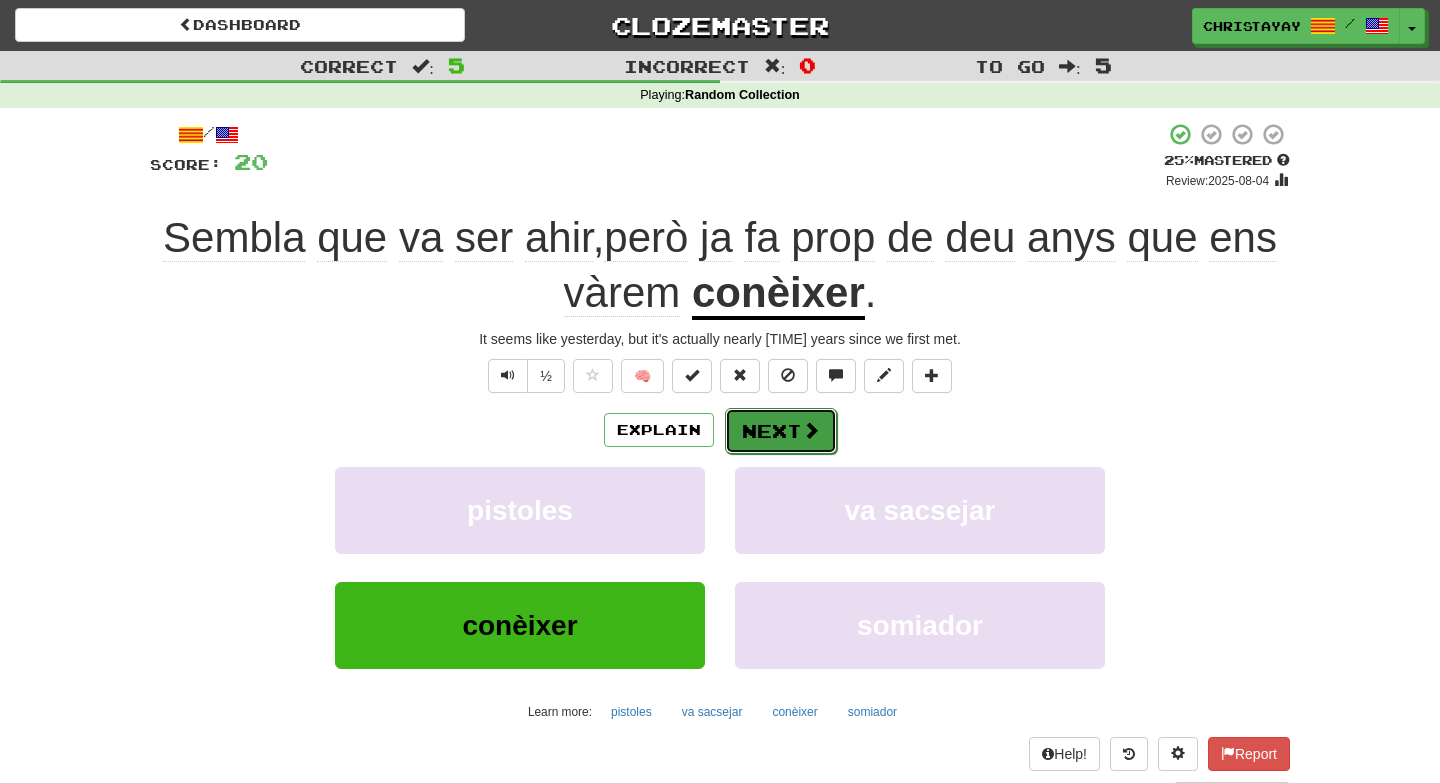 click on "Next" at bounding box center [781, 431] 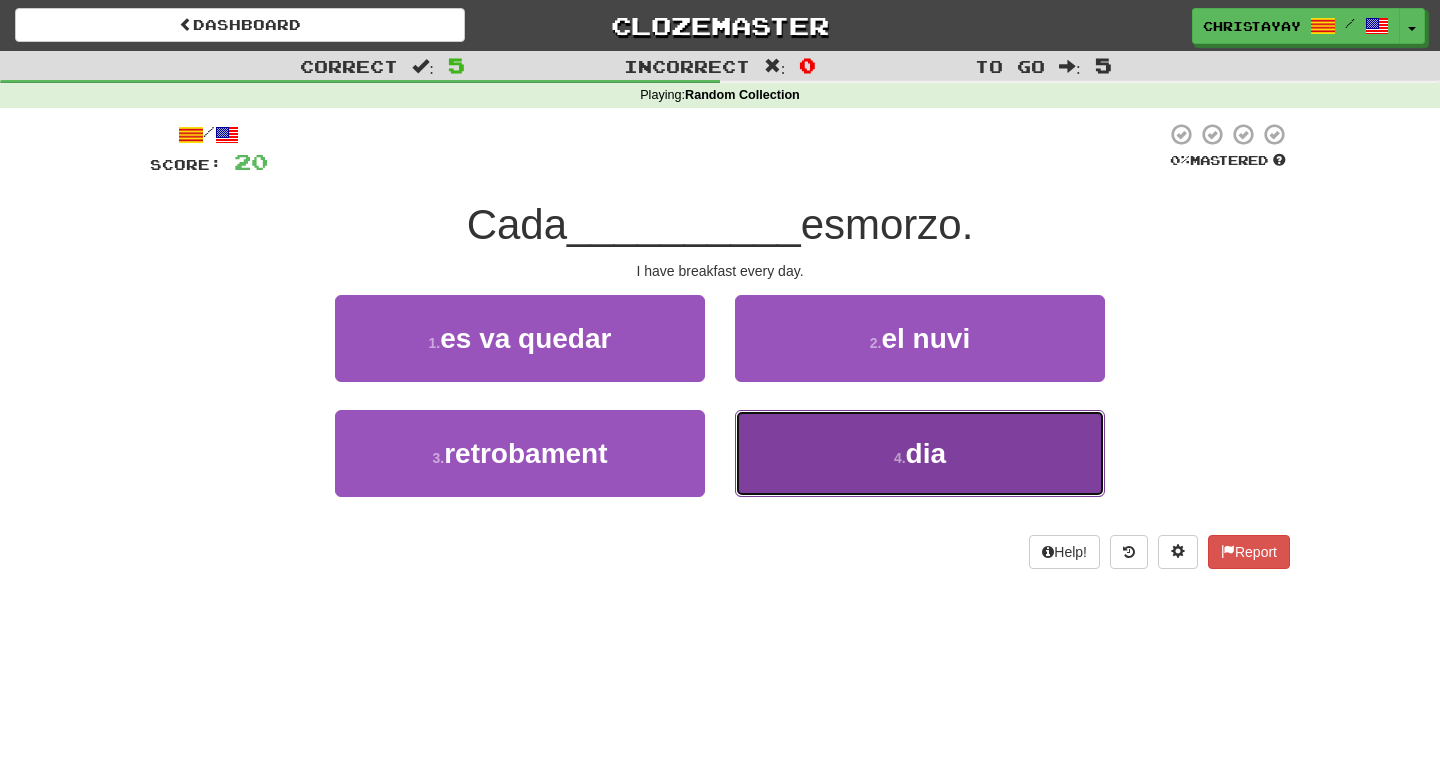 click on "4 .  dia" at bounding box center [920, 453] 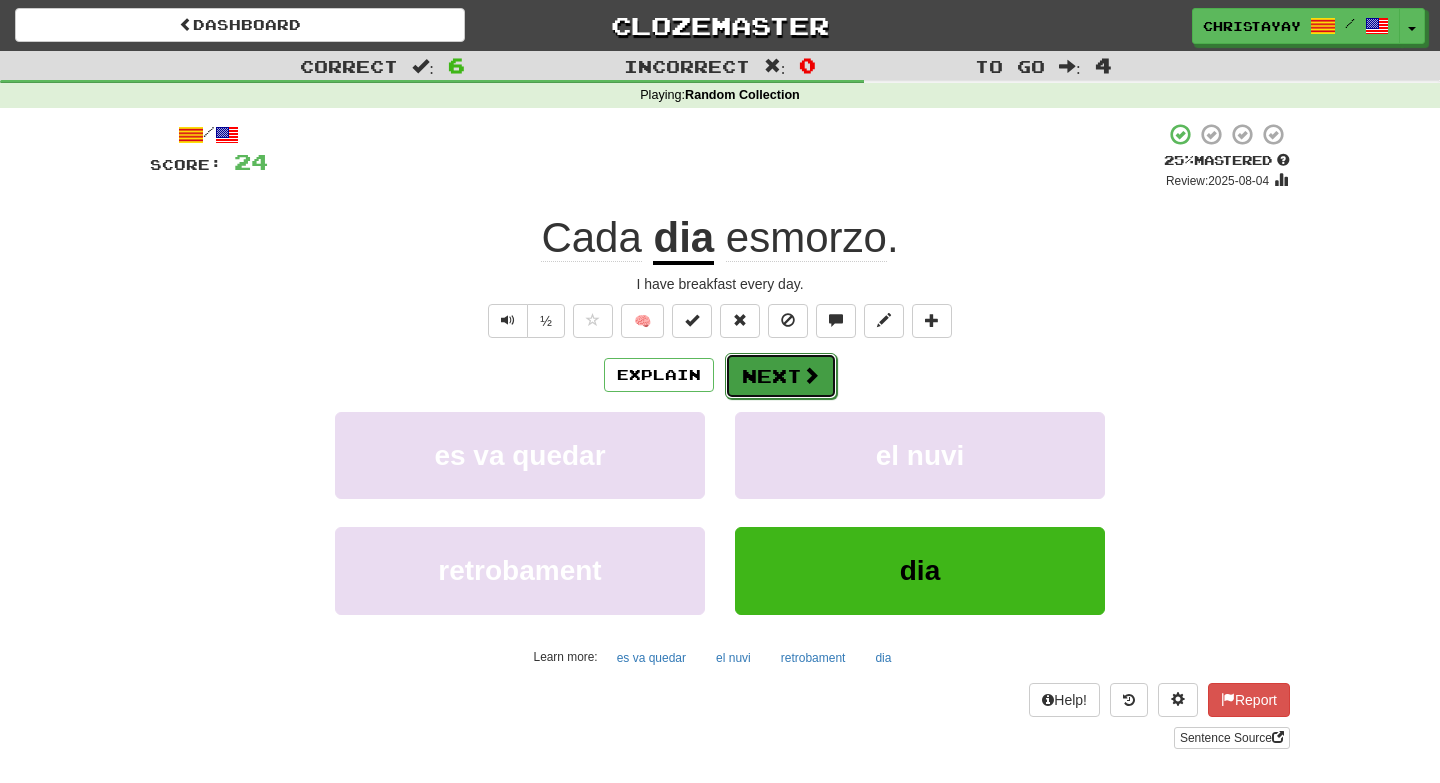 click on "Next" at bounding box center [781, 376] 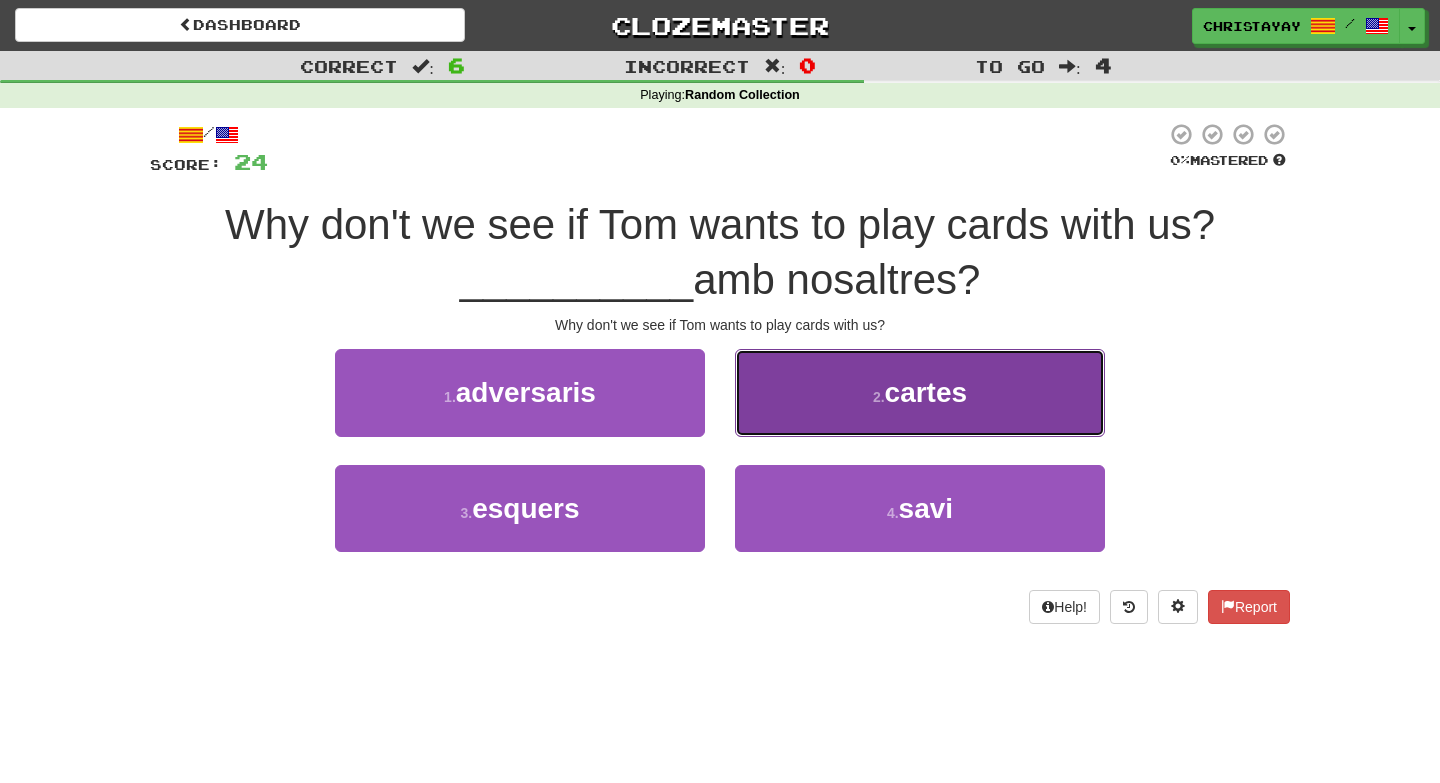 click on "2 .  cartes" at bounding box center [920, 392] 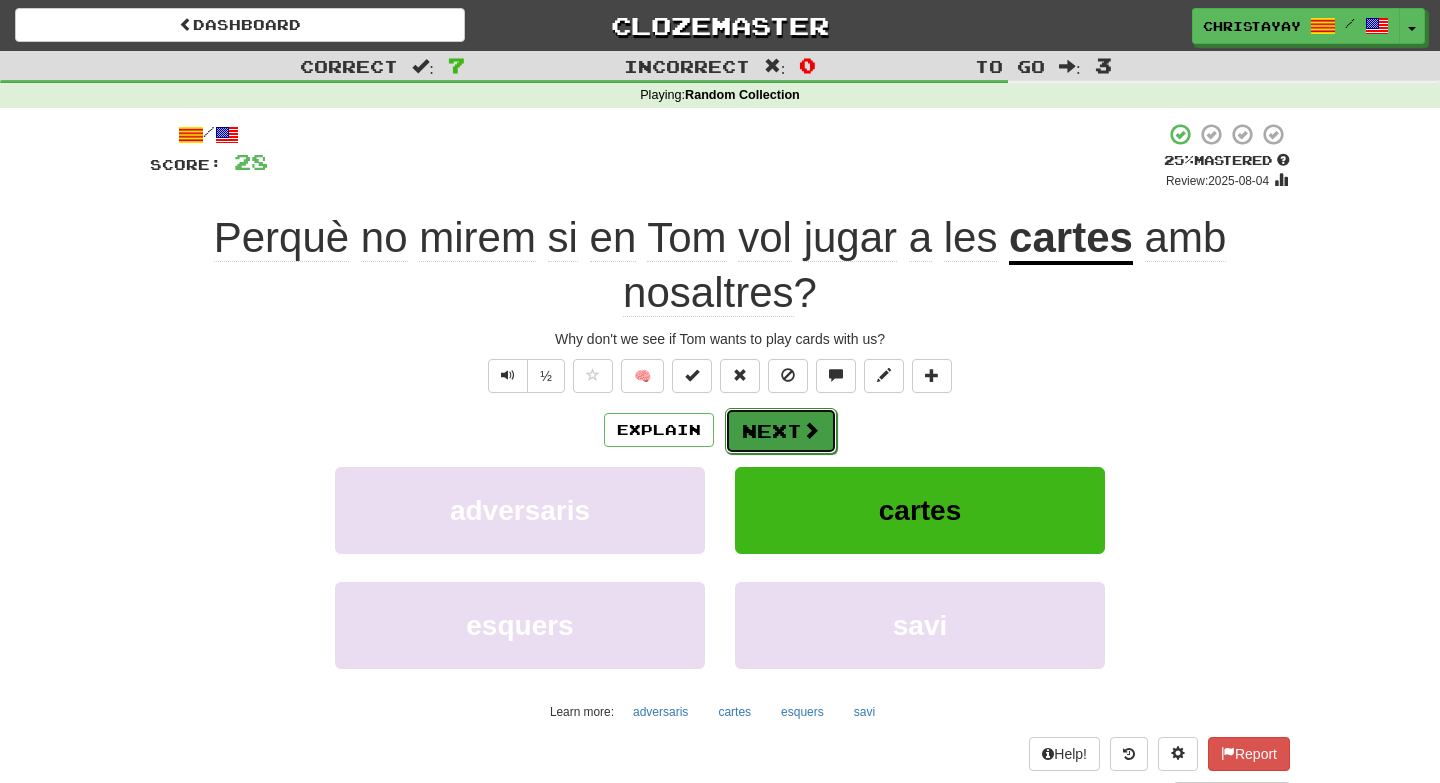 click on "Next" at bounding box center (781, 431) 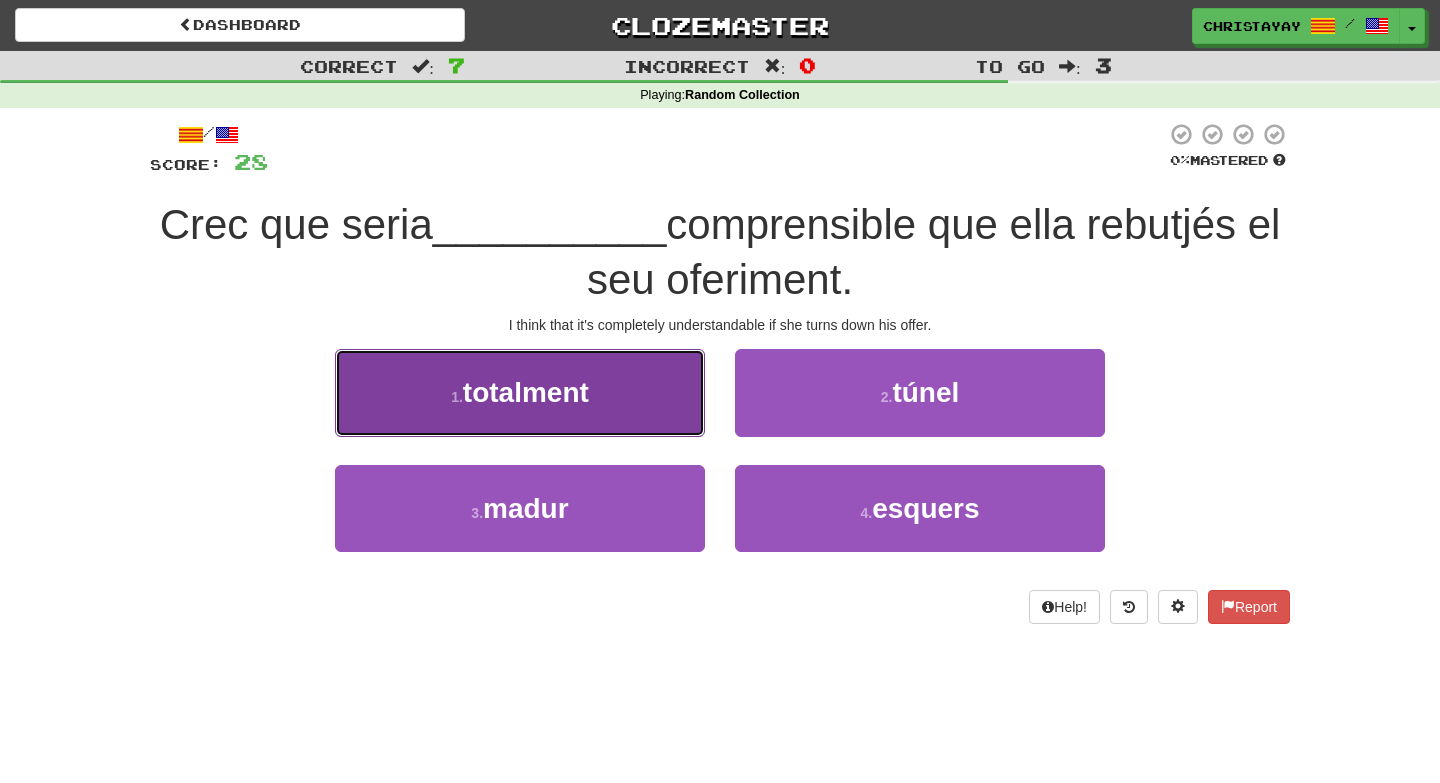 click on "1 .  totalment" at bounding box center [520, 392] 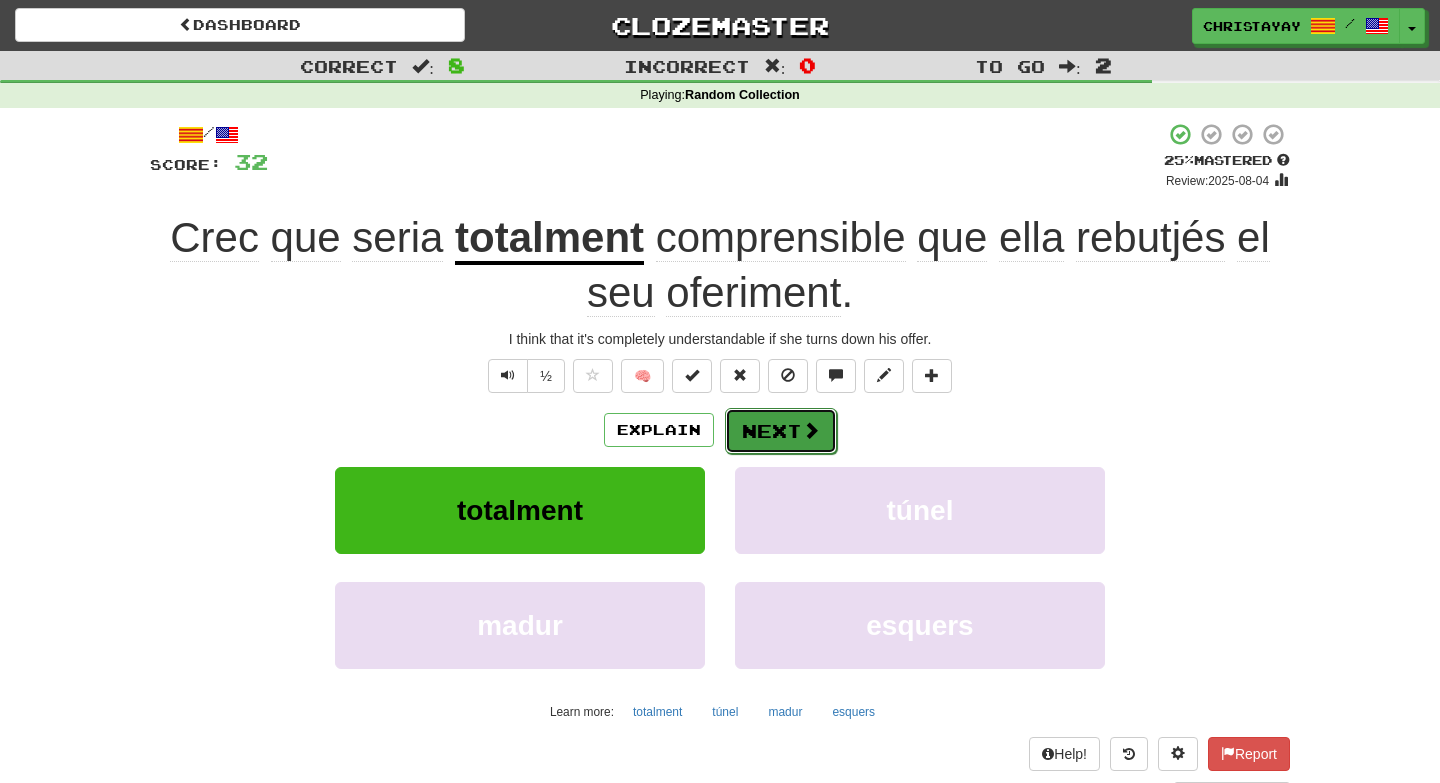 click at bounding box center (811, 430) 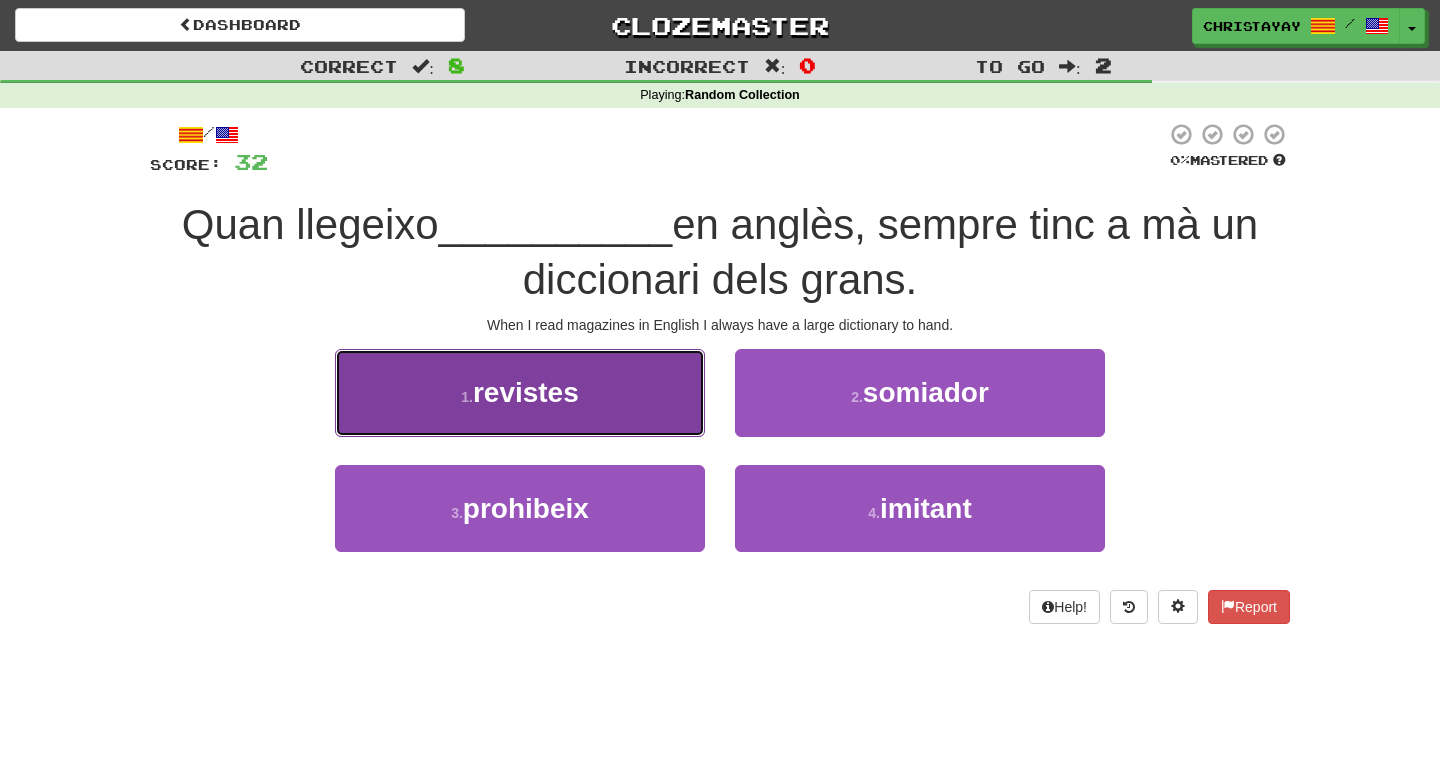 click on "1 .  revistes" at bounding box center (520, 392) 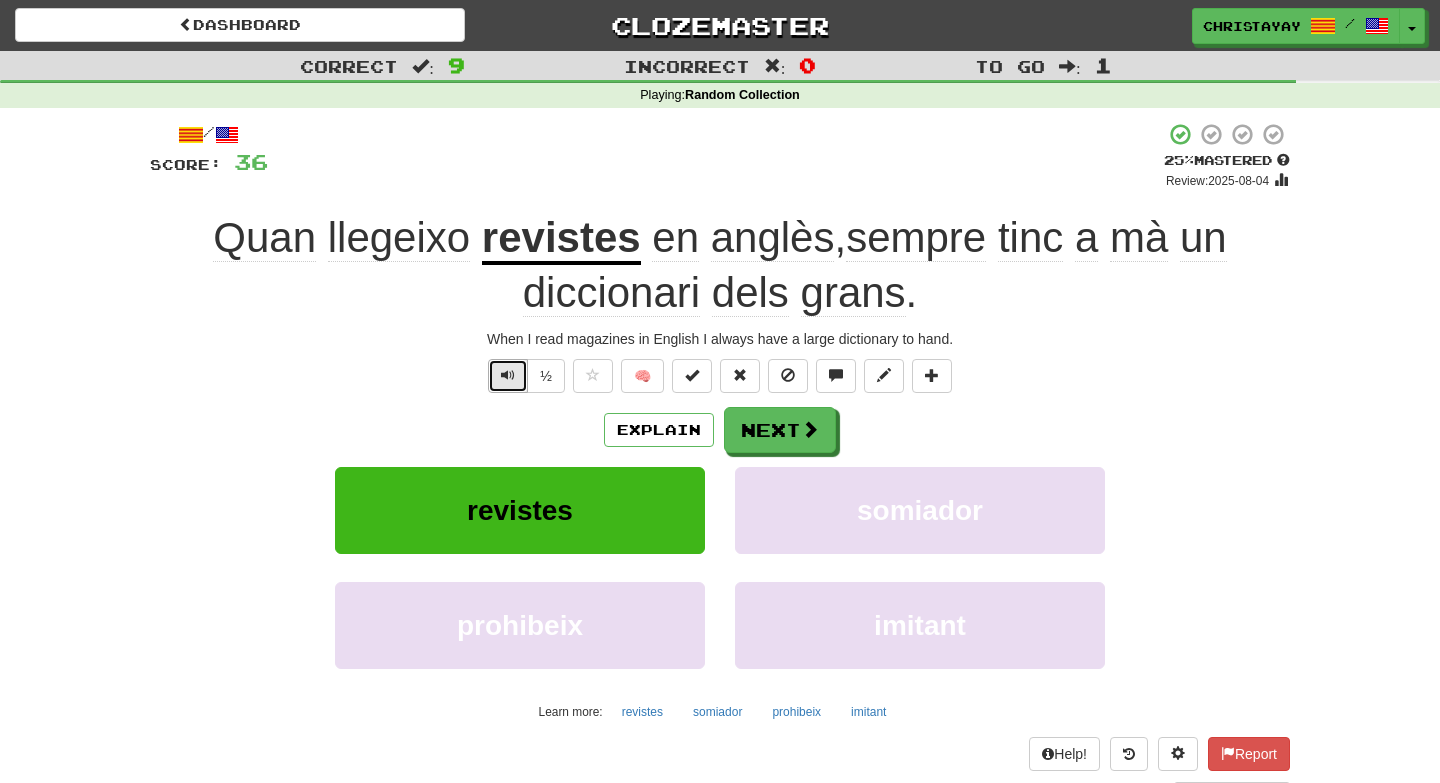 click at bounding box center (508, 375) 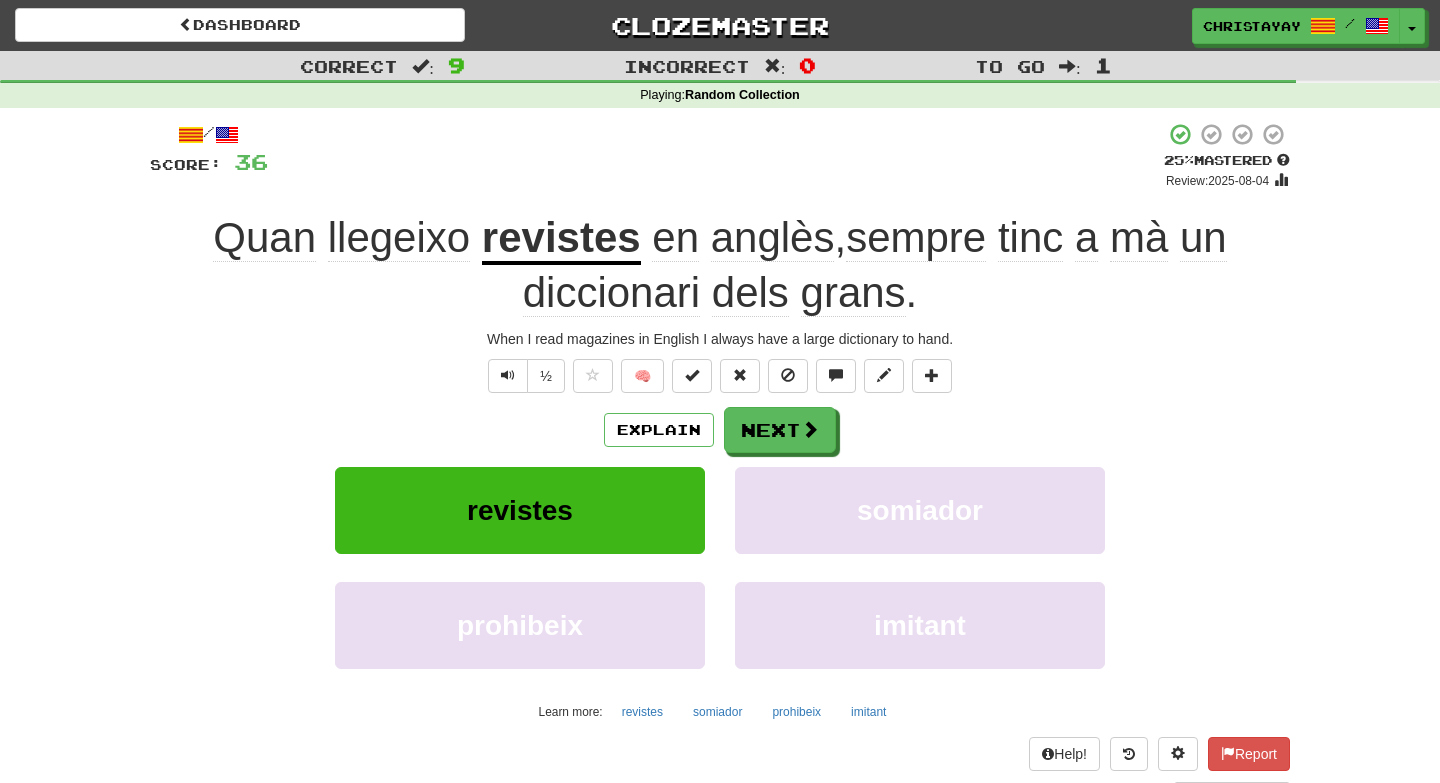 click on "llegeixo" 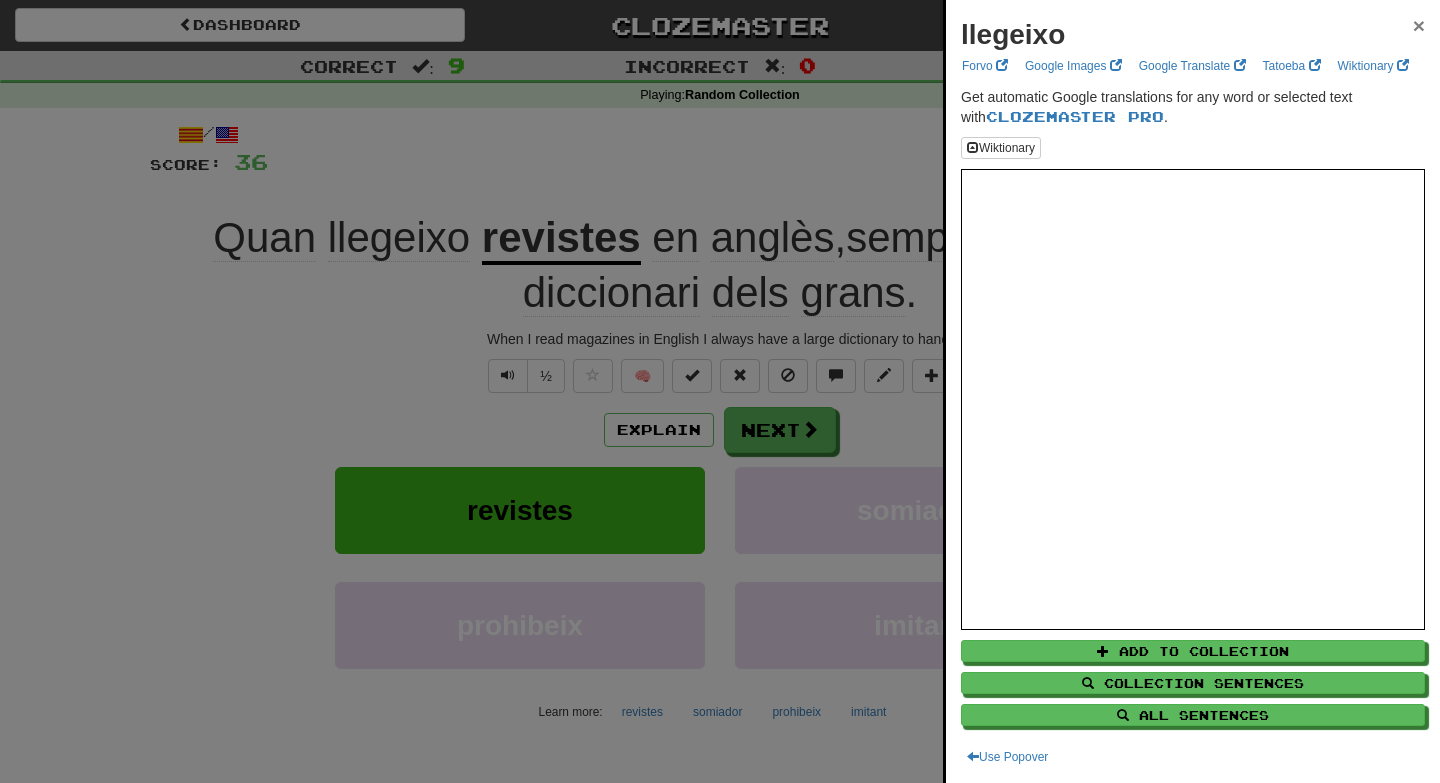 click on "×" at bounding box center (1419, 25) 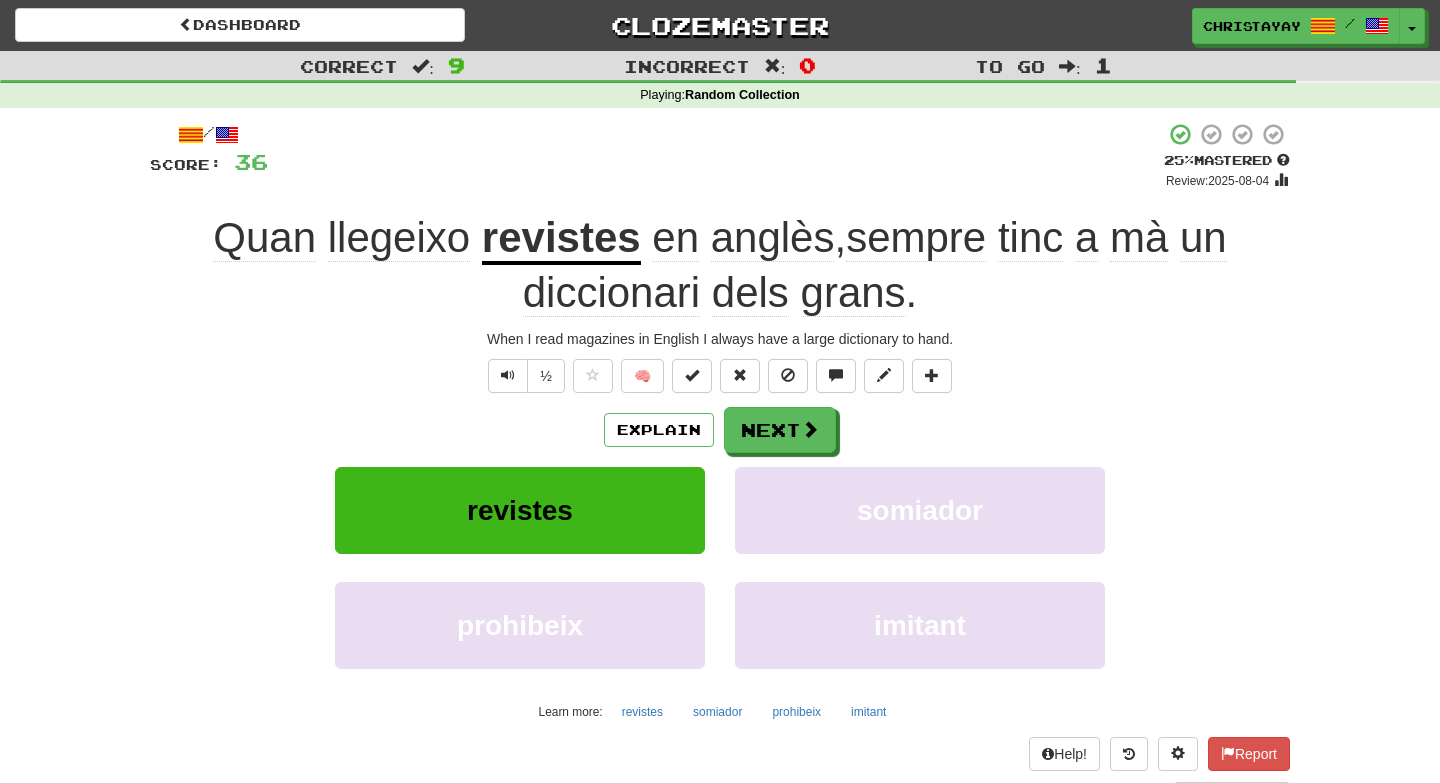 click on "llegeixo" 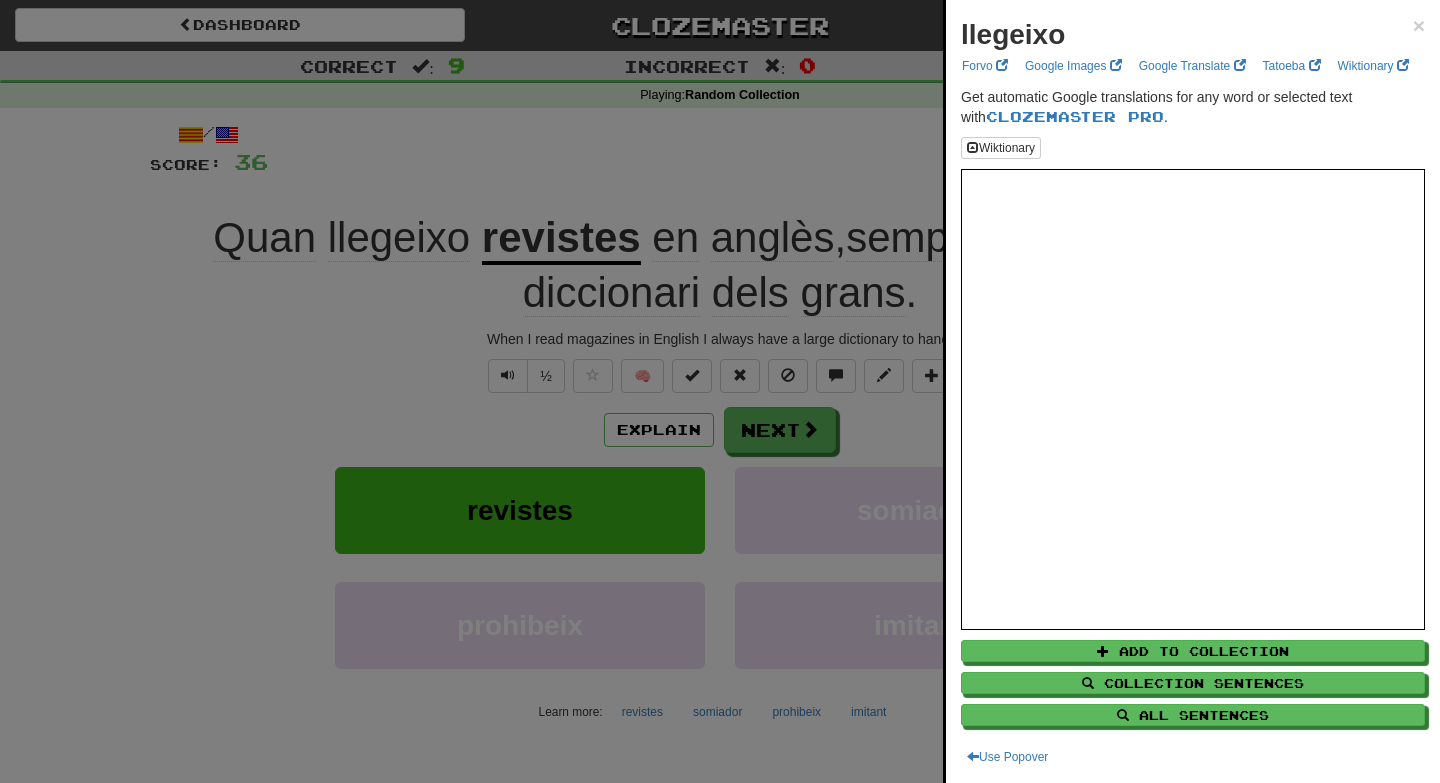 click at bounding box center [720, 391] 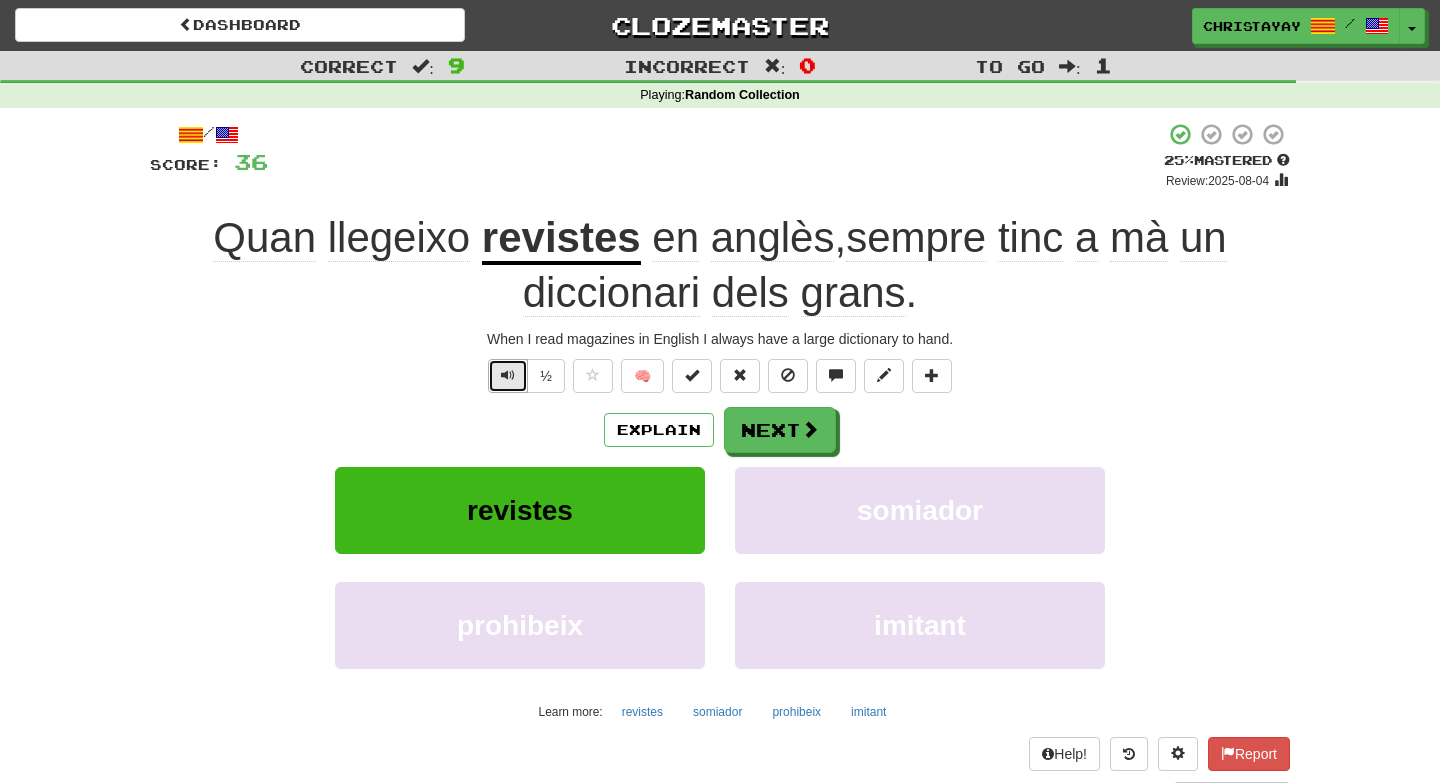 click at bounding box center (508, 376) 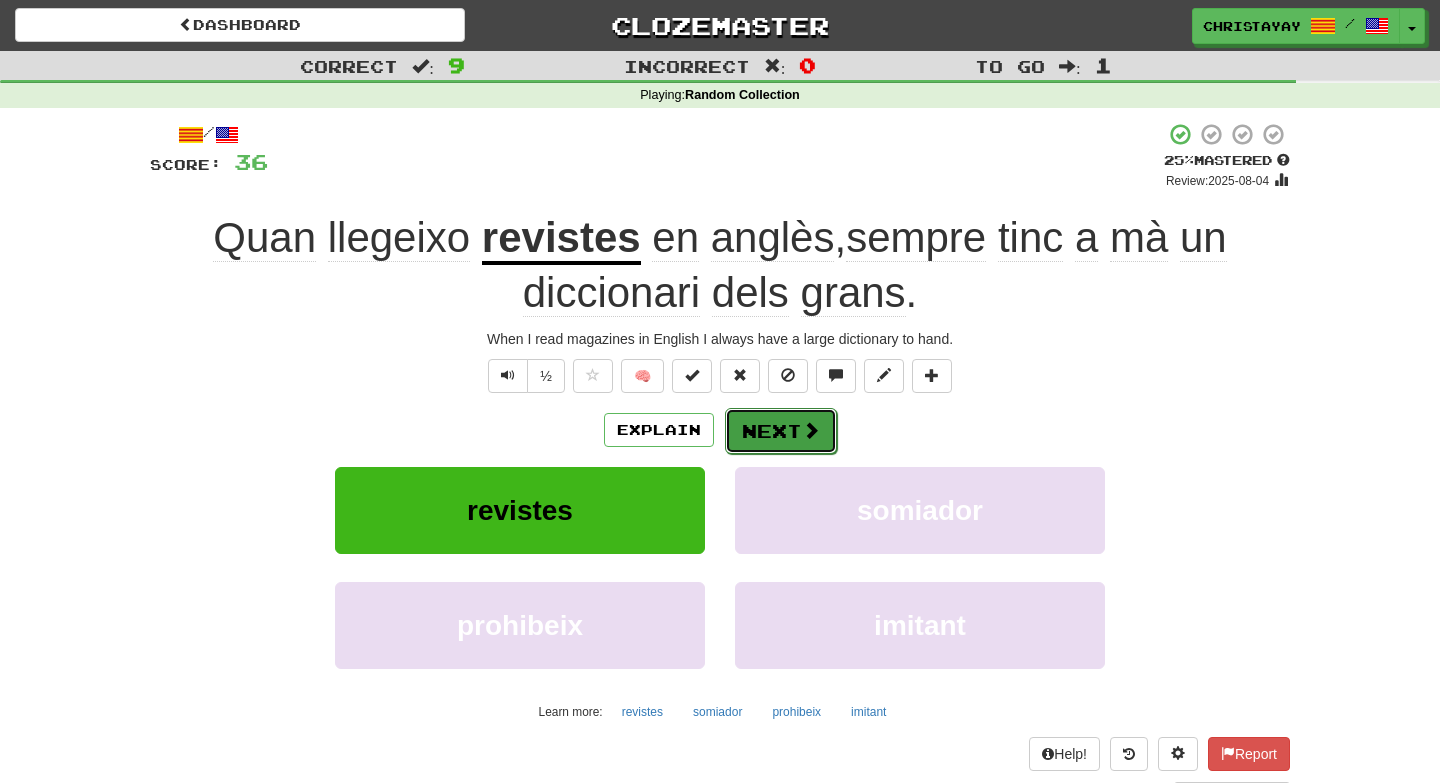 click on "Next" at bounding box center (781, 431) 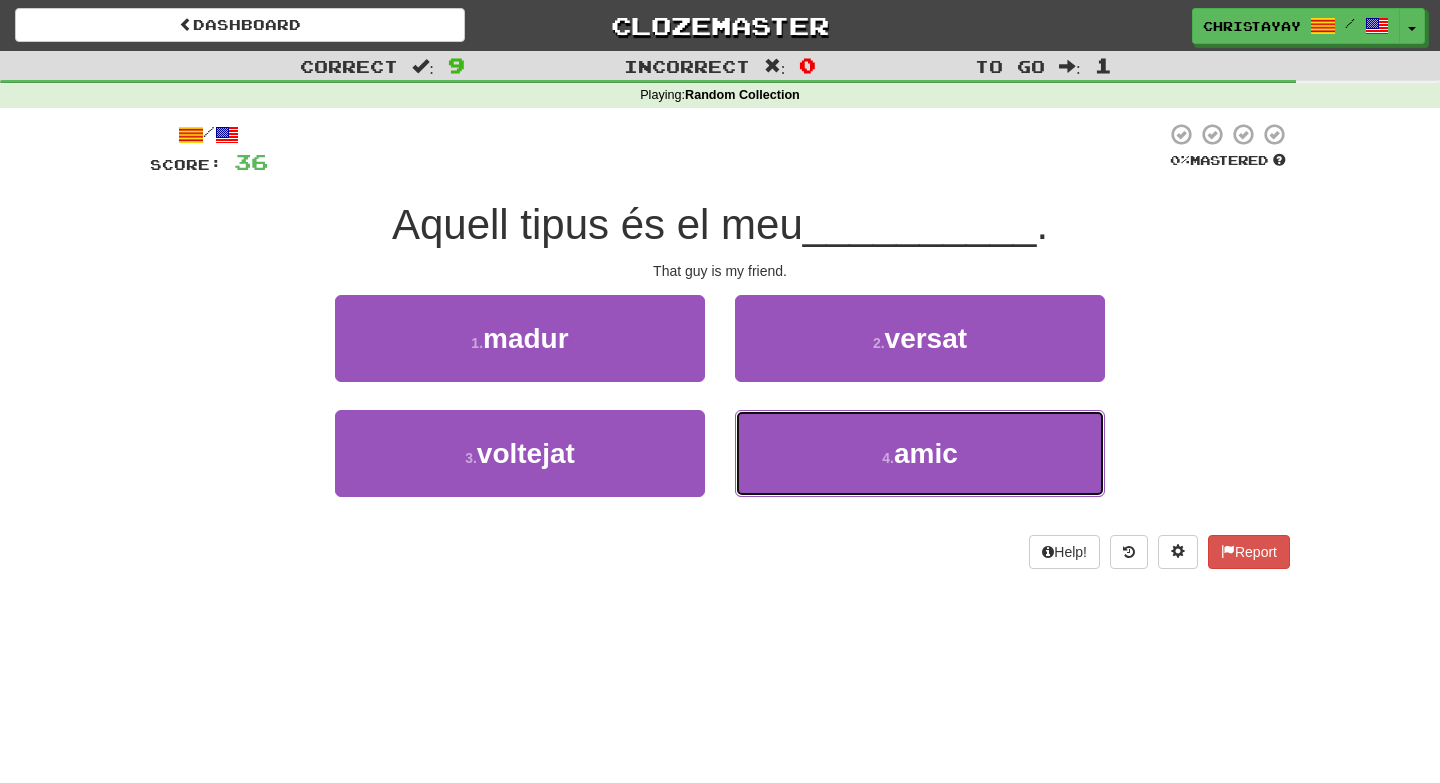 click on "4 .  amic" at bounding box center (920, 453) 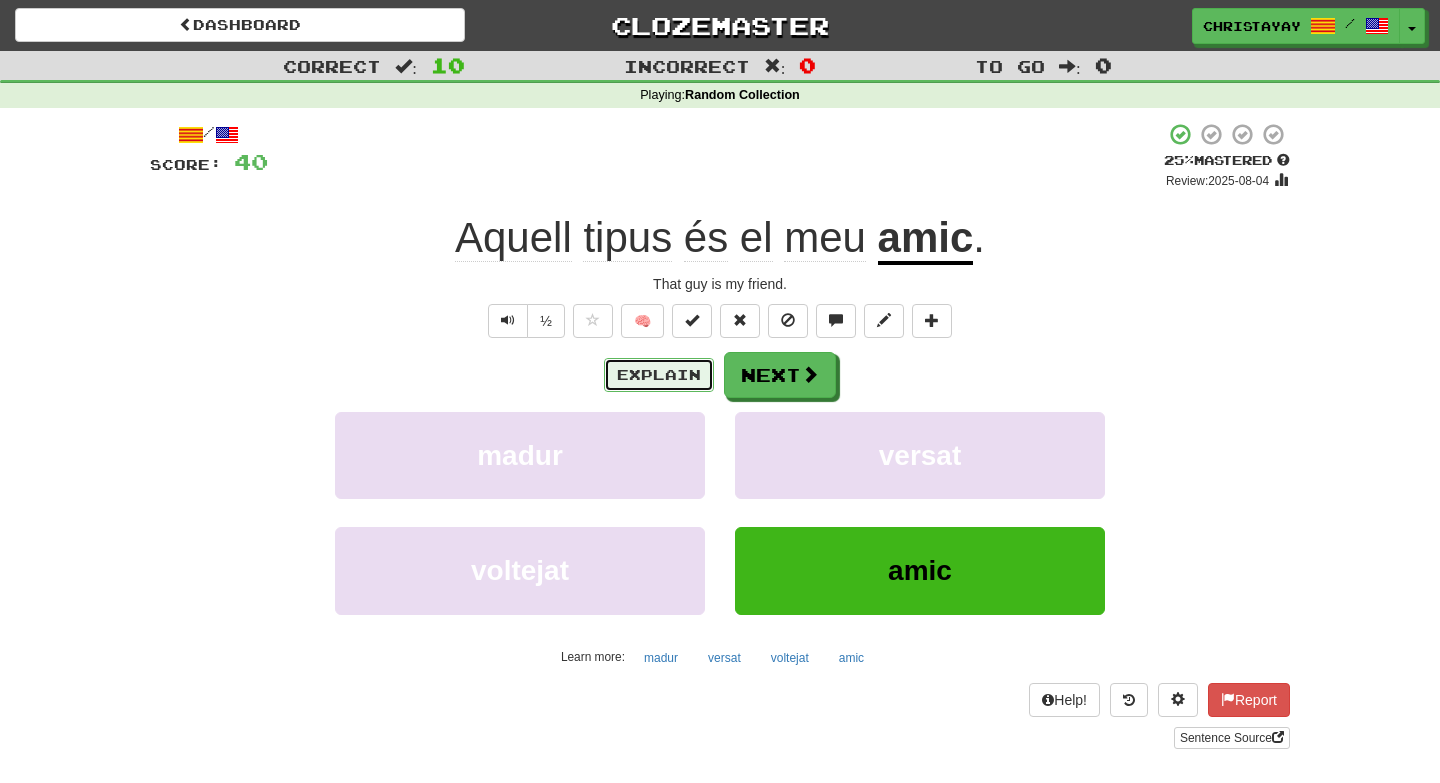 click on "Explain" at bounding box center [659, 375] 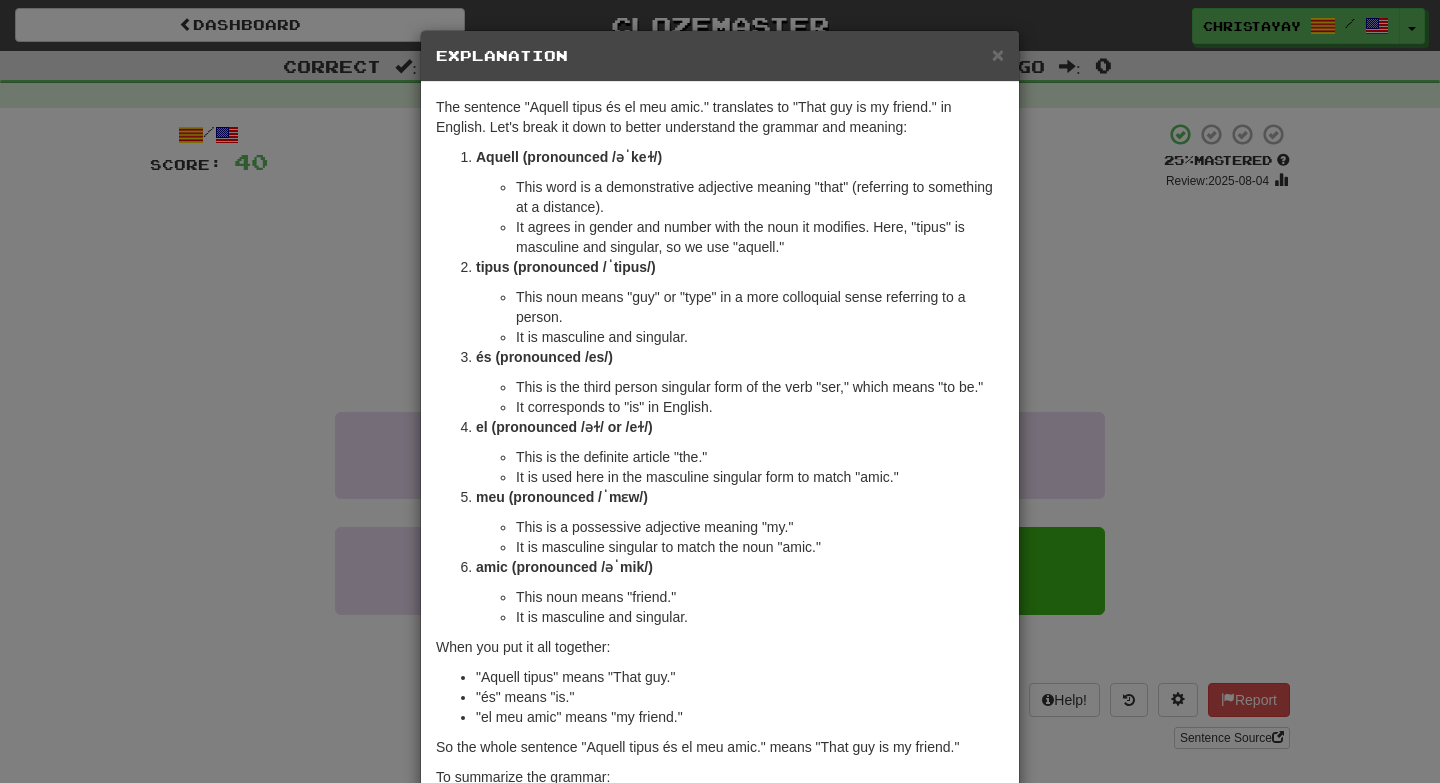 click on "× Explanation" at bounding box center (720, 56) 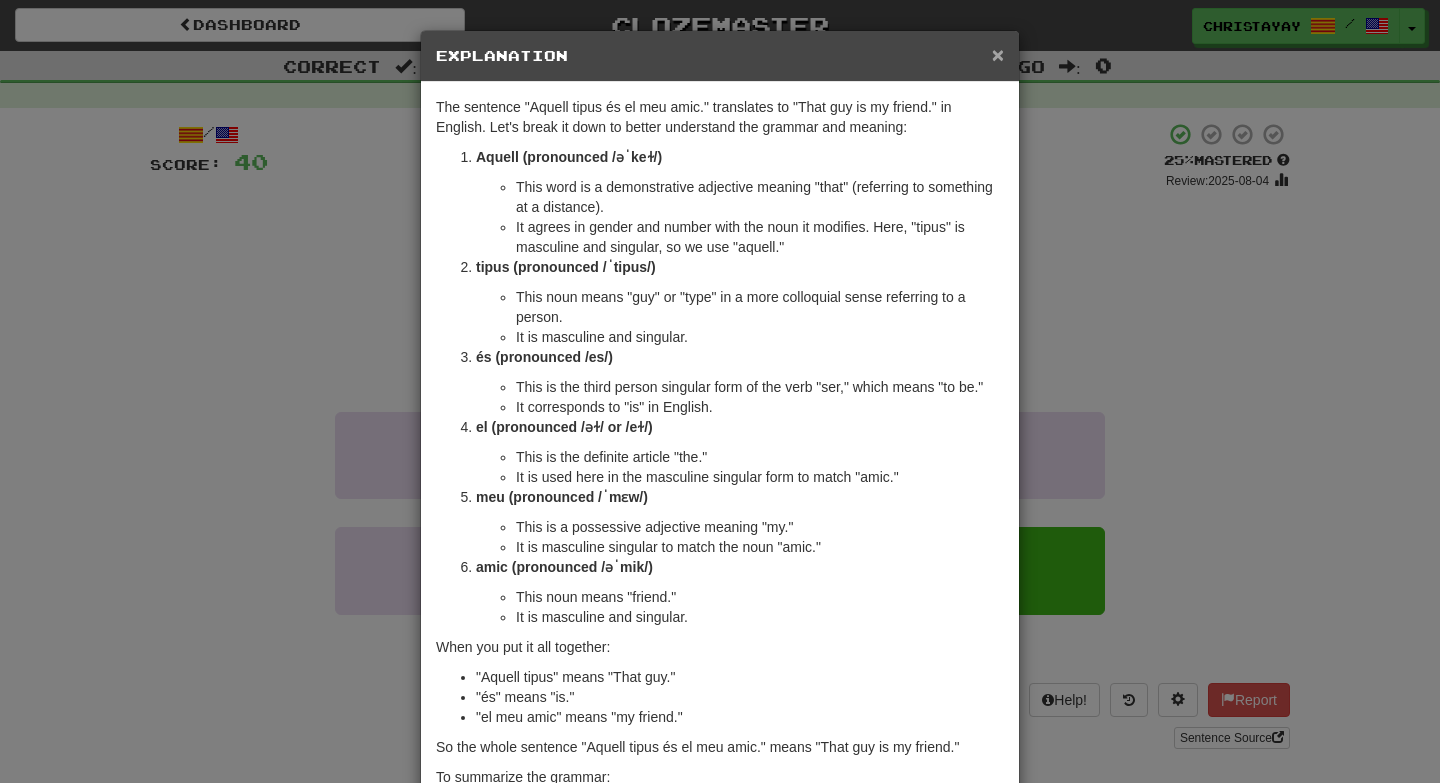 click on "×" at bounding box center [998, 54] 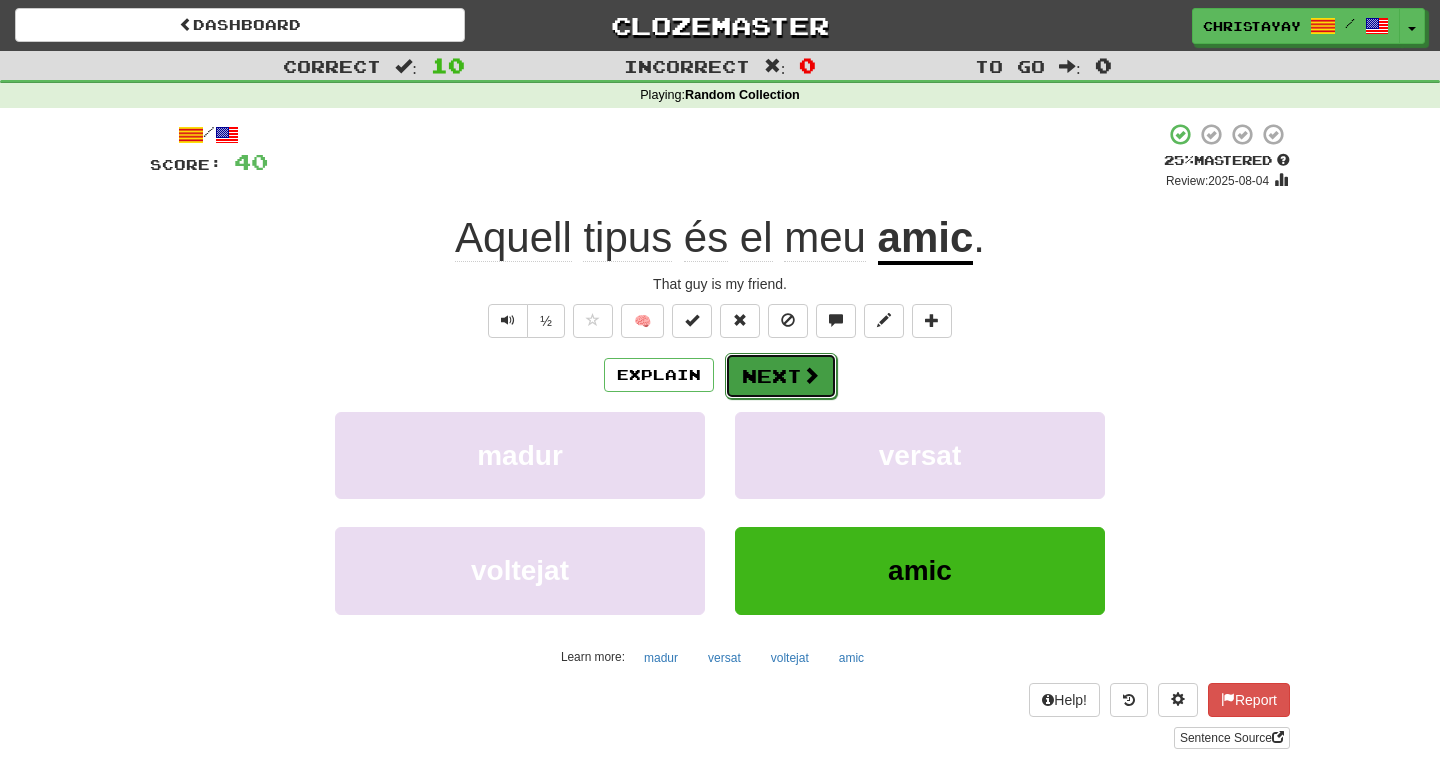 click on "Next" at bounding box center [781, 376] 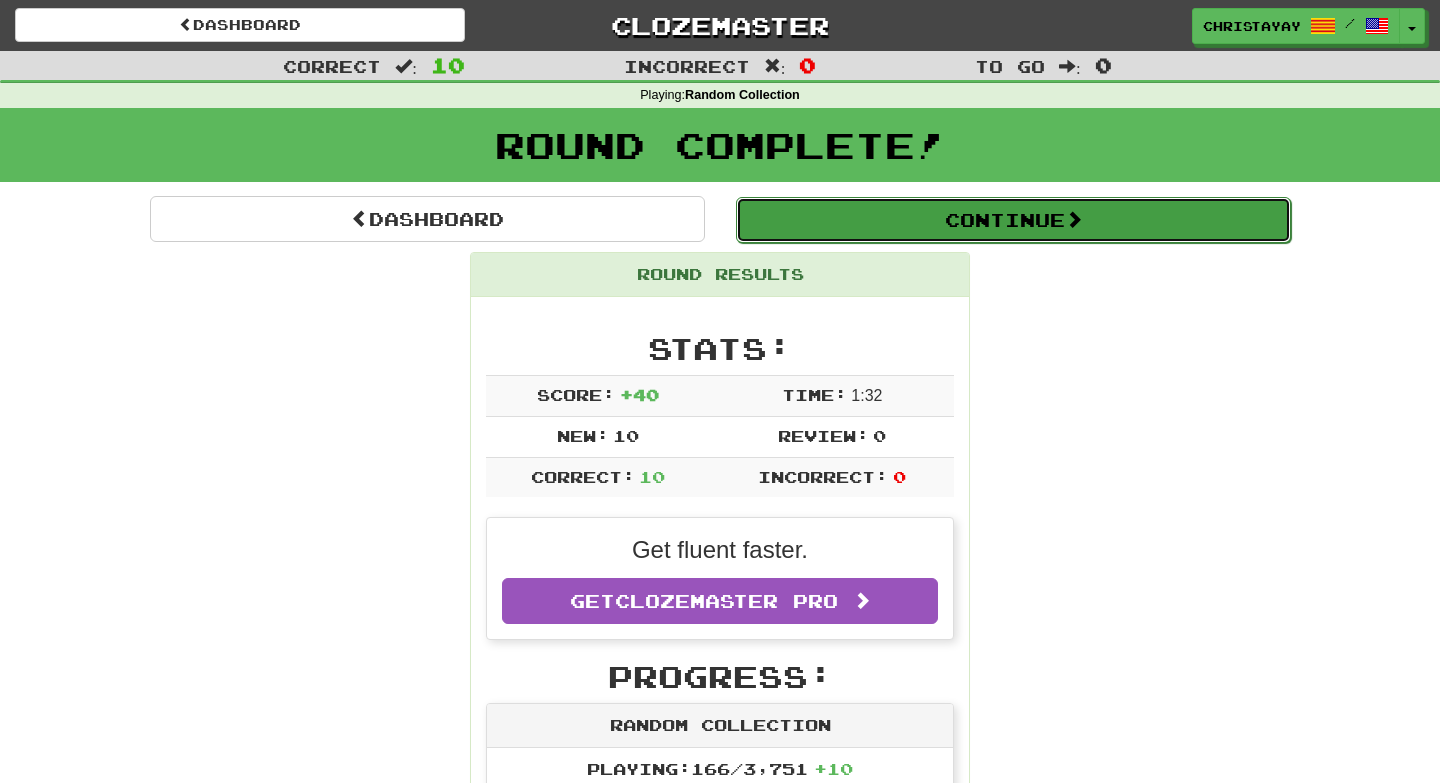 click on "Continue" at bounding box center (1013, 220) 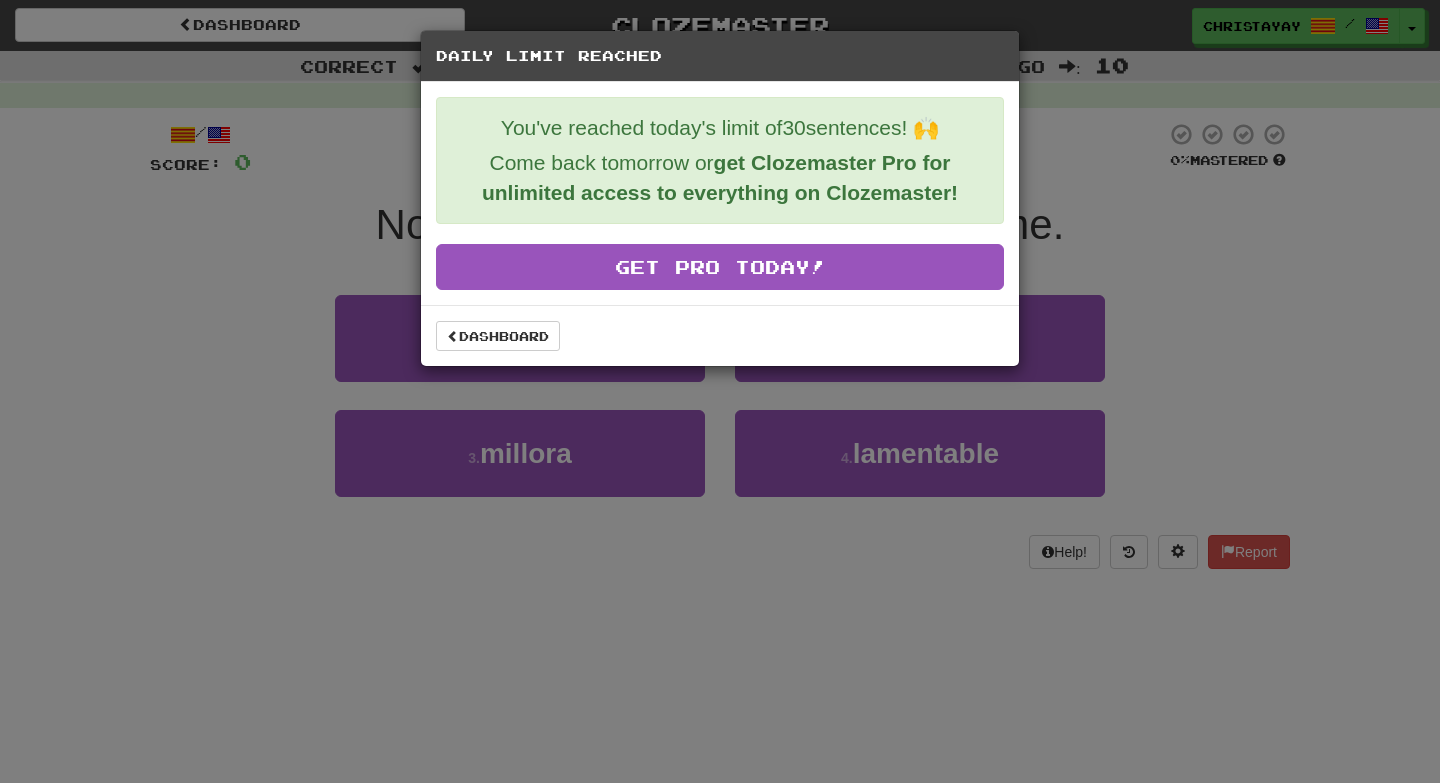 click on "Dashboard" at bounding box center [720, 335] 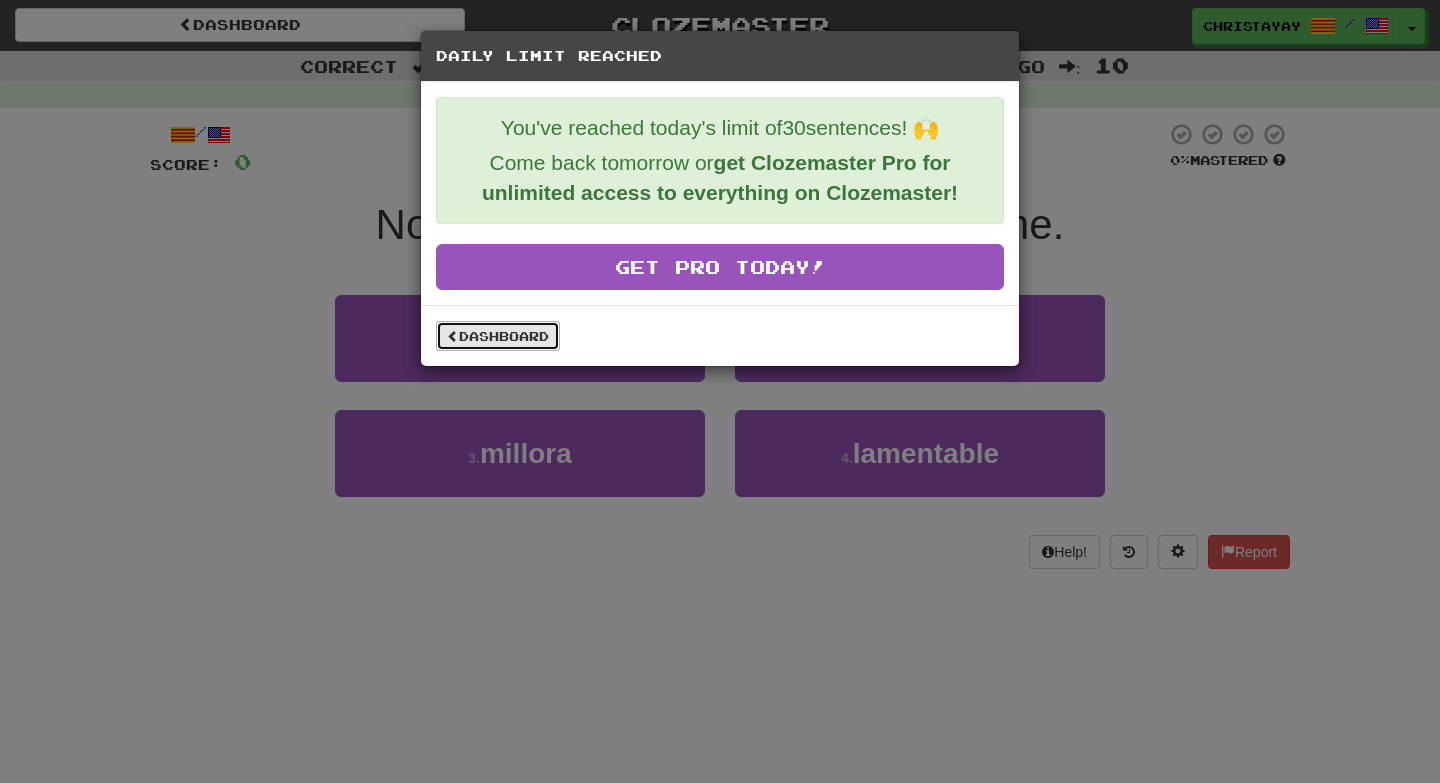 click on "Dashboard" at bounding box center [498, 336] 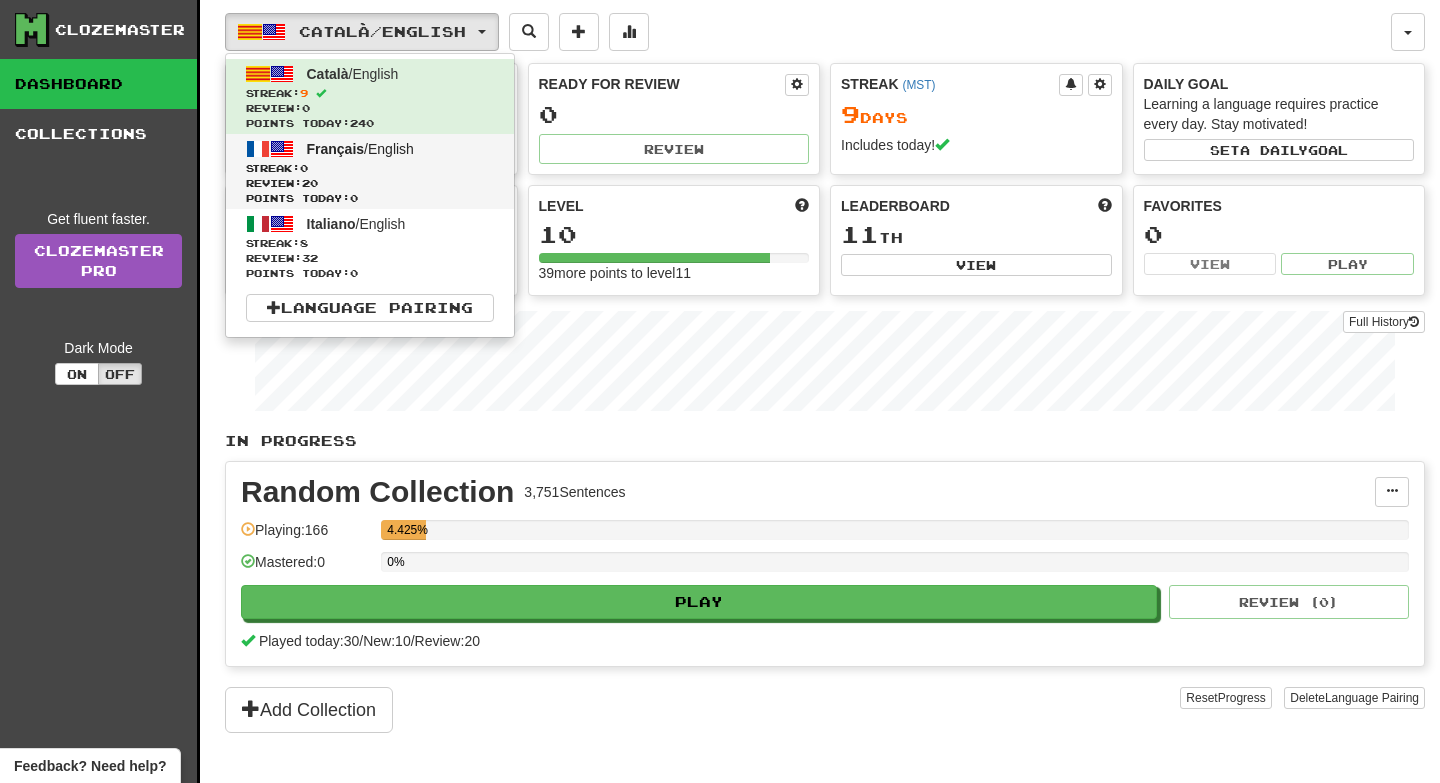 scroll, scrollTop: 0, scrollLeft: 0, axis: both 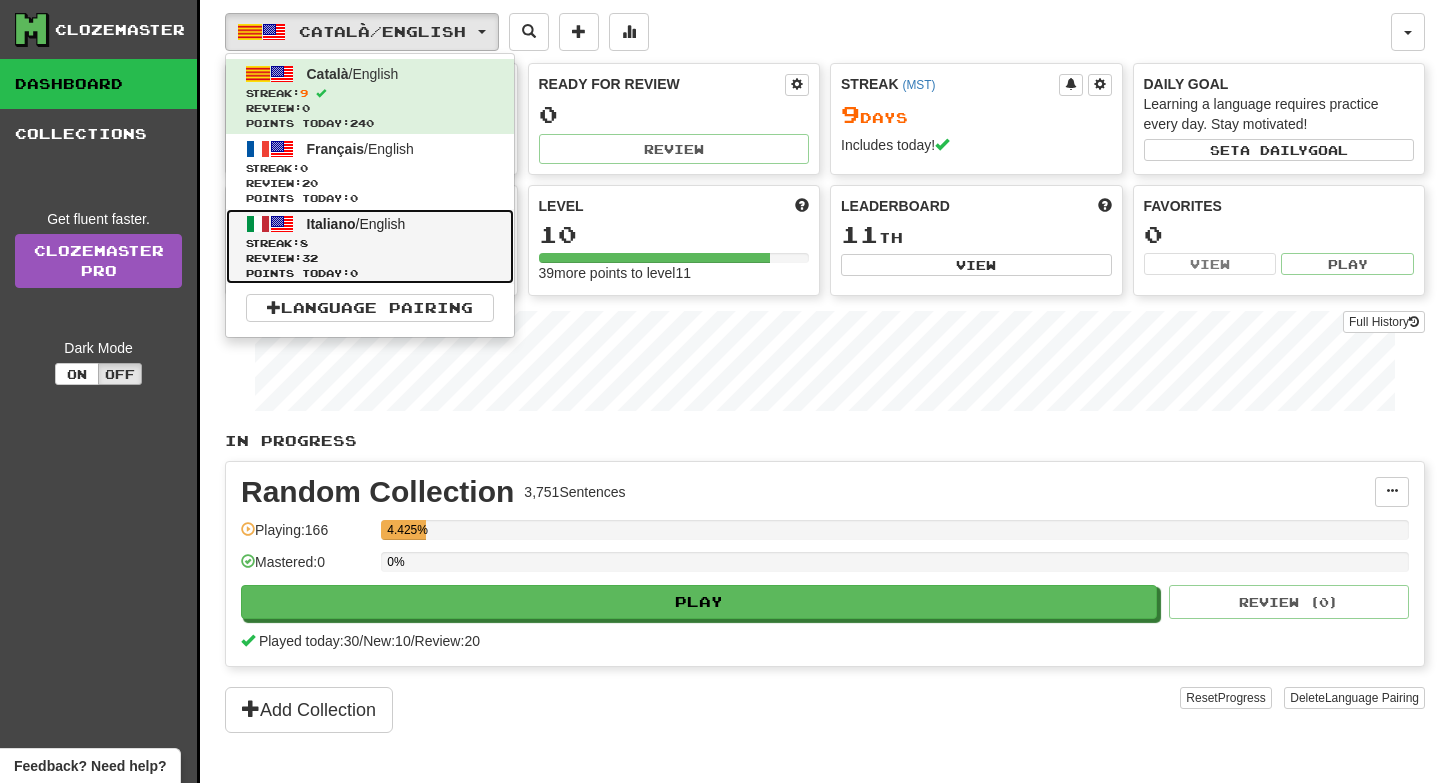 click on "Italiano" at bounding box center [331, 224] 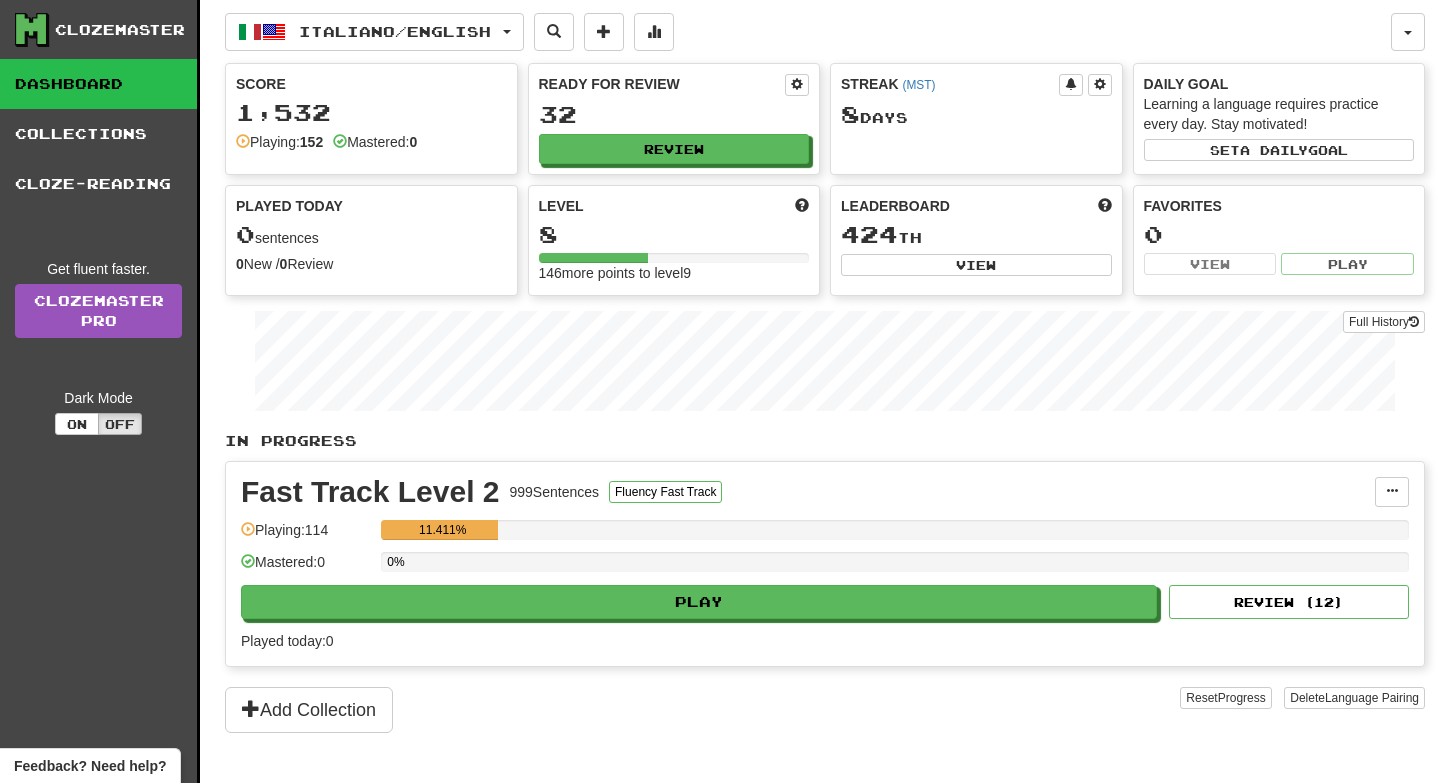 scroll, scrollTop: 0, scrollLeft: 0, axis: both 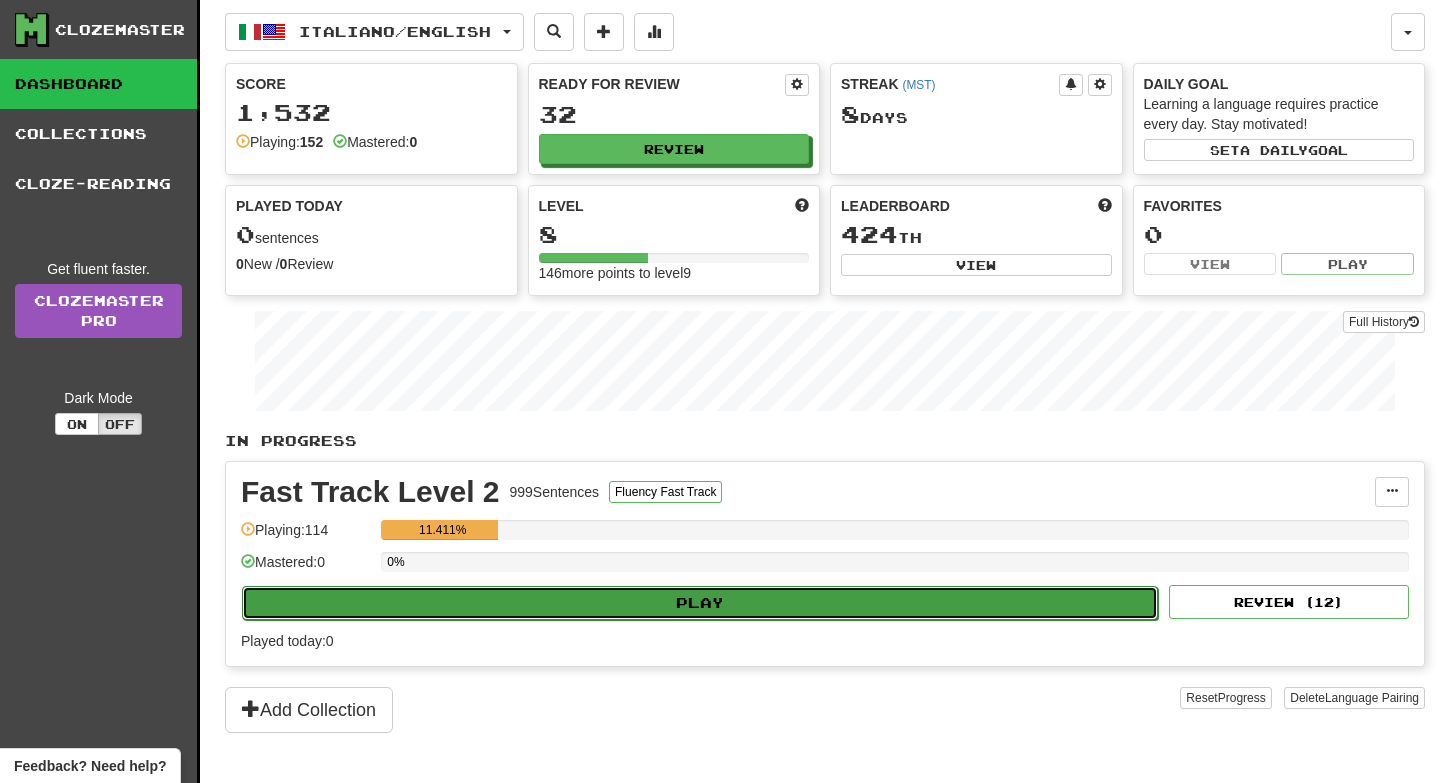 click on "Play" at bounding box center [700, 603] 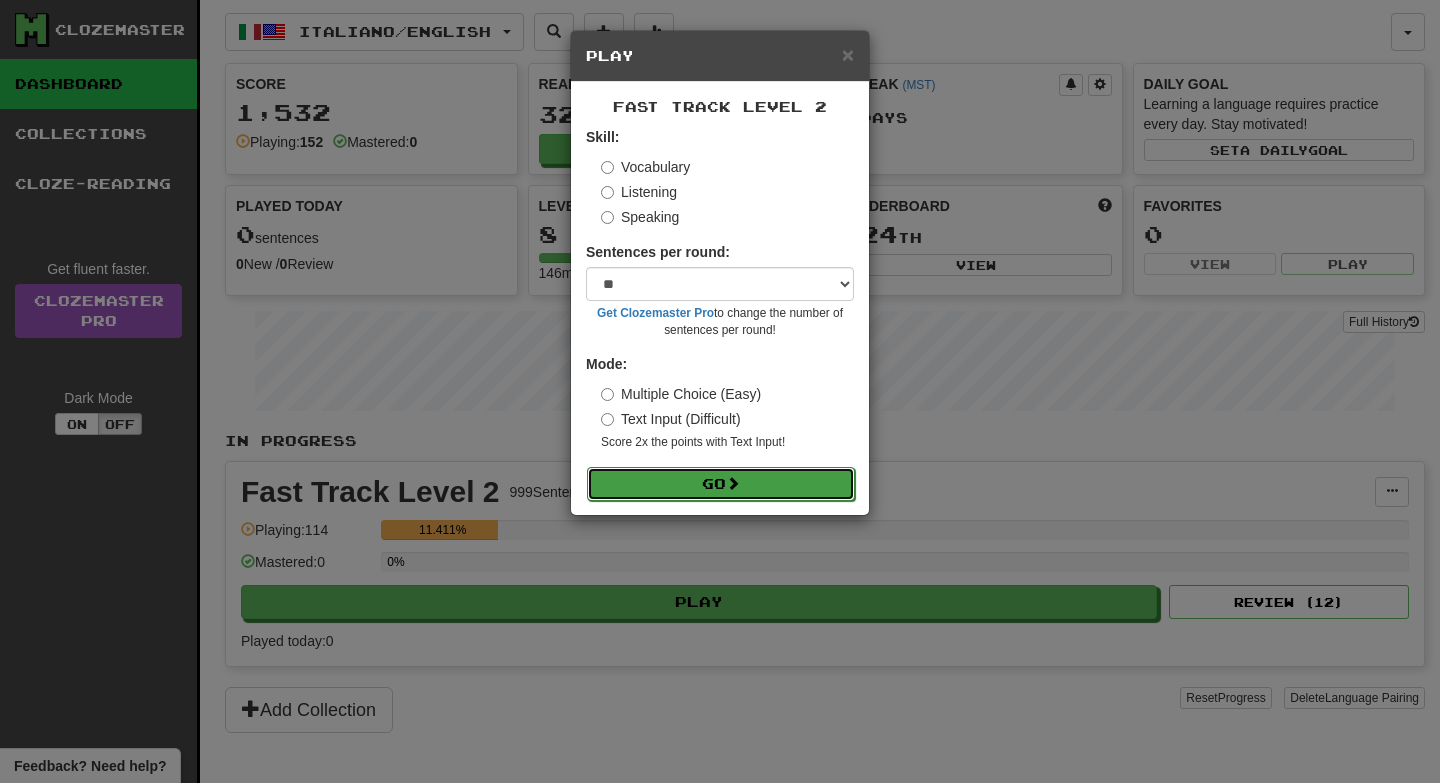 click on "Go" at bounding box center (721, 484) 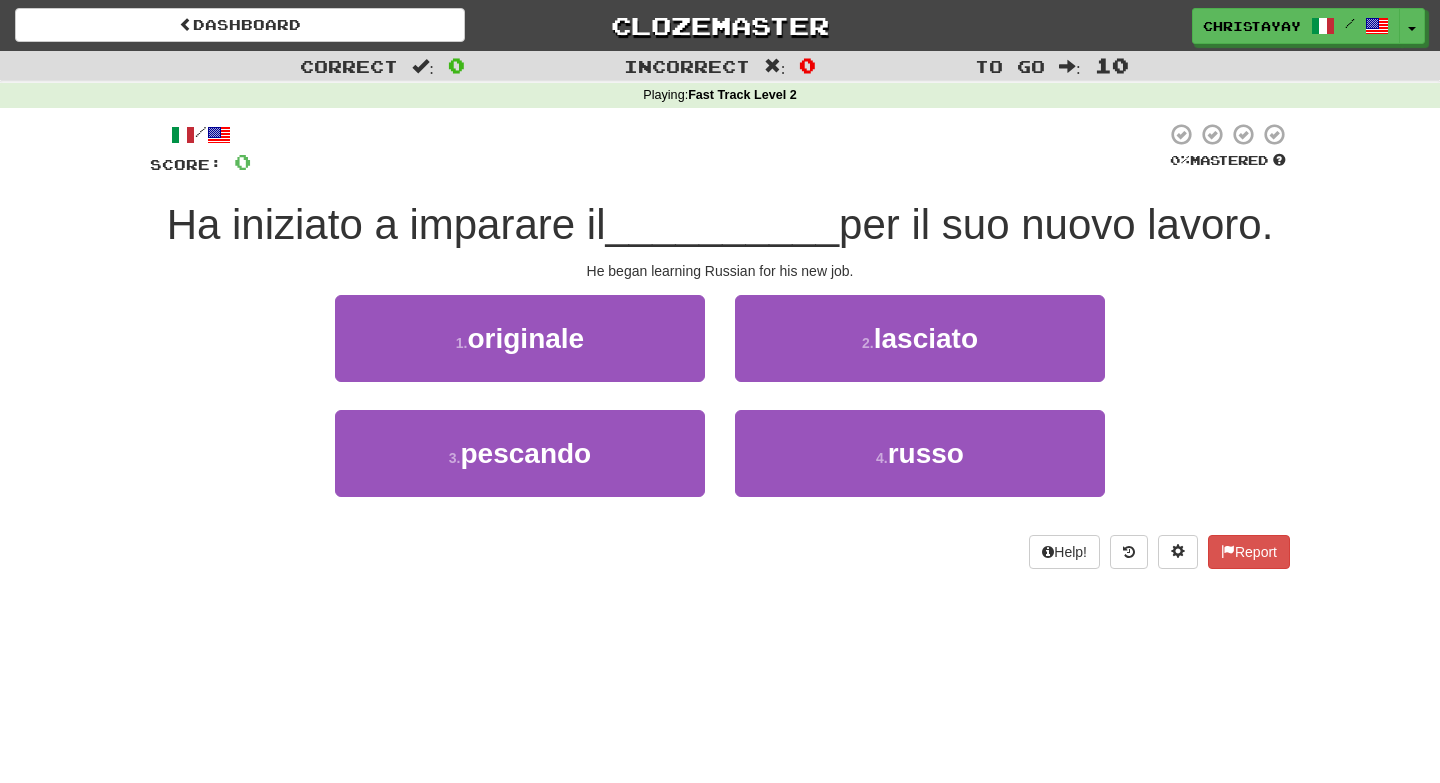 scroll, scrollTop: 0, scrollLeft: 0, axis: both 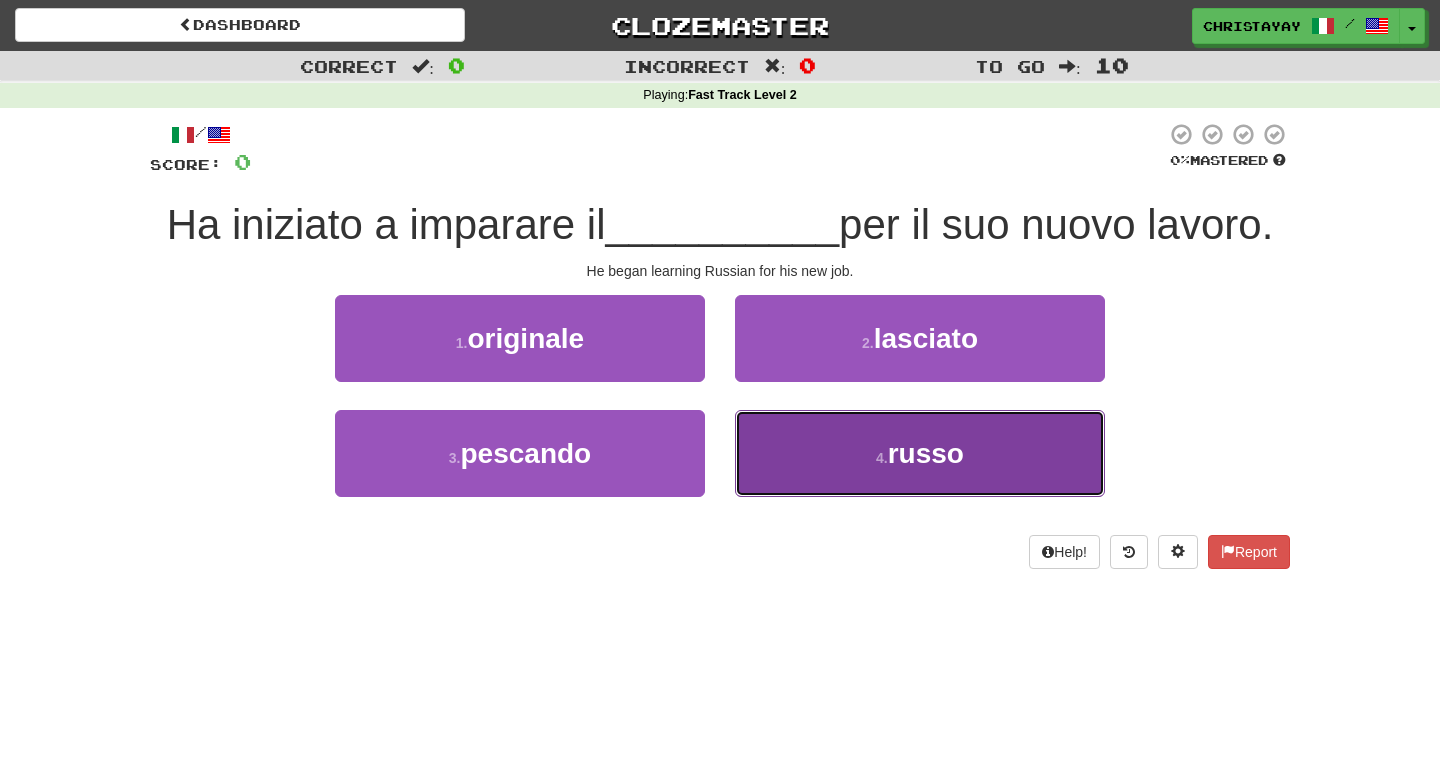 click on "4 .  russo" at bounding box center (920, 453) 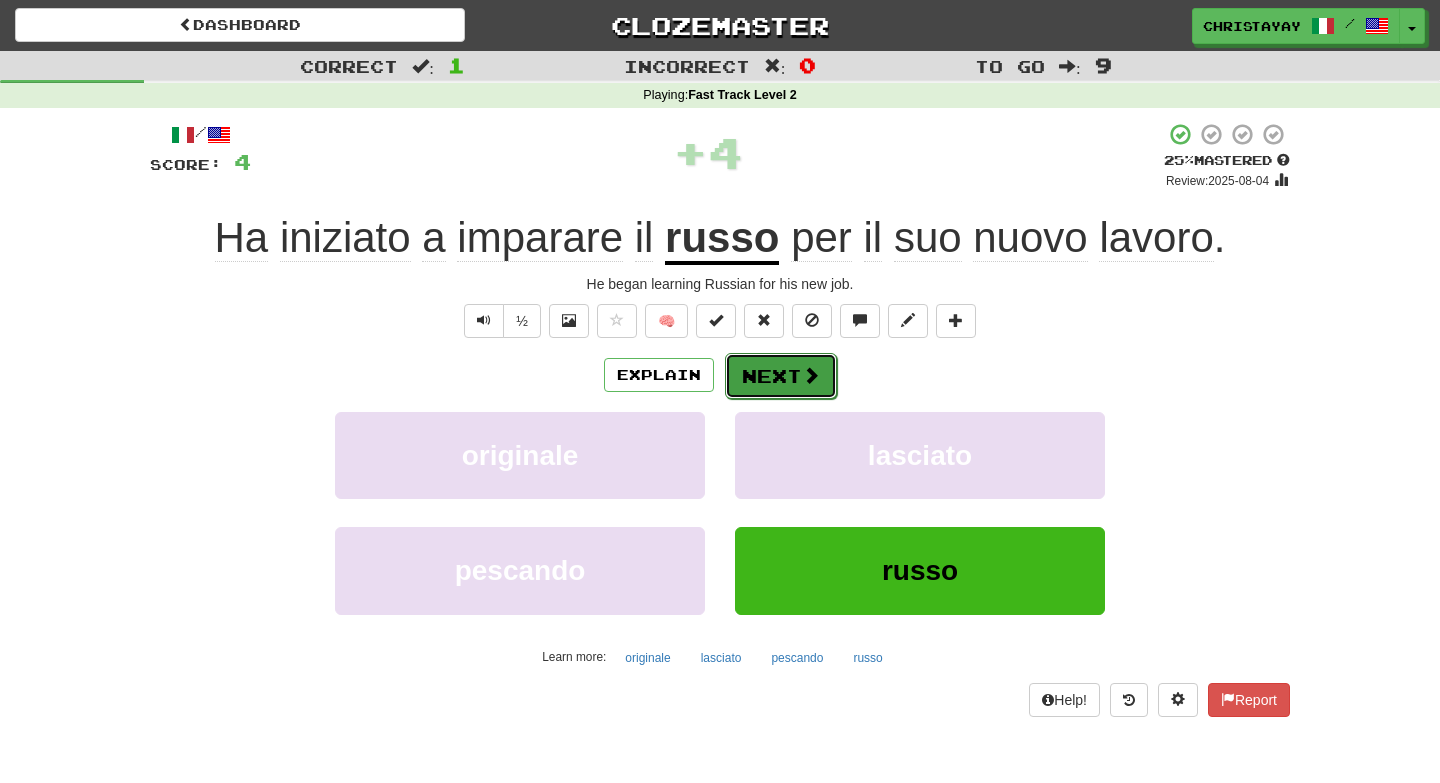 click on "Next" at bounding box center [781, 376] 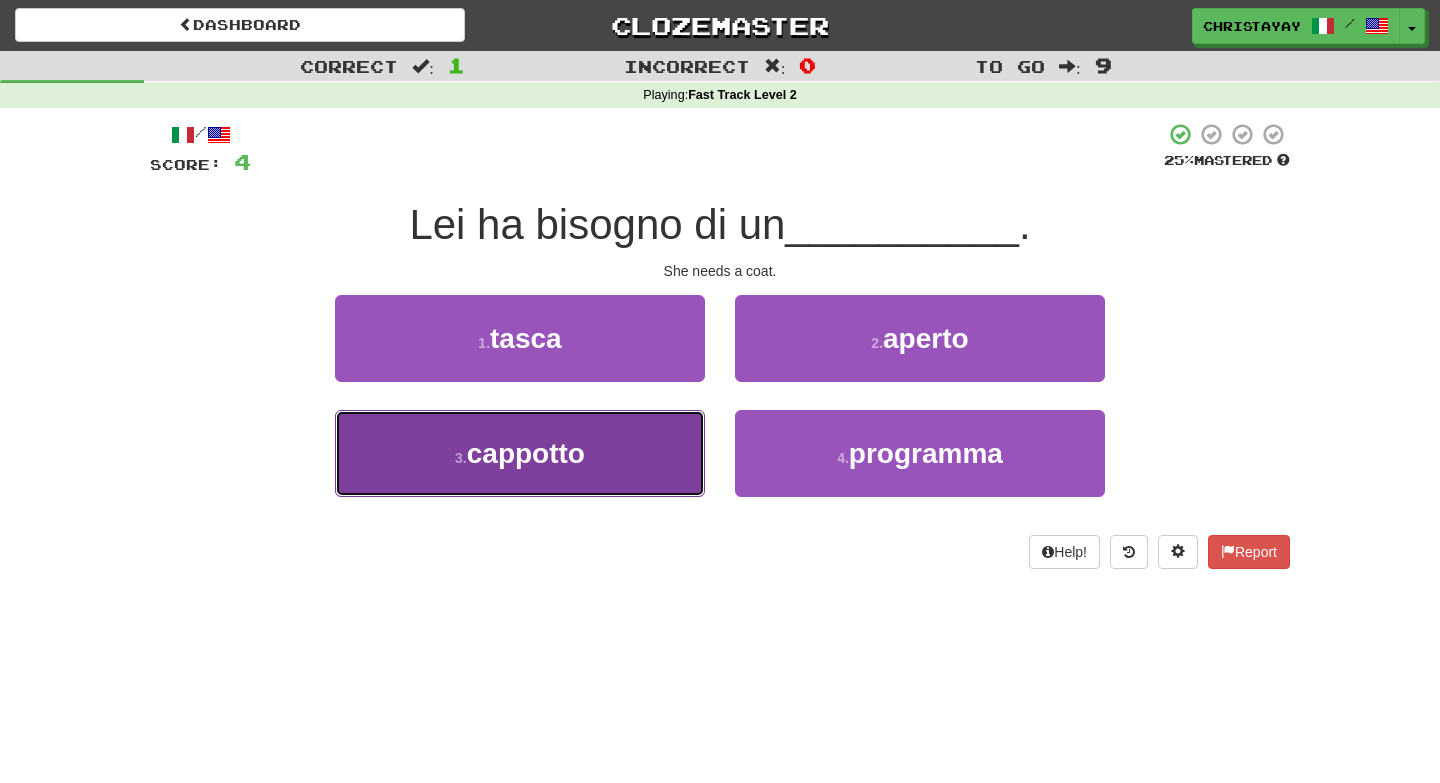 click on "3 .  cappotto" at bounding box center [520, 453] 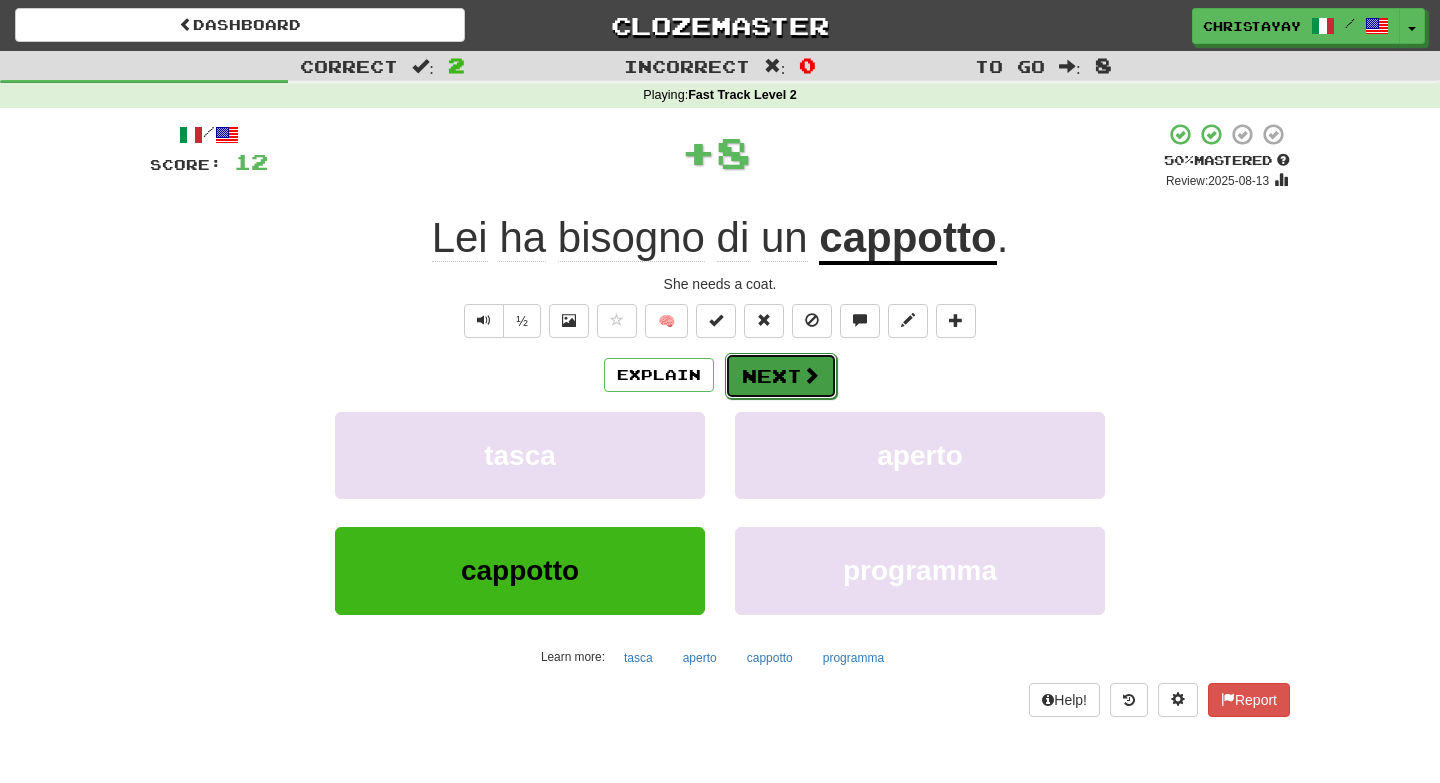 click on "Next" at bounding box center (781, 376) 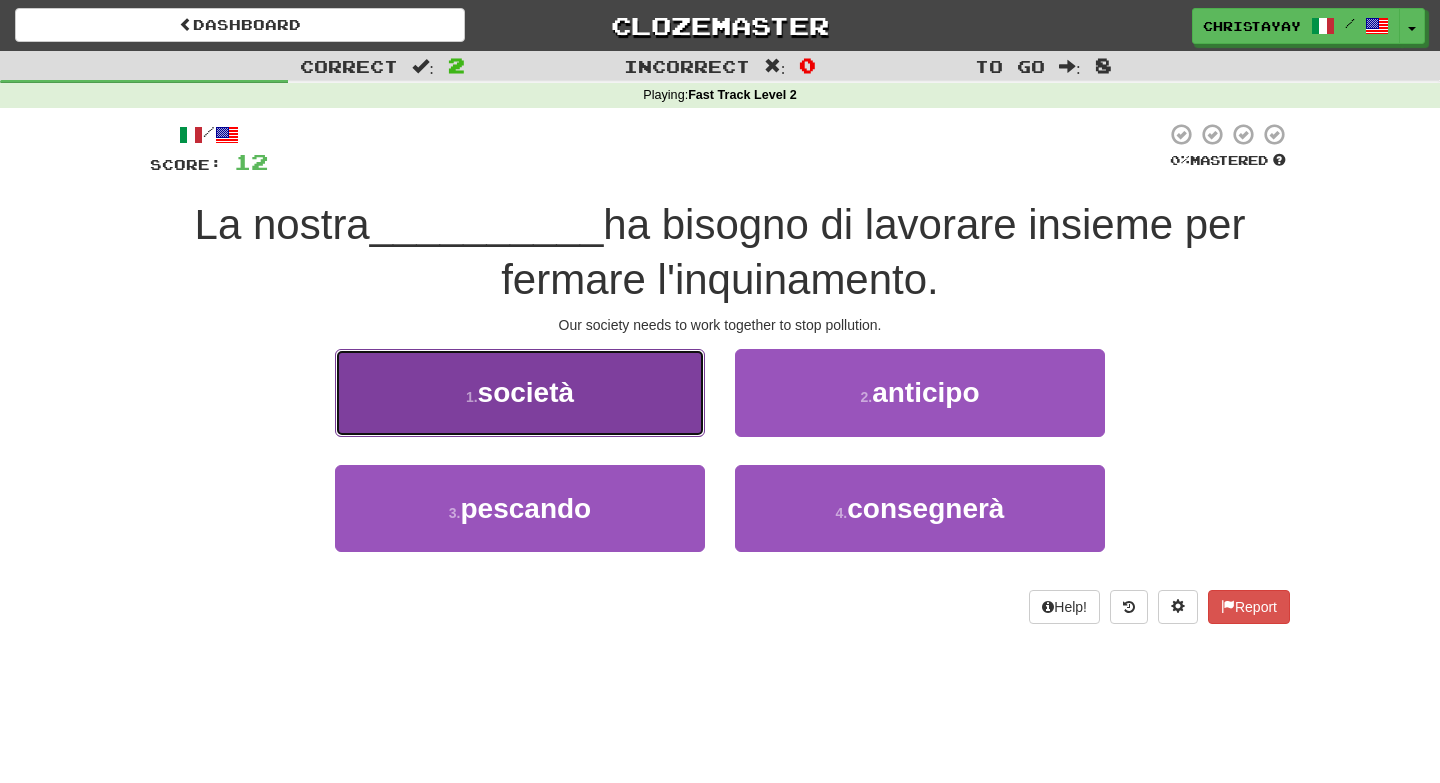 click on "1 .  società" at bounding box center (520, 392) 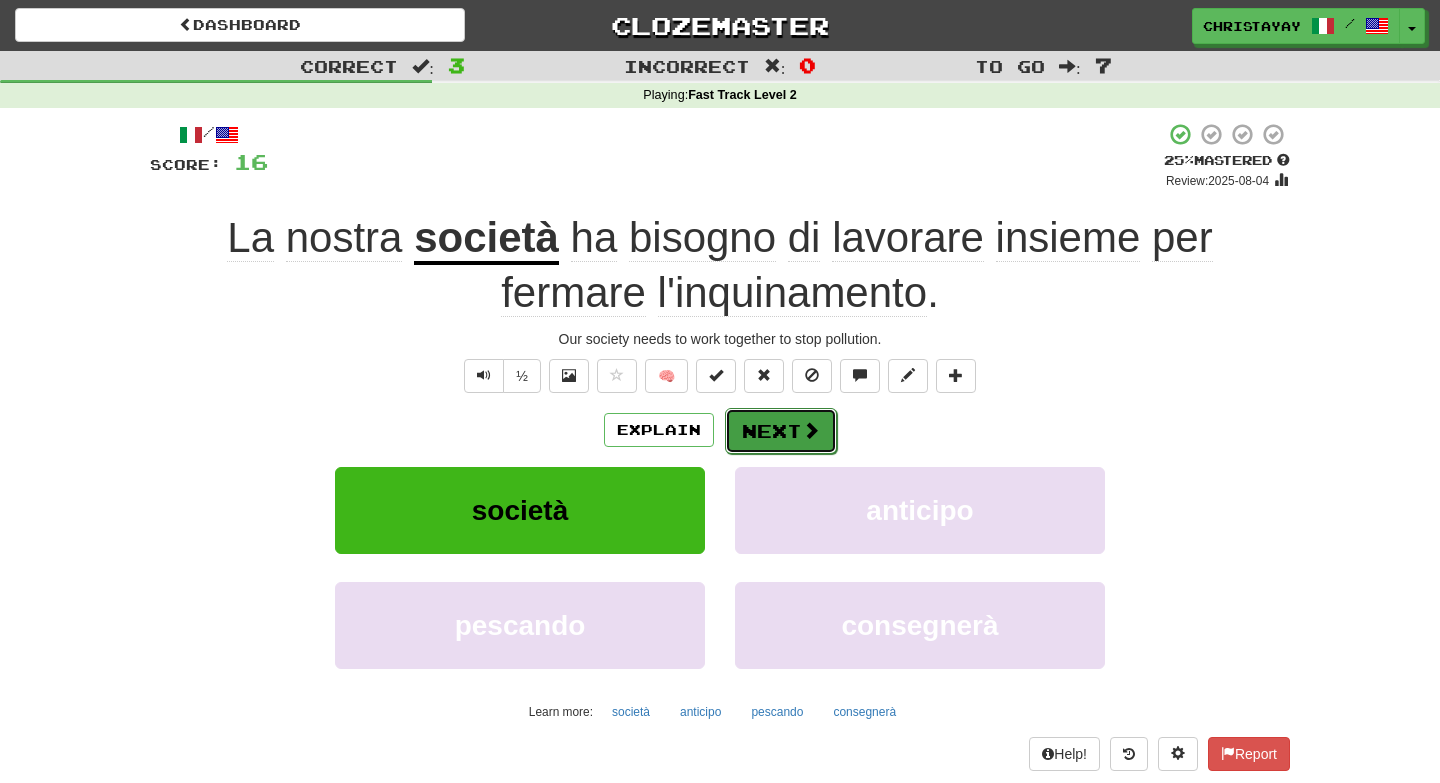 click on "Next" at bounding box center (781, 431) 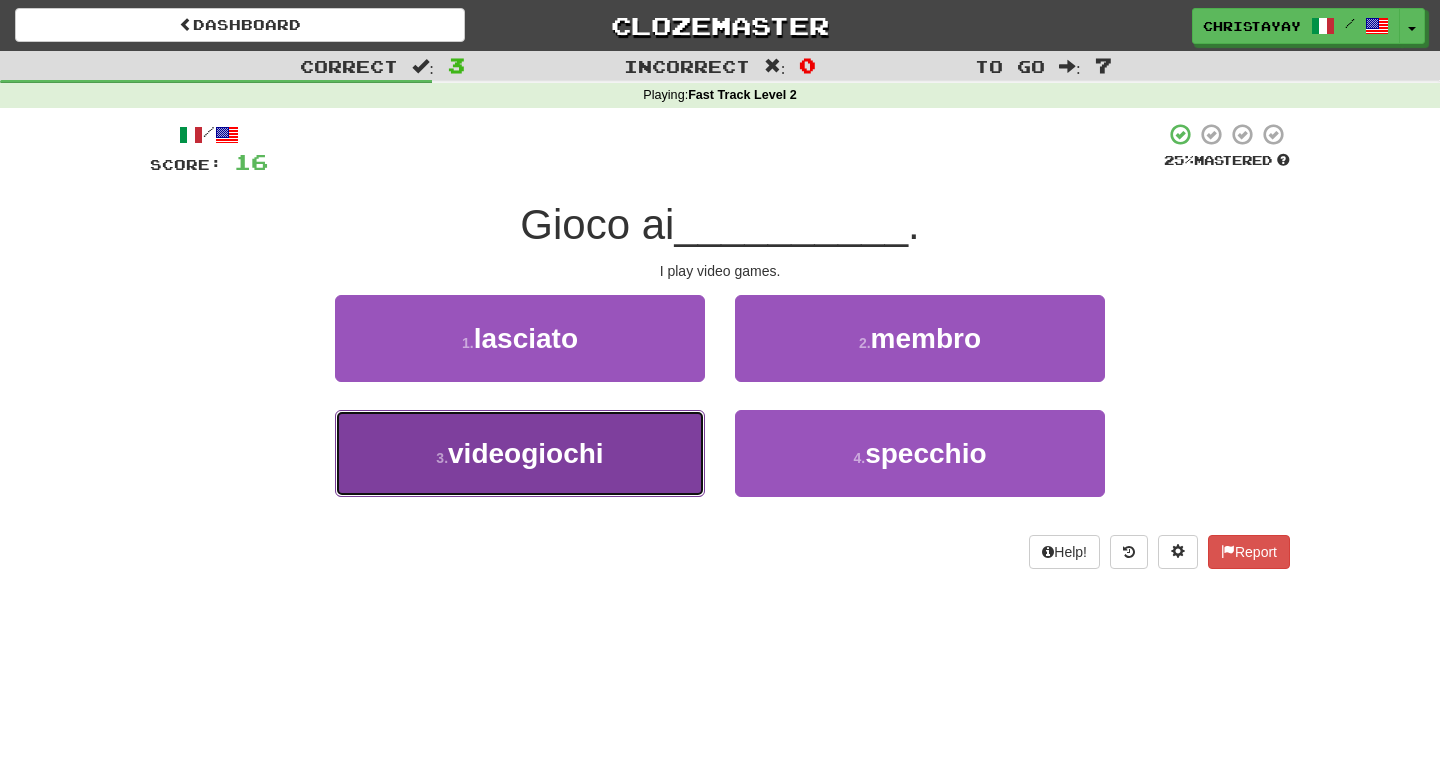 click on "3 .  videogiochi" at bounding box center (520, 453) 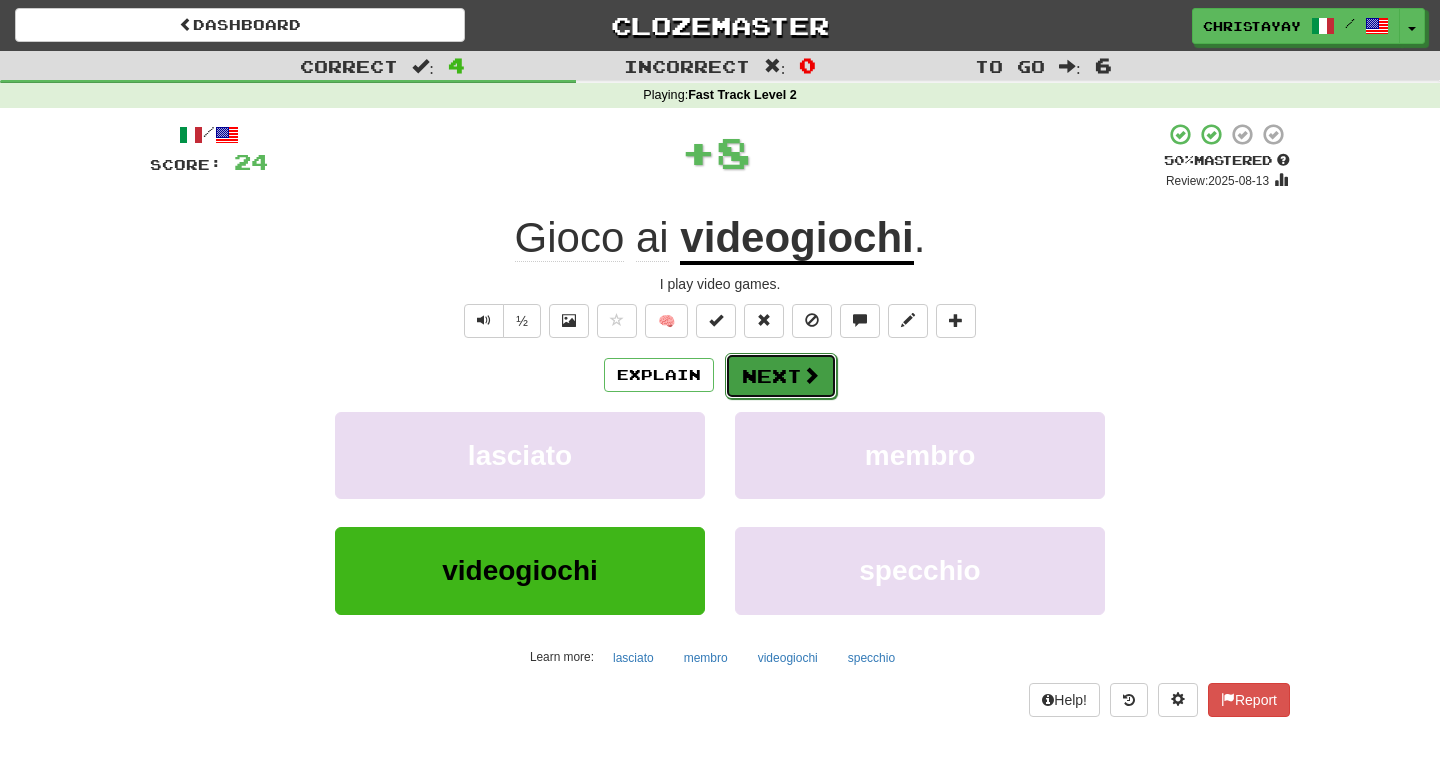 click on "Next" at bounding box center [781, 376] 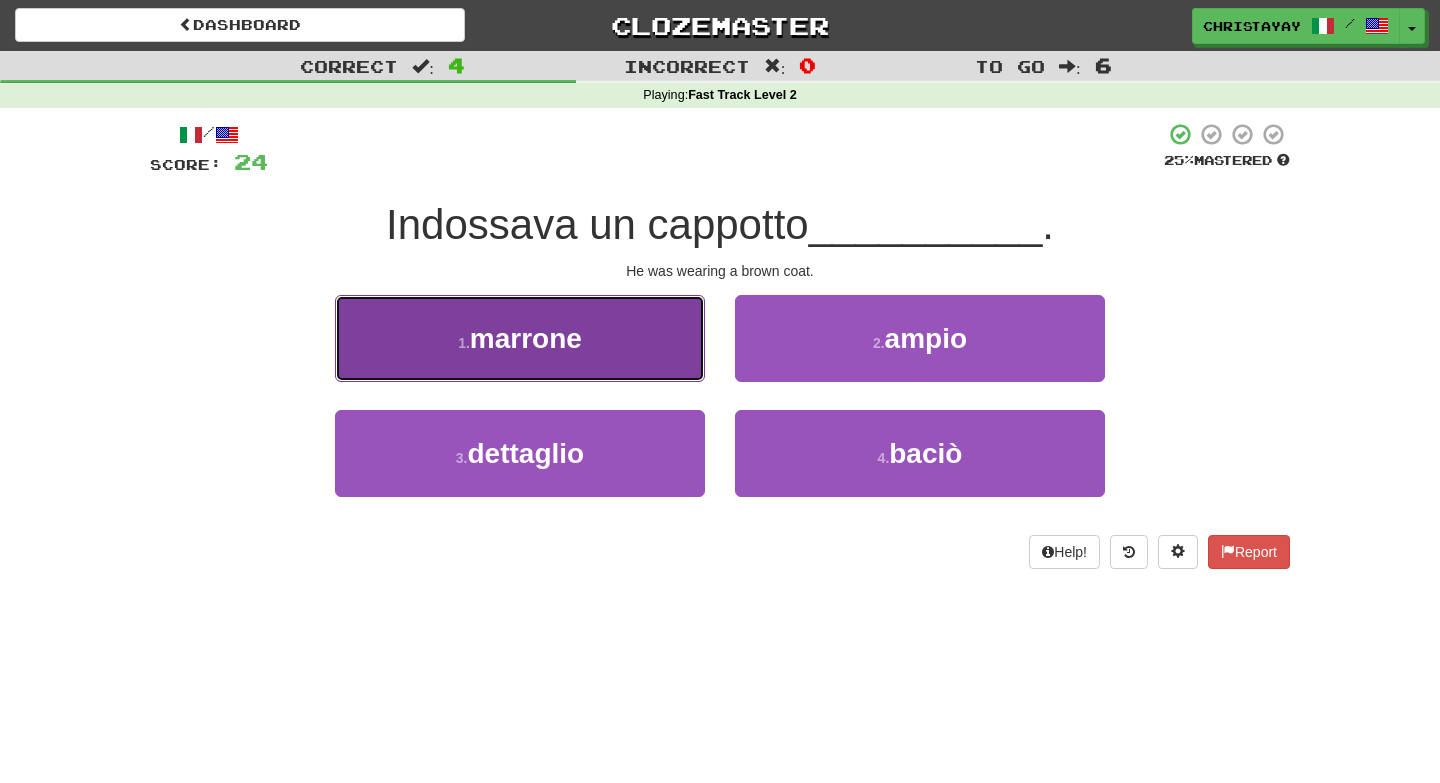 click on "1 .  marrone" at bounding box center (520, 338) 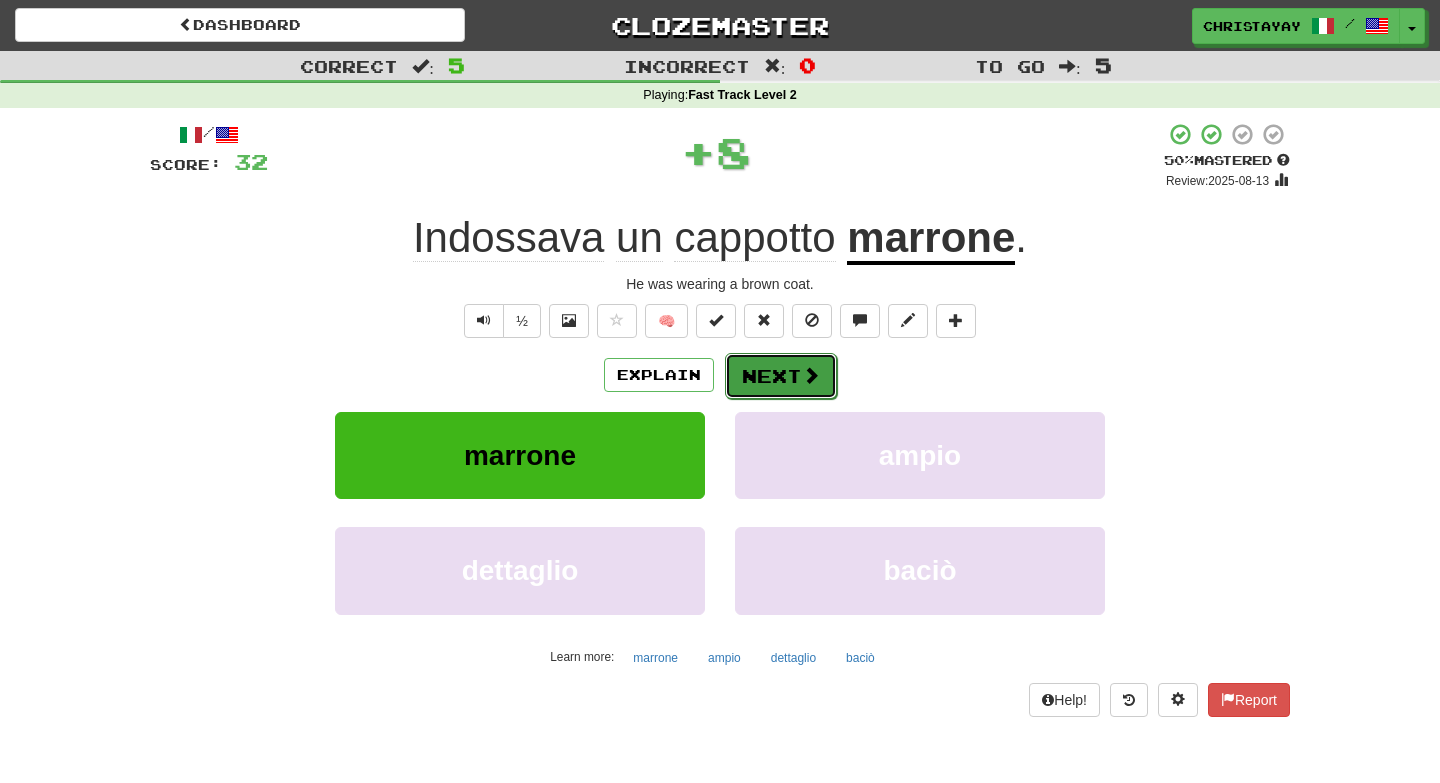 click on "Next" at bounding box center [781, 376] 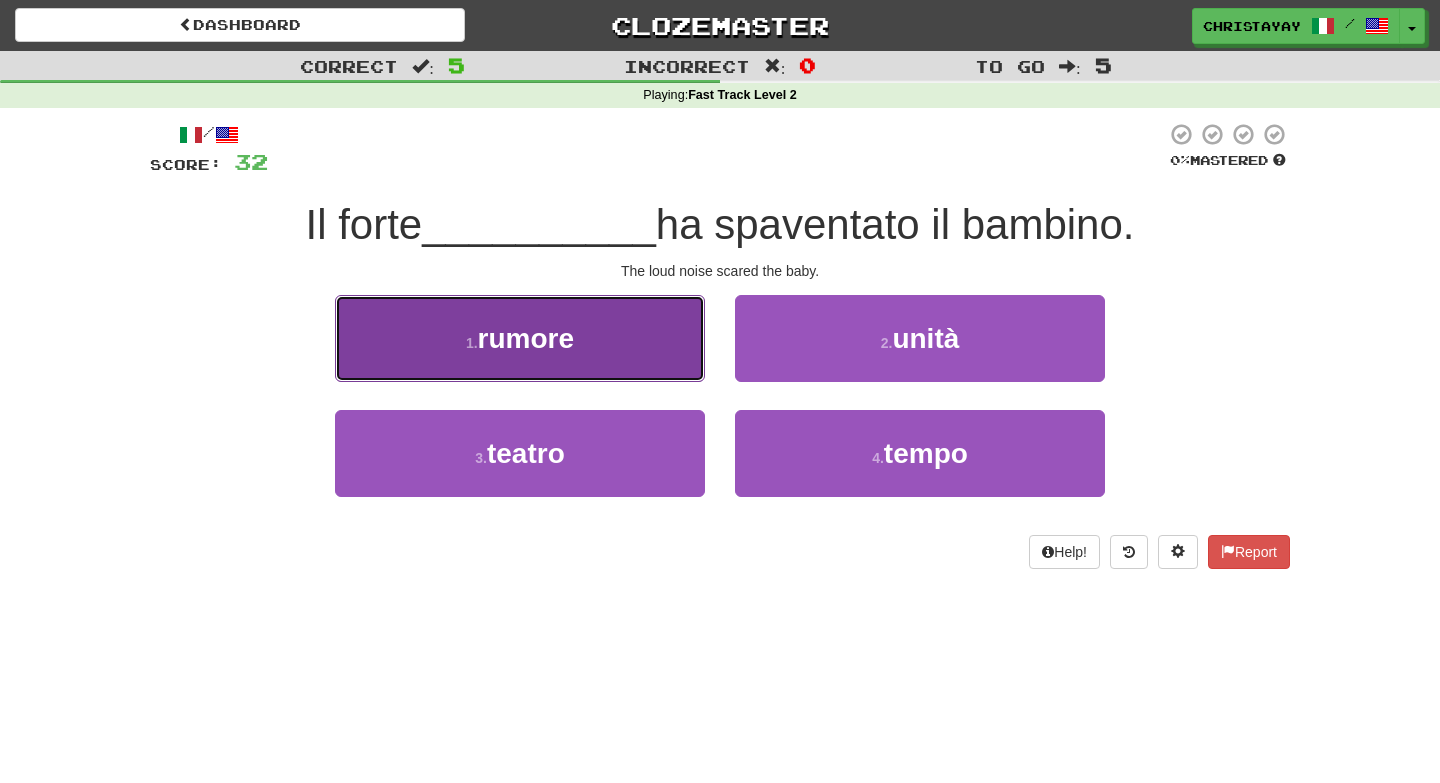click on "1 .  rumore" at bounding box center (520, 338) 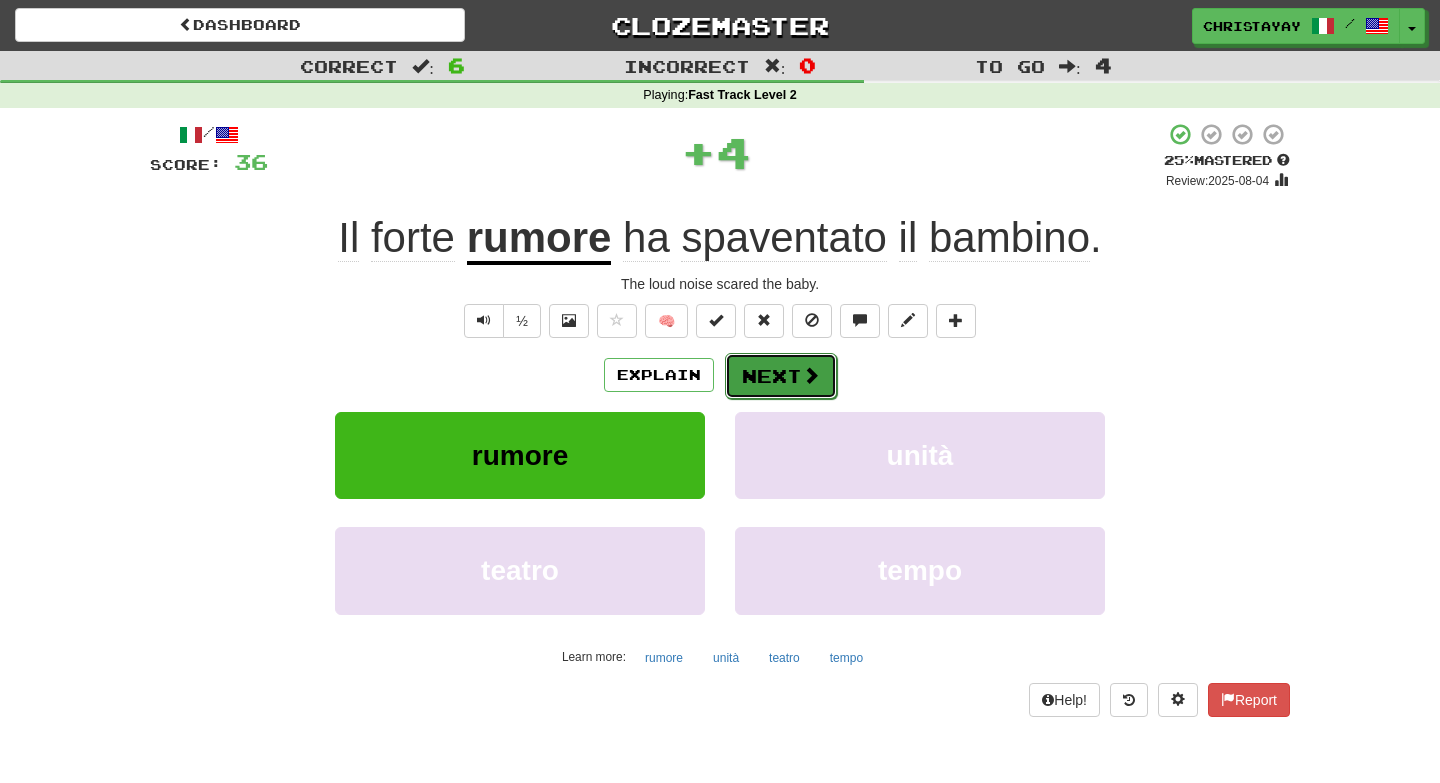 click on "Next" at bounding box center [781, 376] 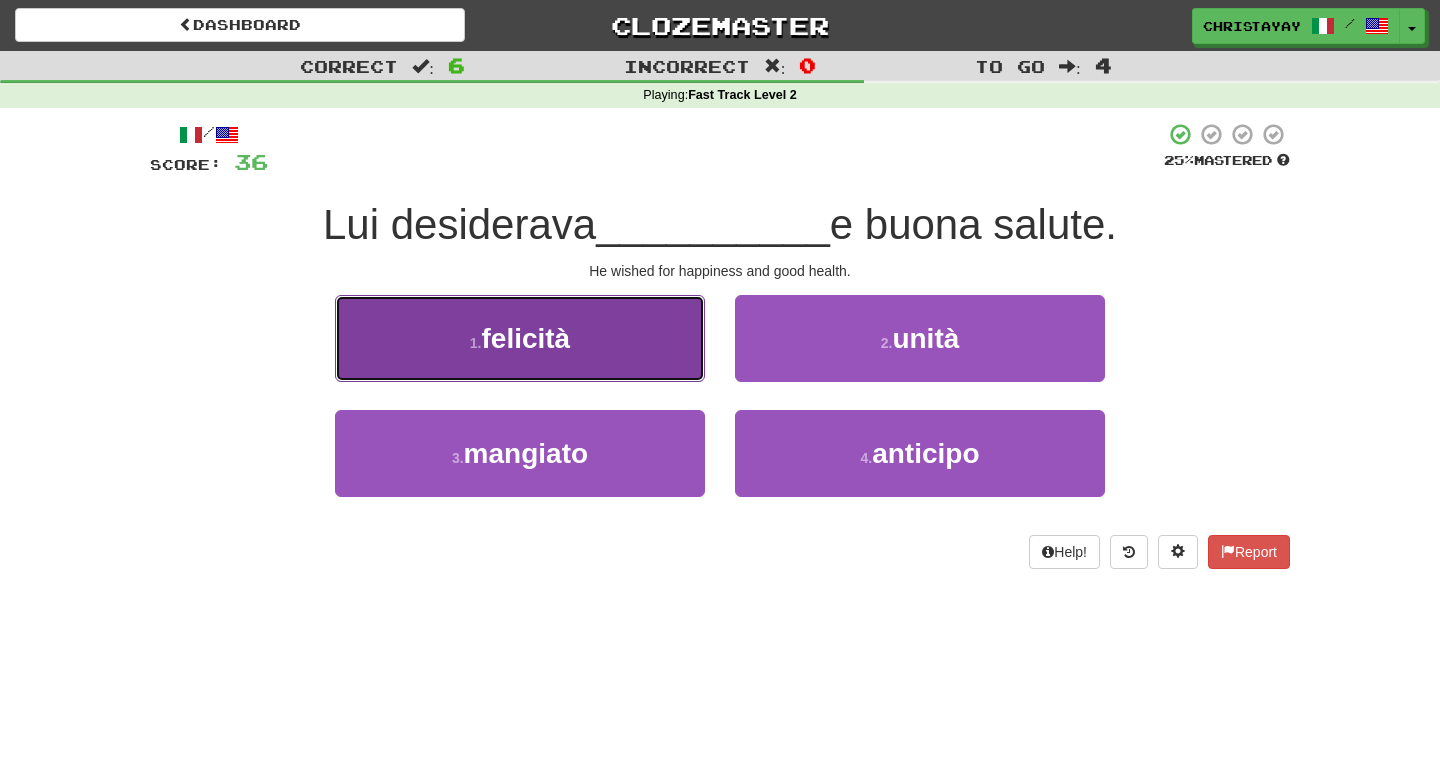click on "1 .  felicità" at bounding box center (520, 338) 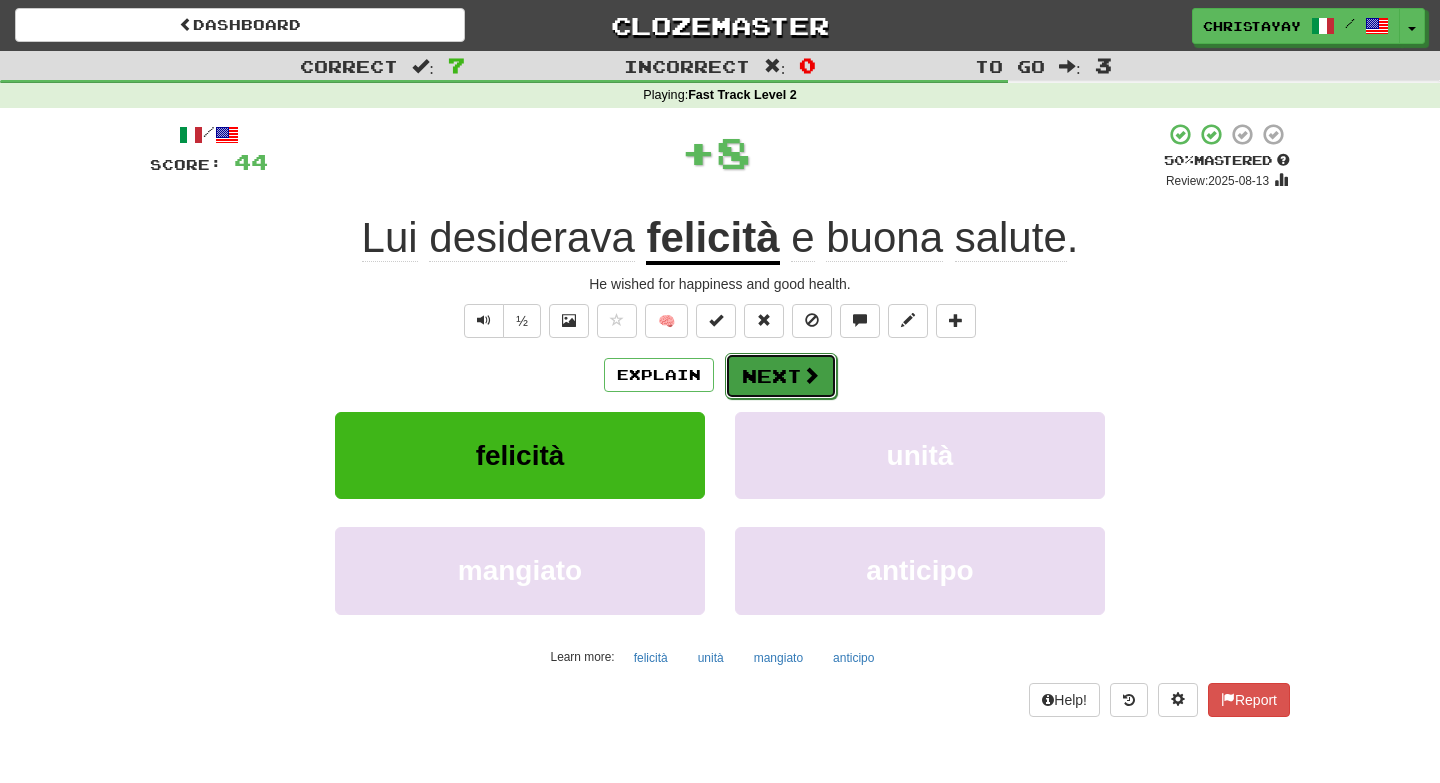 click on "Next" at bounding box center (781, 376) 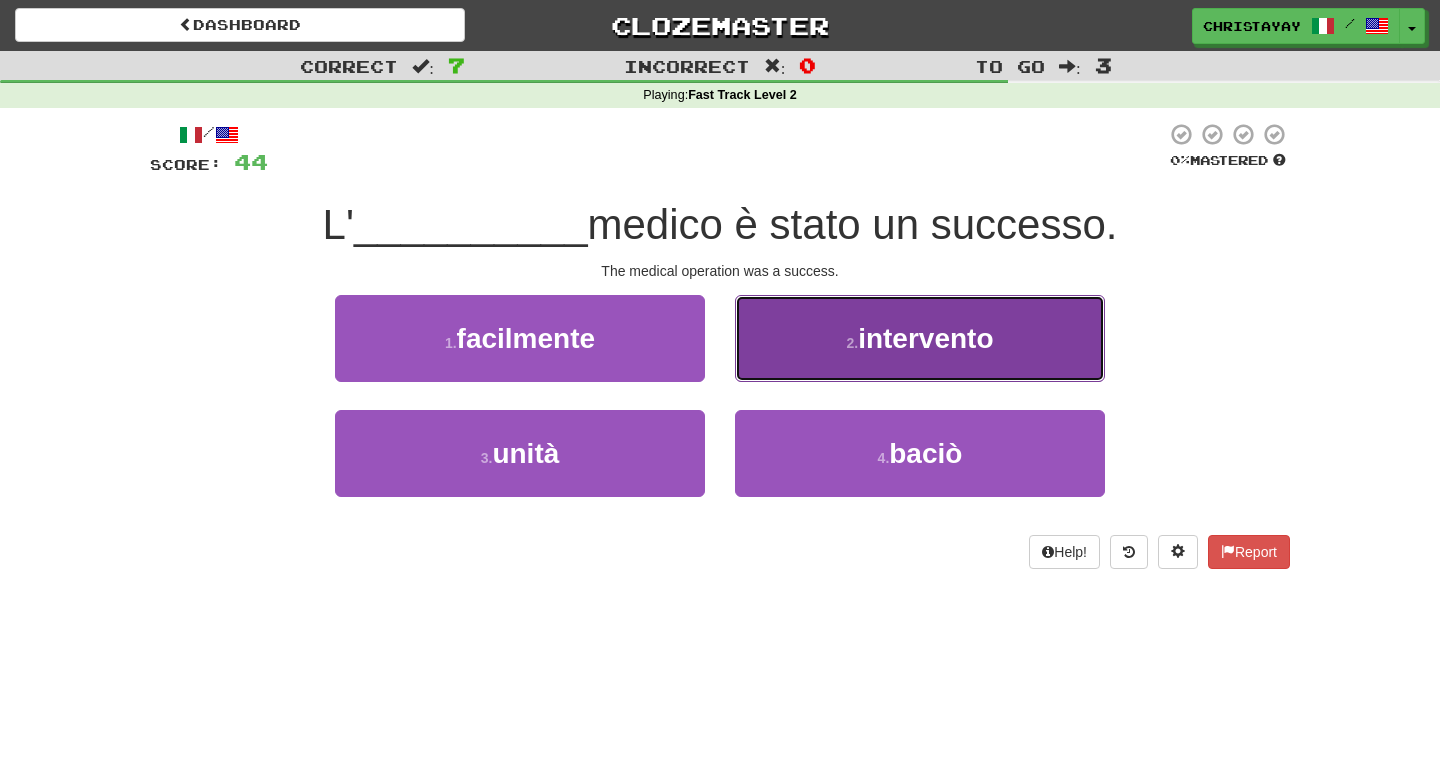 click on "2 .  intervento" at bounding box center (920, 338) 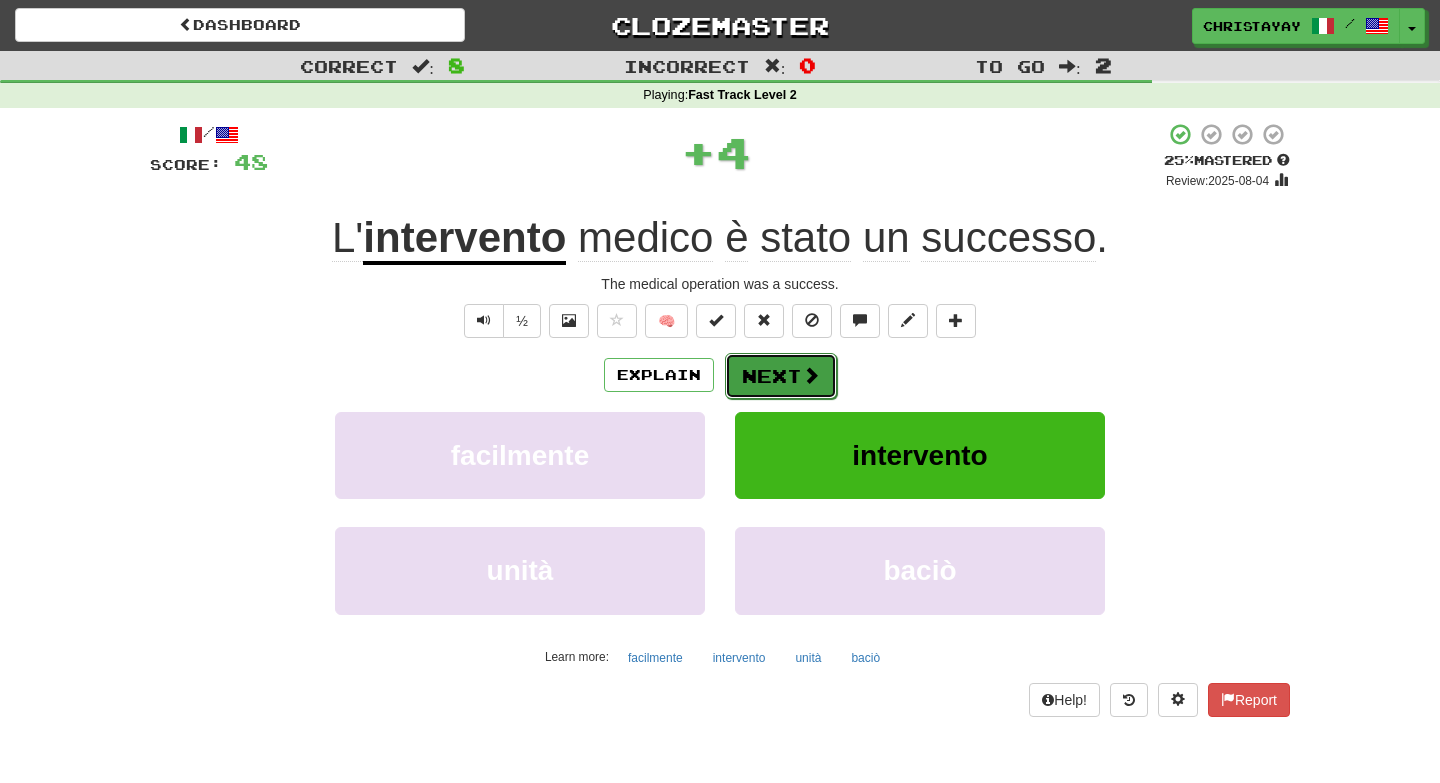 click on "Next" at bounding box center (781, 376) 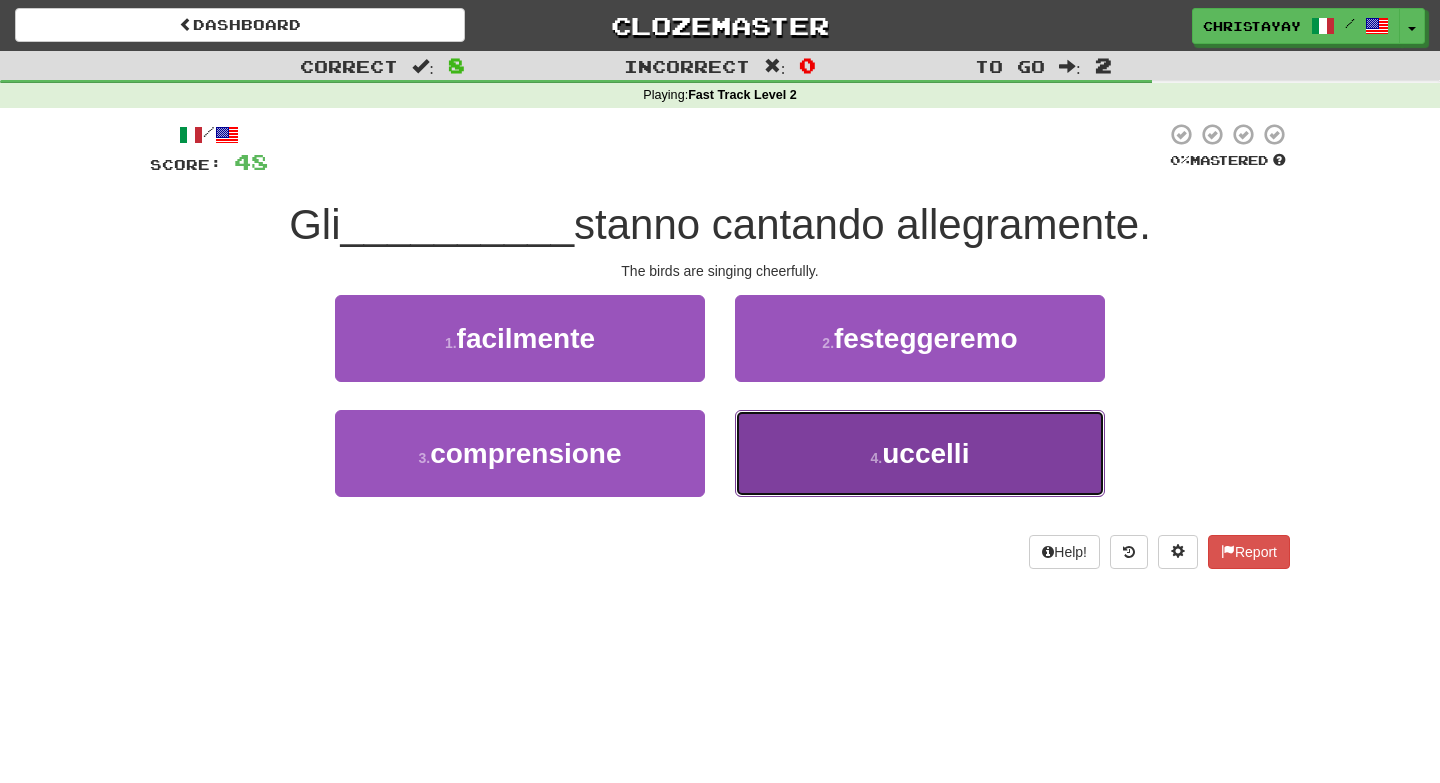 click on "4 .  uccelli" at bounding box center [920, 453] 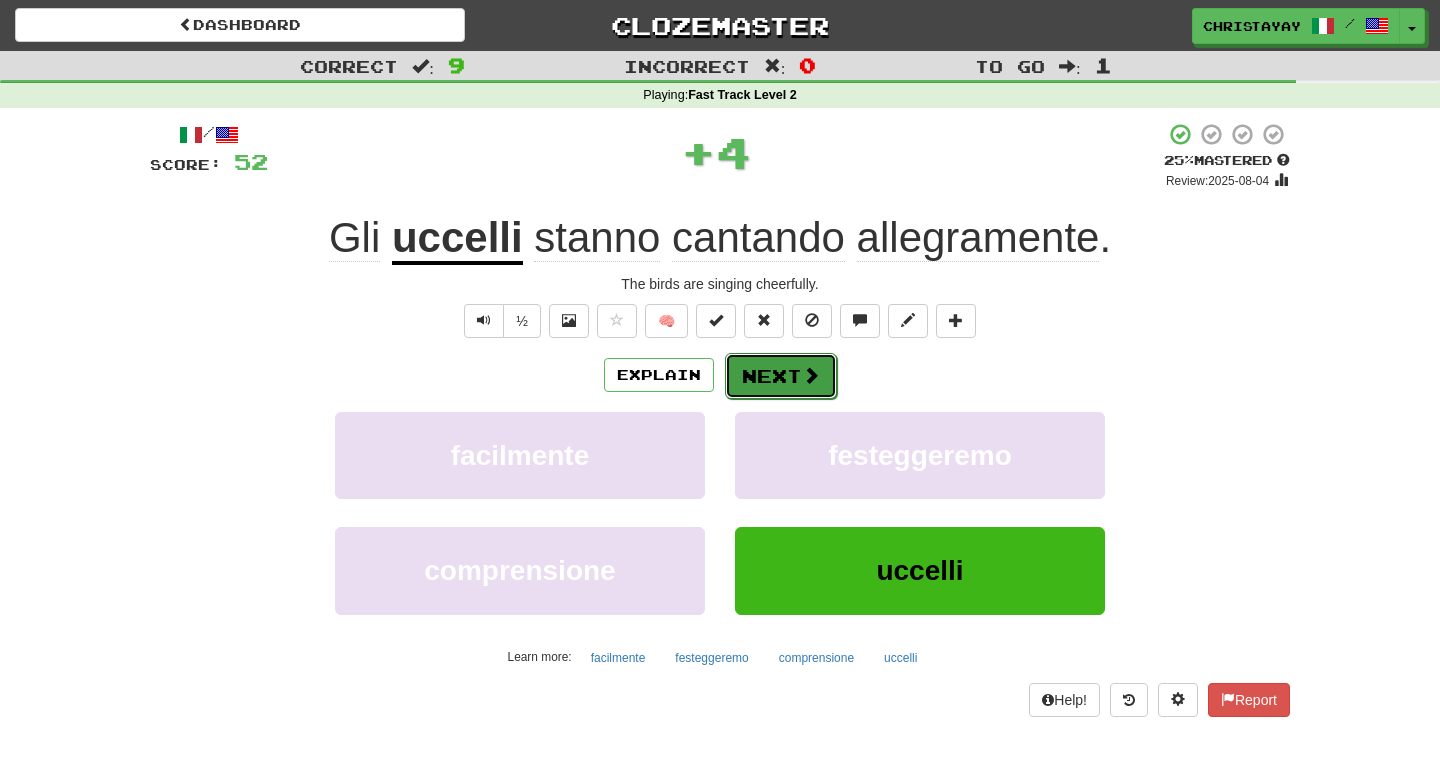 click on "Next" at bounding box center (781, 376) 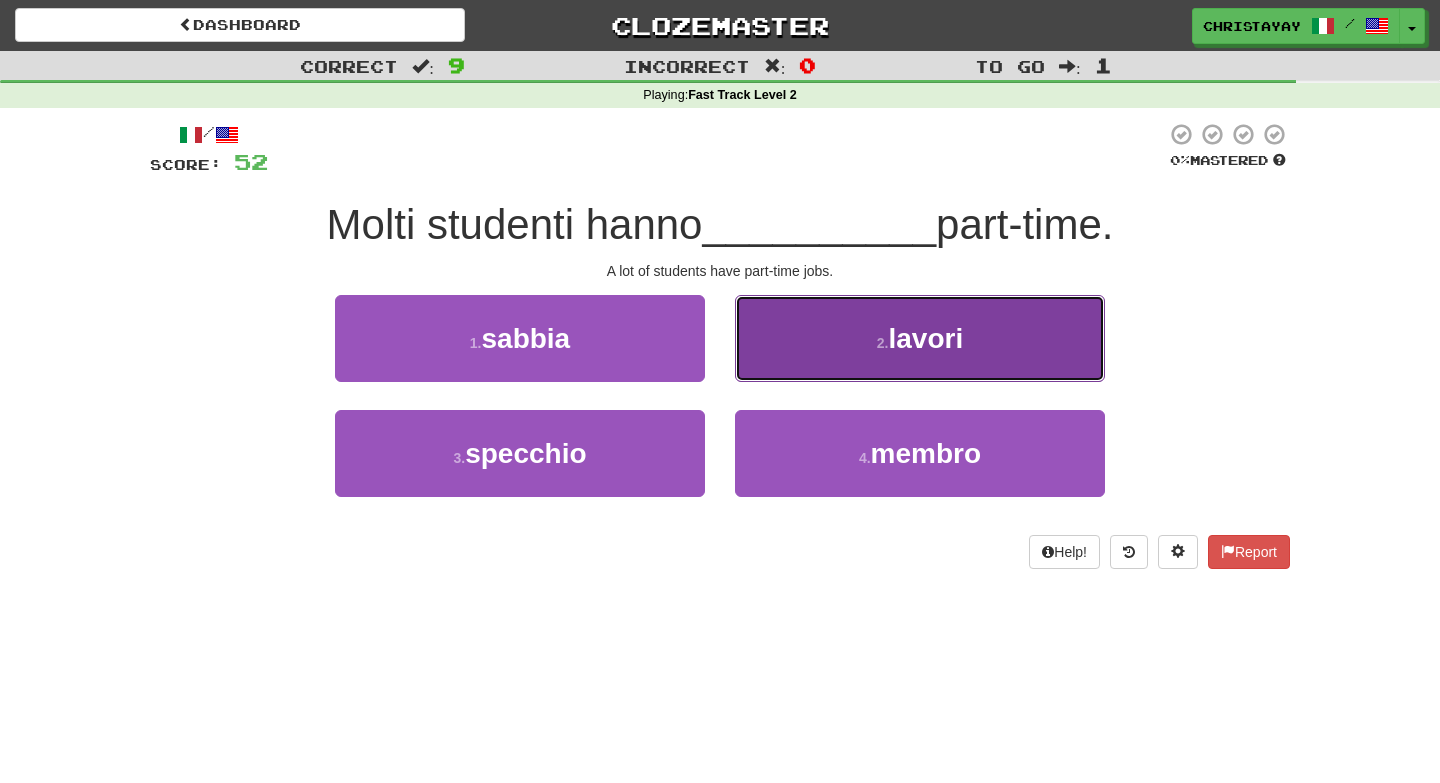 click on "2 .  lavori" at bounding box center [920, 338] 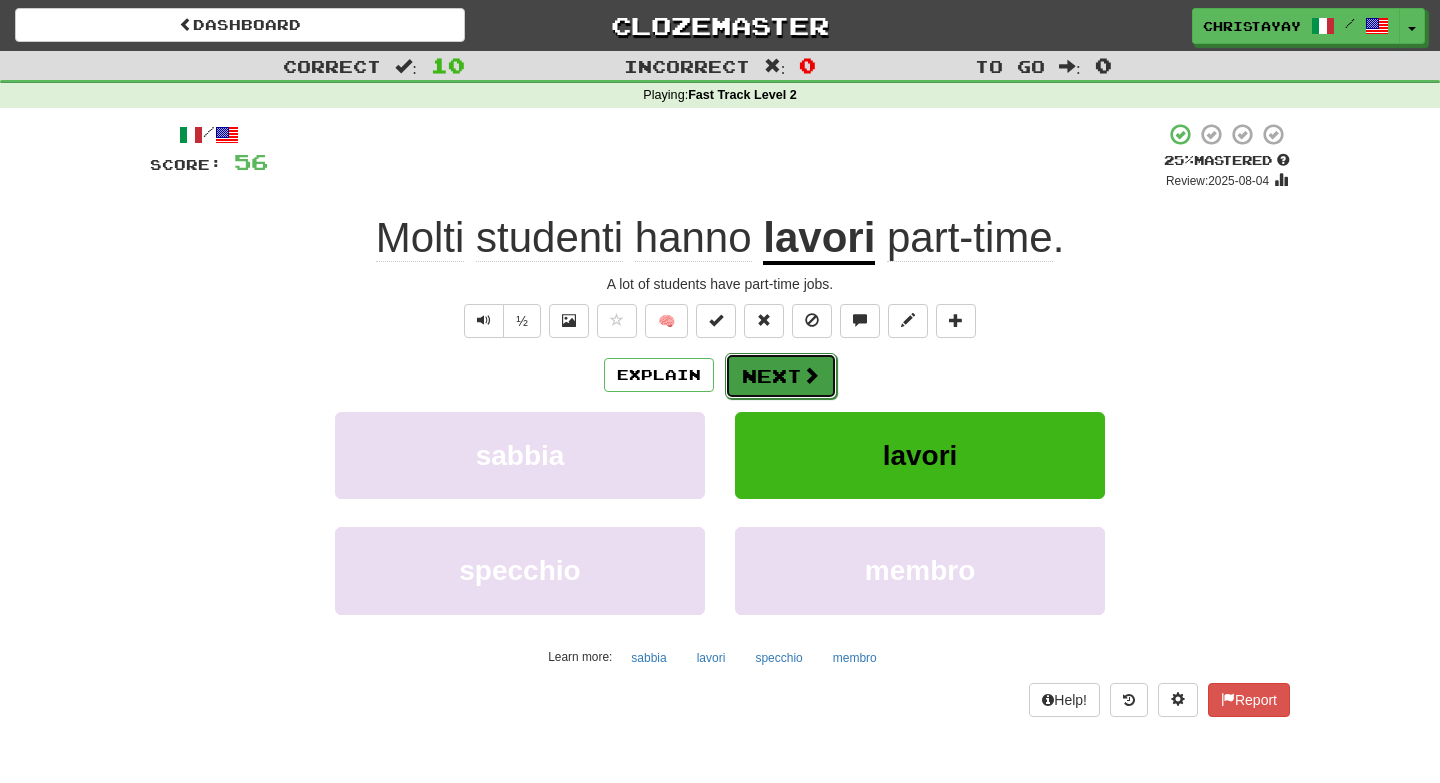 click on "Next" at bounding box center (781, 376) 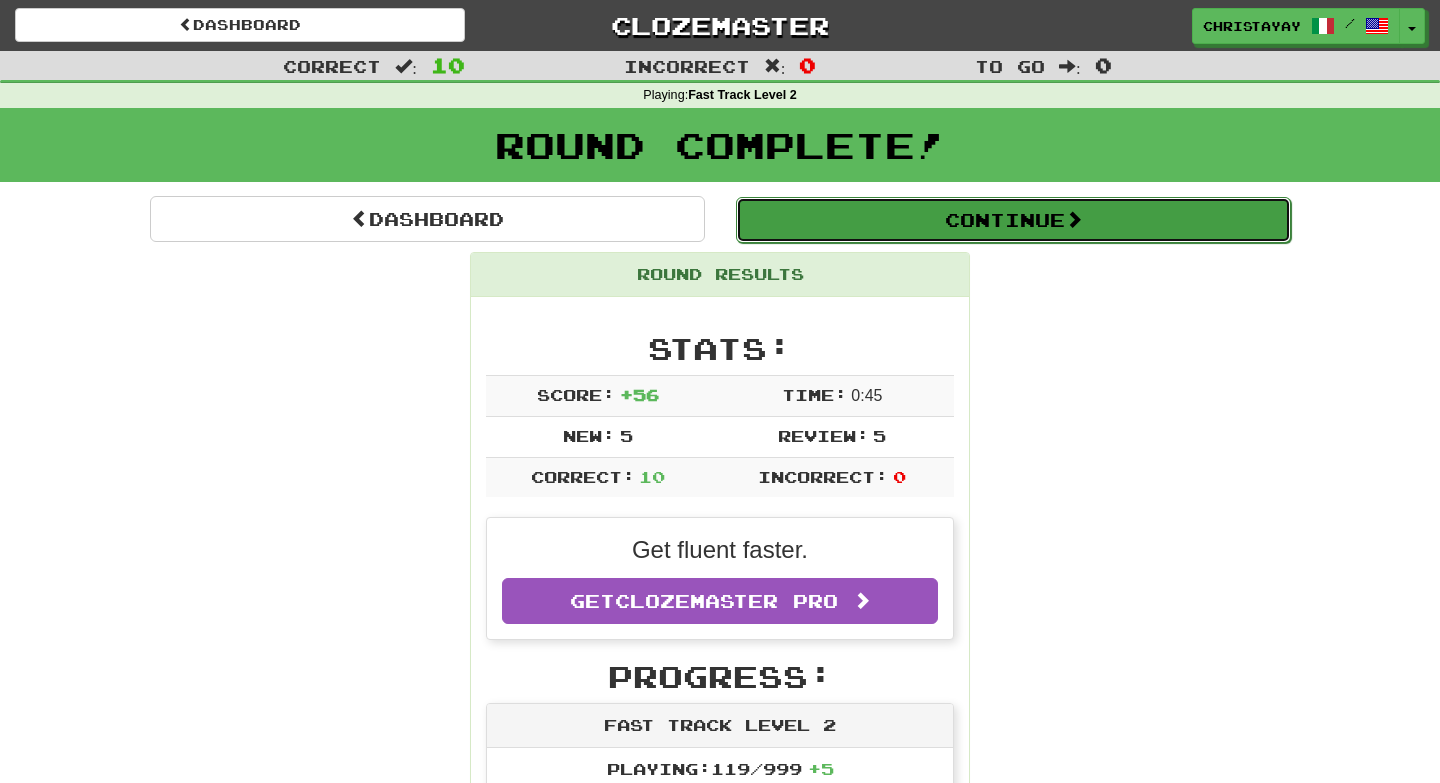 click on "Continue" at bounding box center (1013, 220) 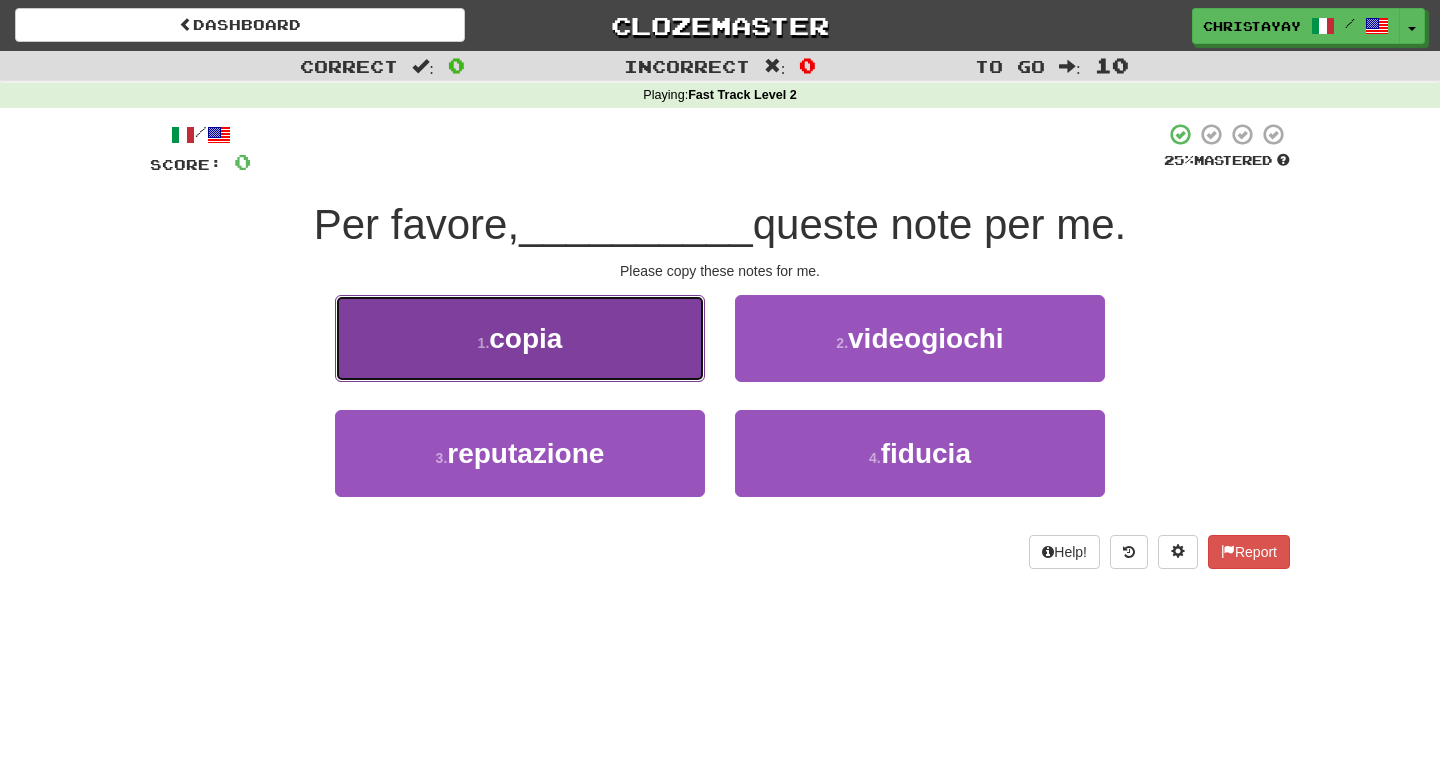 click on "1 .  copia" at bounding box center [520, 338] 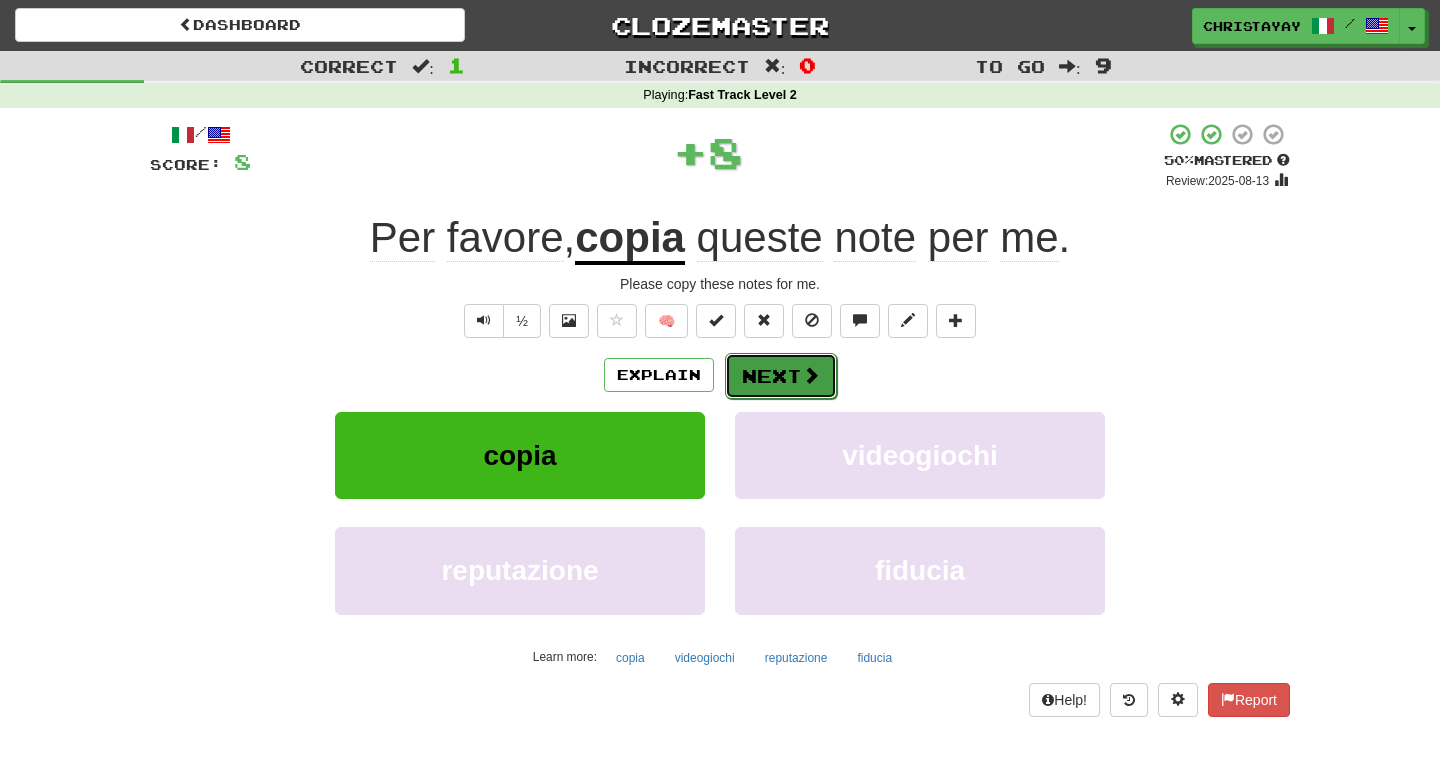 click on "Next" at bounding box center (781, 376) 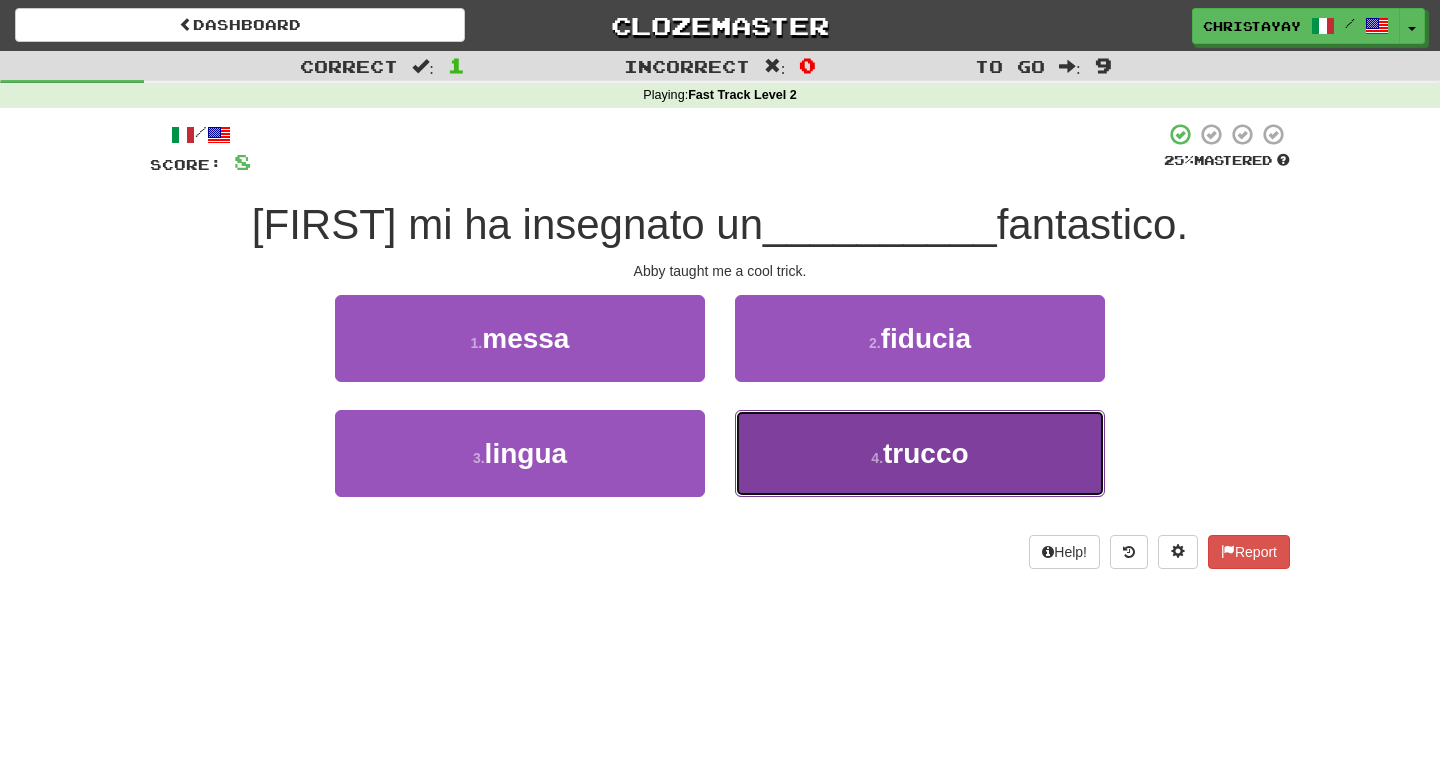 click on "4 .  trucco" at bounding box center [920, 453] 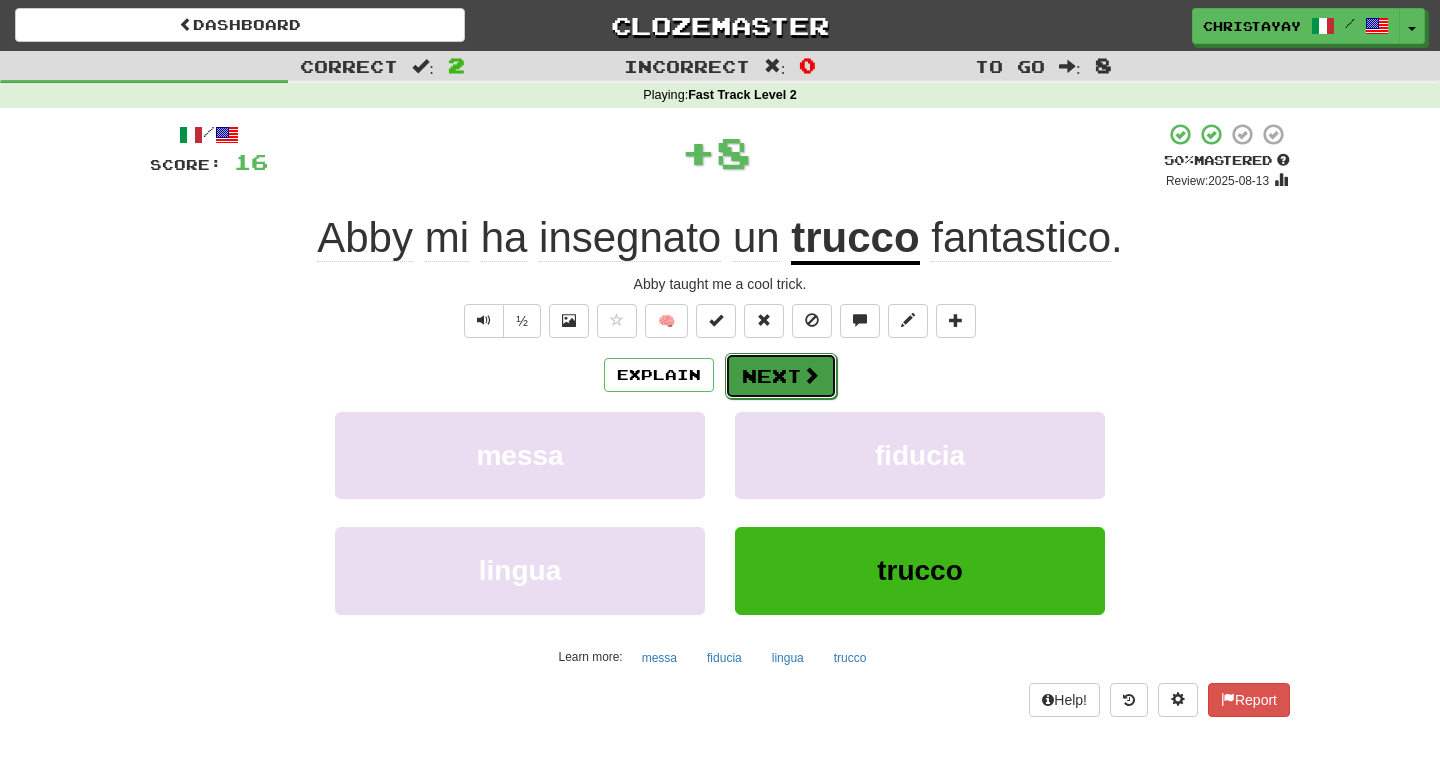 click on "Next" at bounding box center (781, 376) 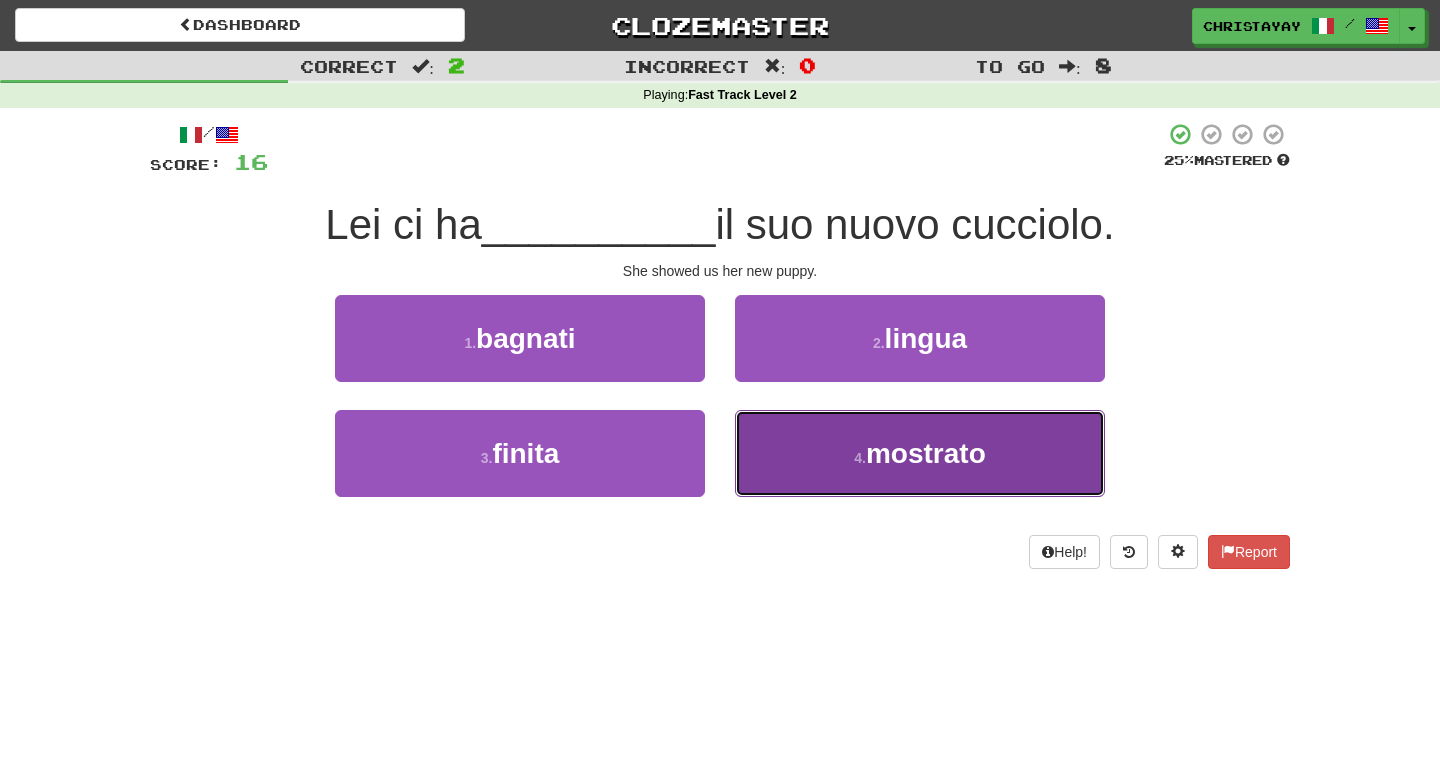 click on "4 .  mostrato" at bounding box center [920, 453] 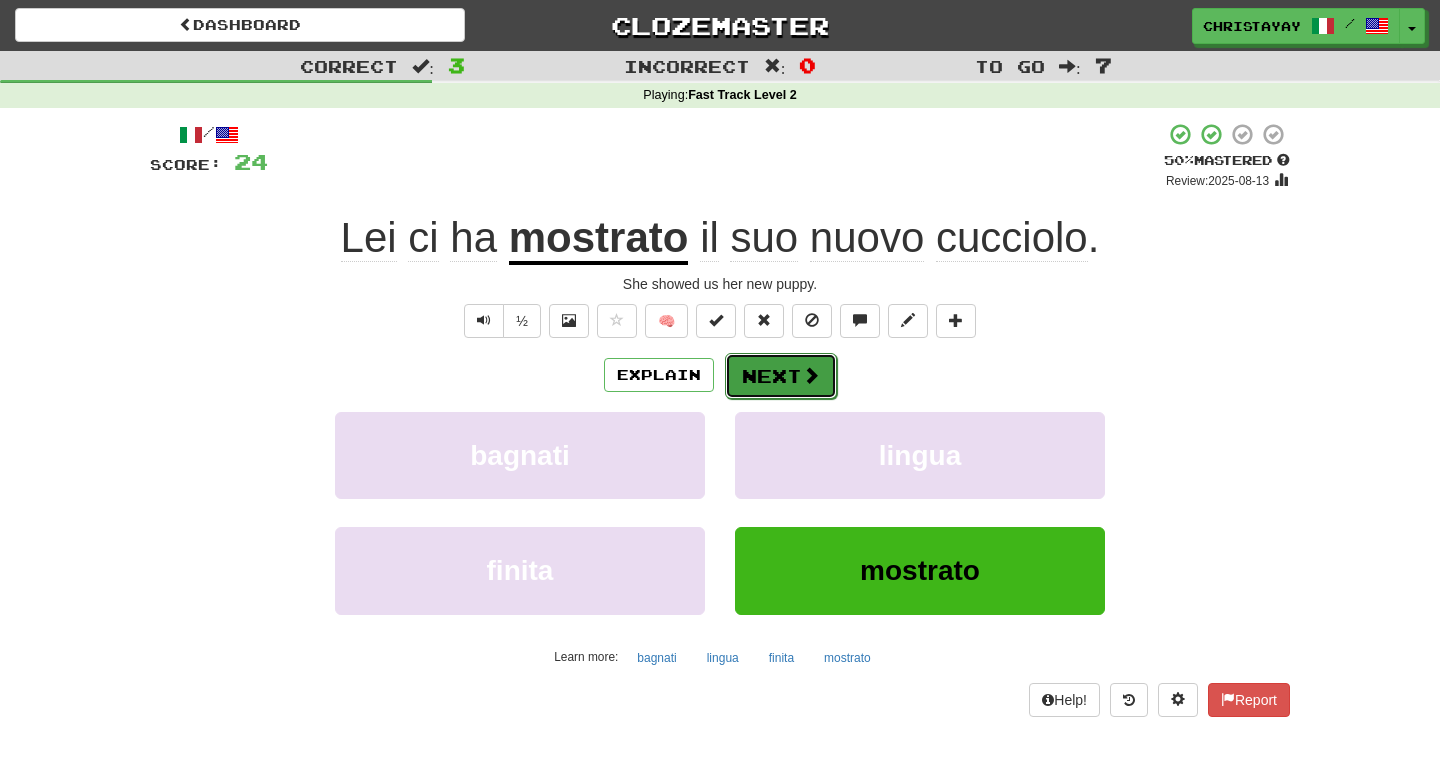 click on "Next" at bounding box center (781, 376) 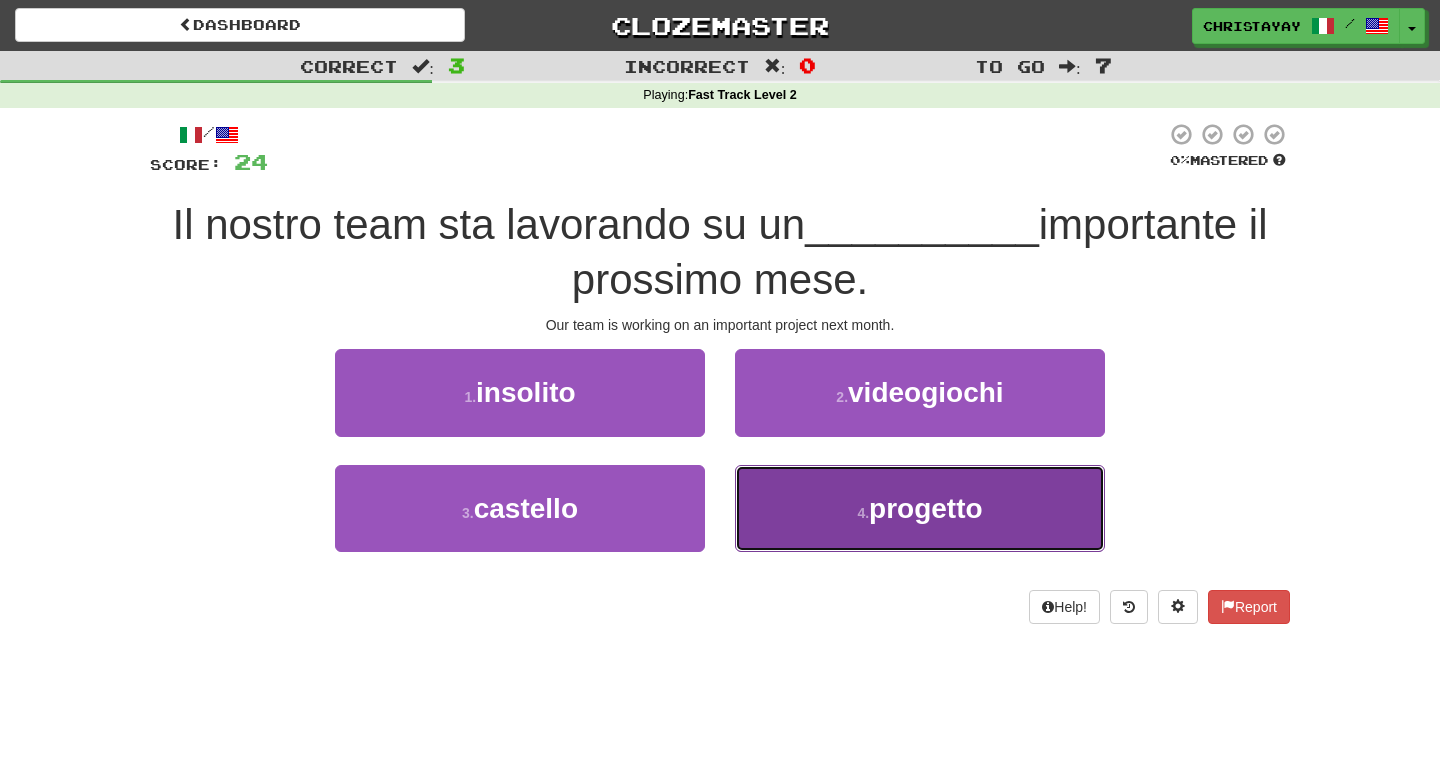click on "4 .  progetto" at bounding box center [920, 508] 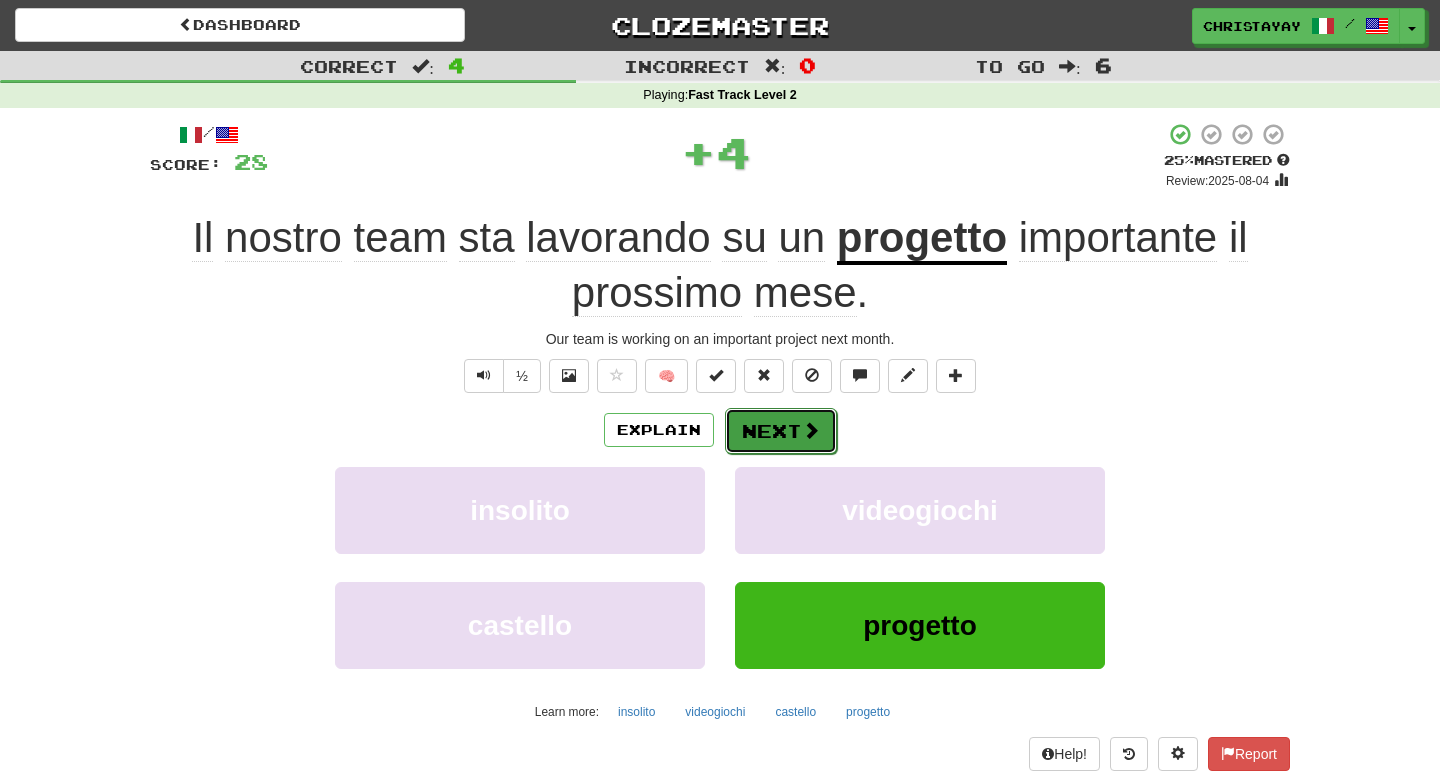 click on "Next" at bounding box center [781, 431] 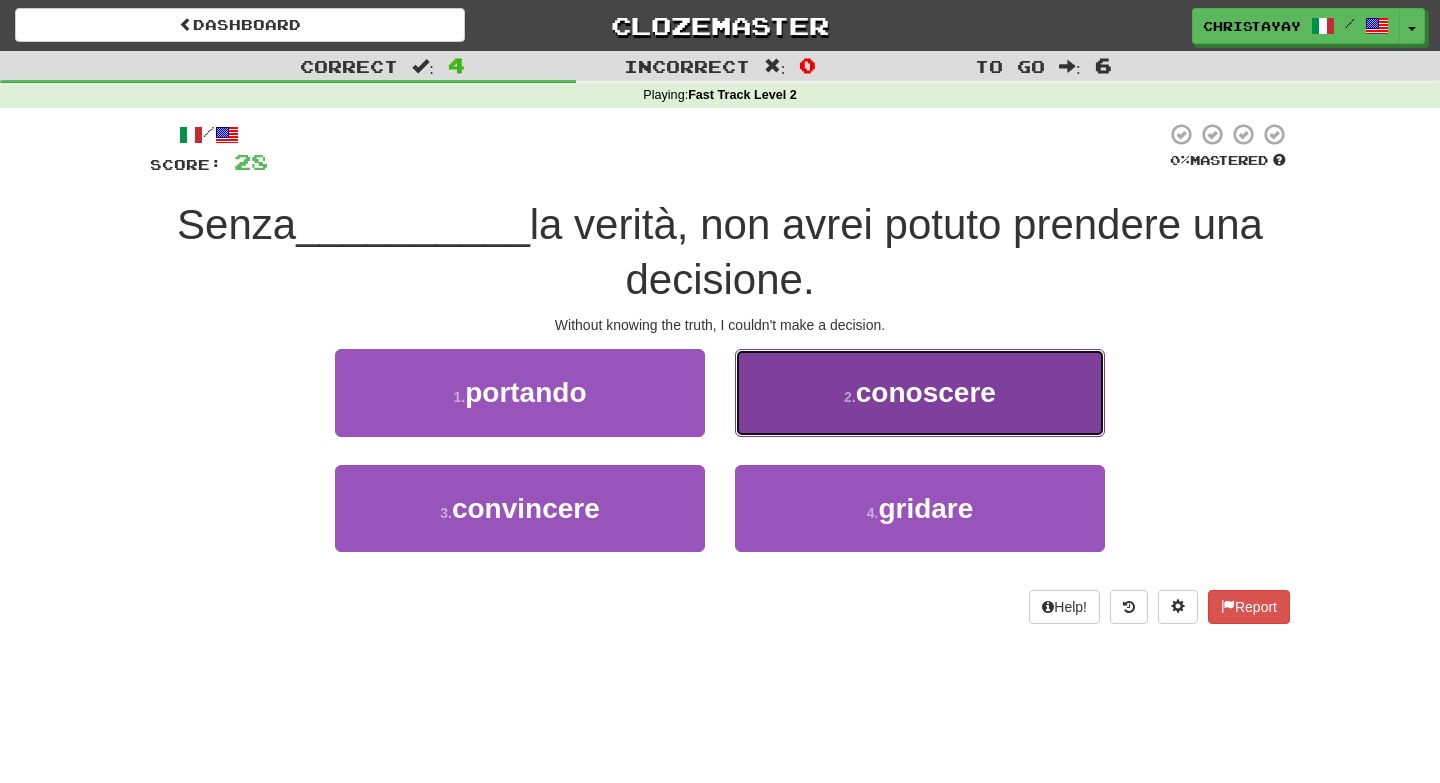 click on "2 .  conoscere" at bounding box center [920, 392] 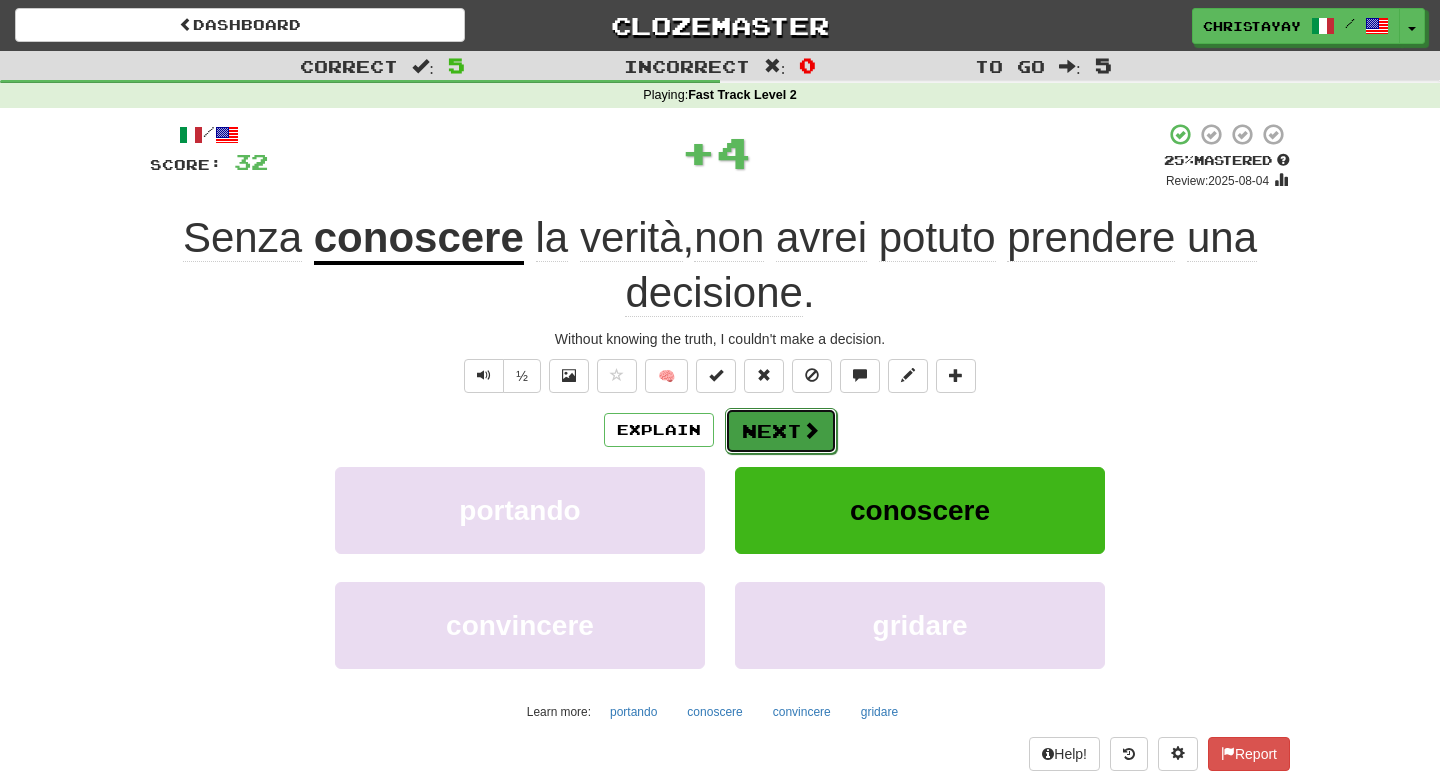 click on "Next" at bounding box center (781, 431) 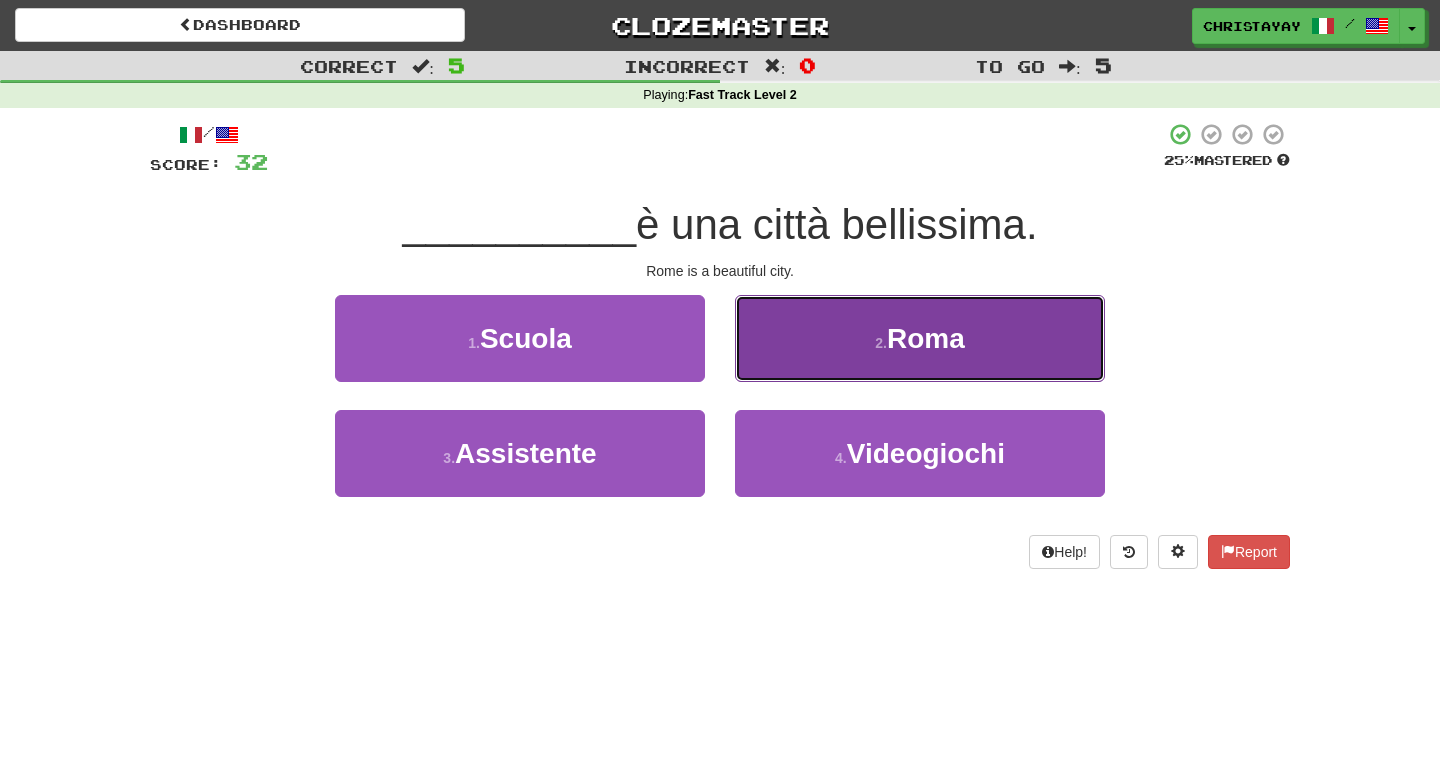 click on "2 .  Roma" at bounding box center [920, 338] 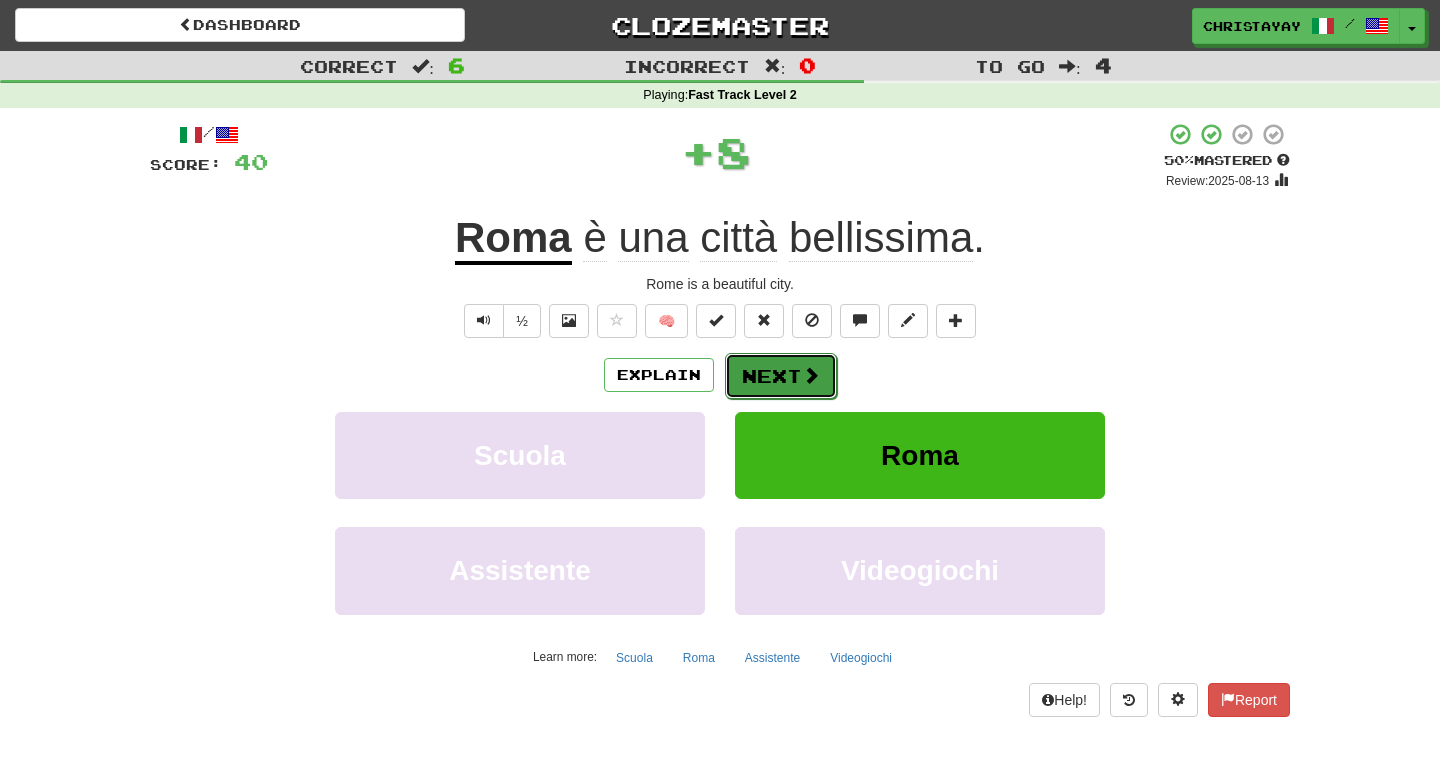 click on "Next" at bounding box center (781, 376) 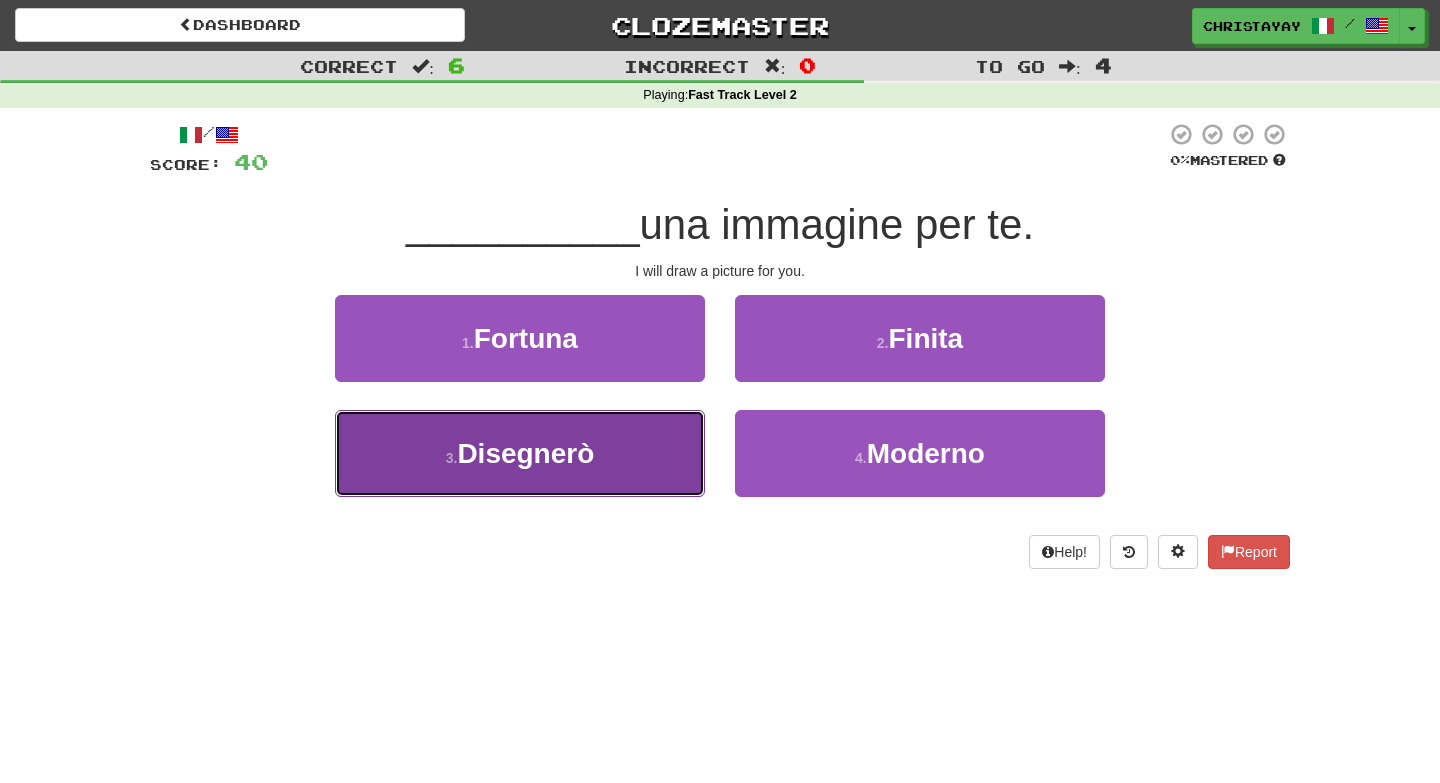click on "3 .  Disegnerò" at bounding box center (520, 453) 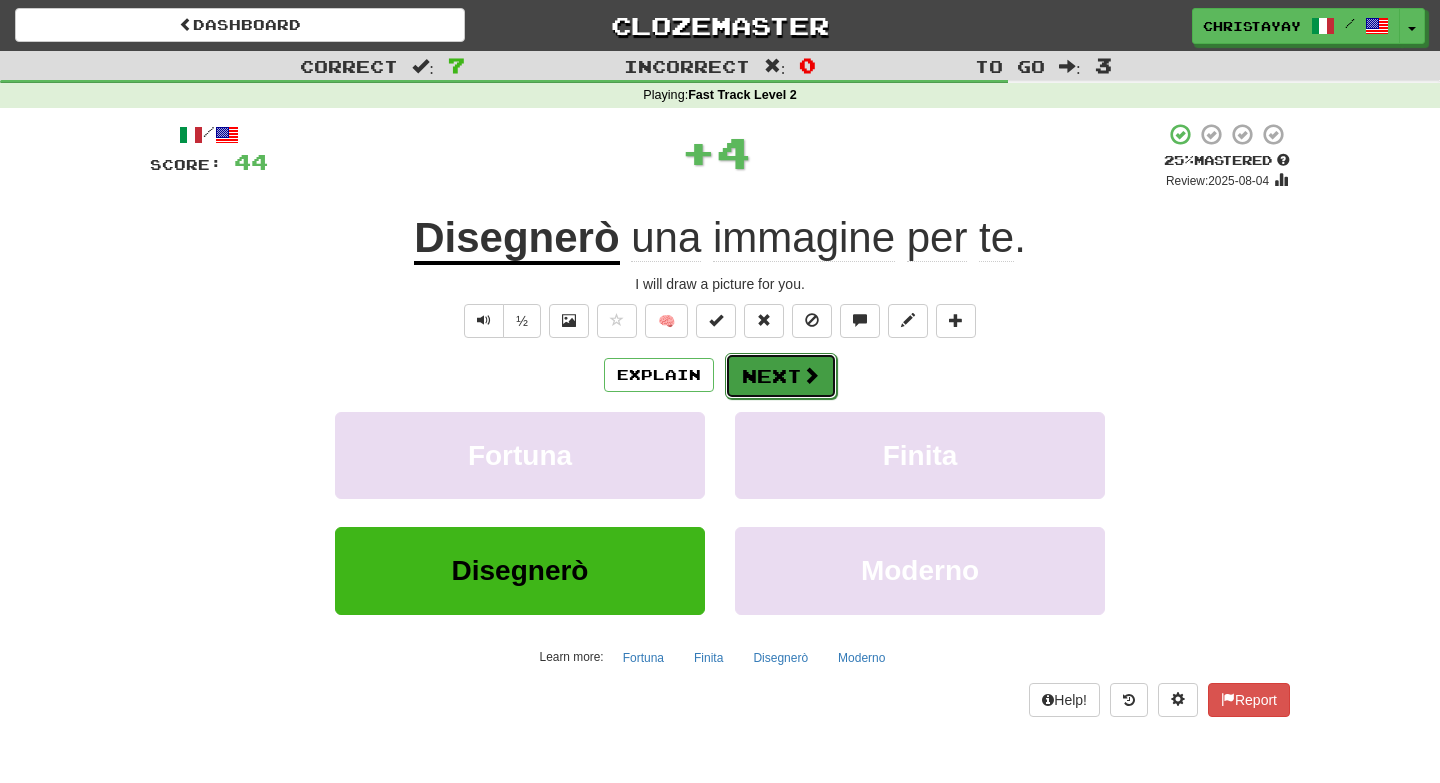 click at bounding box center (811, 375) 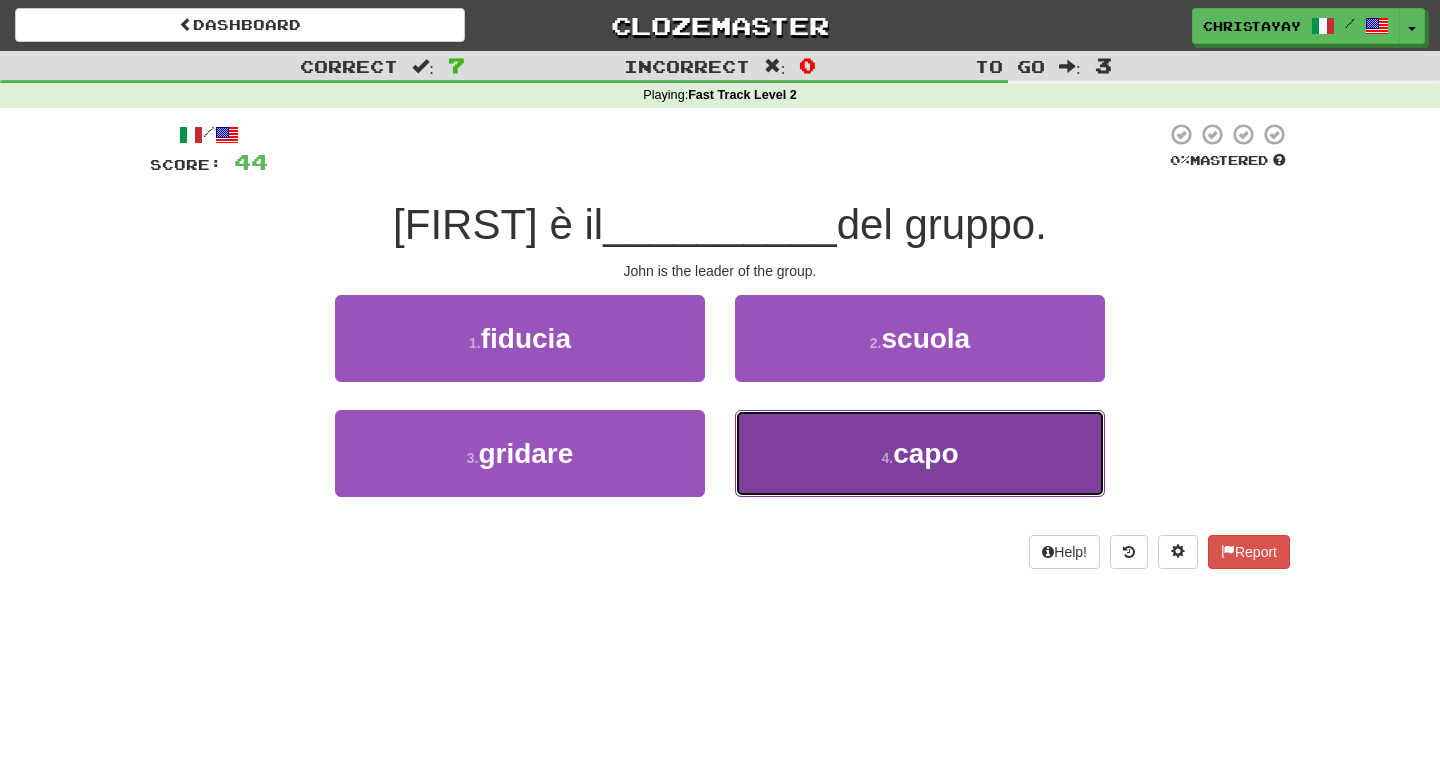click on "4 .  capo" at bounding box center [920, 453] 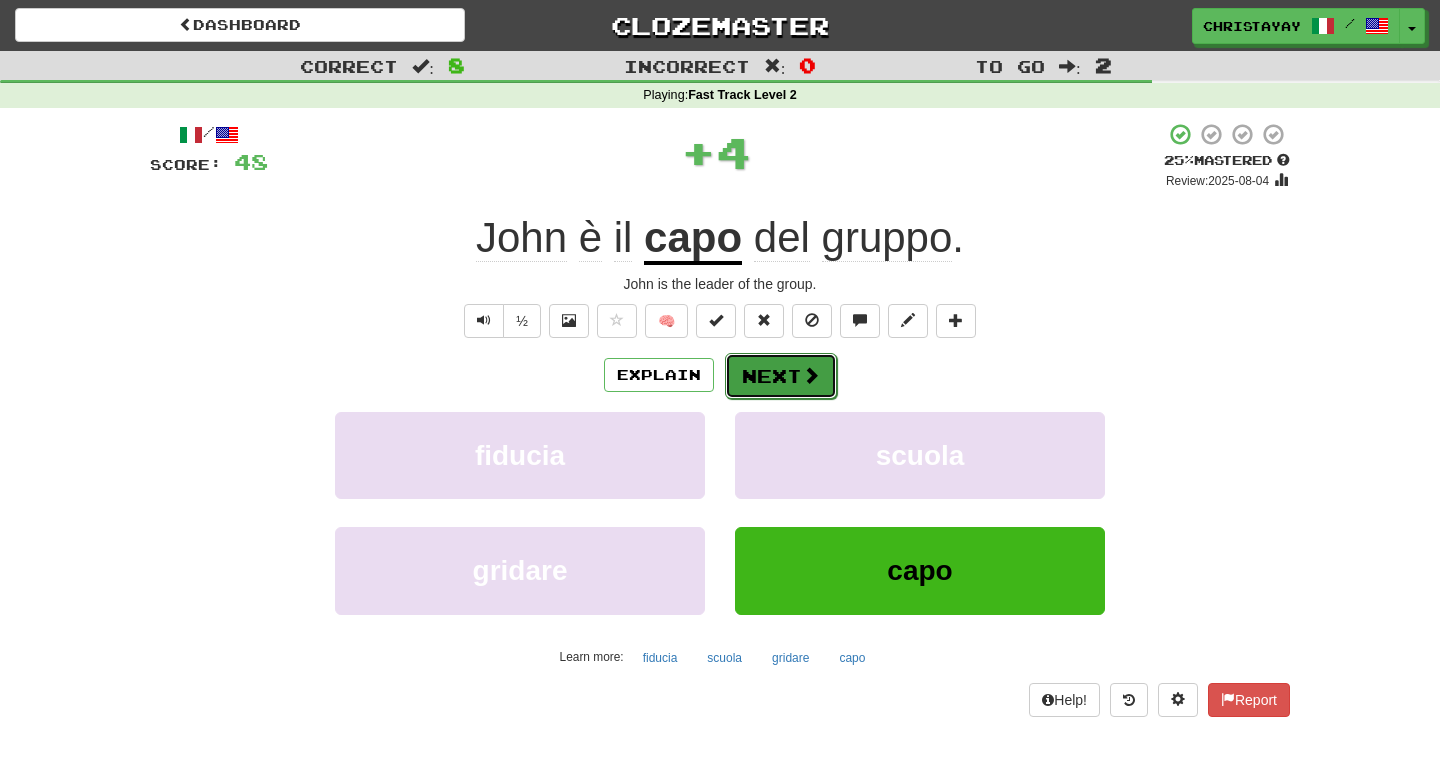 click on "Next" at bounding box center [781, 376] 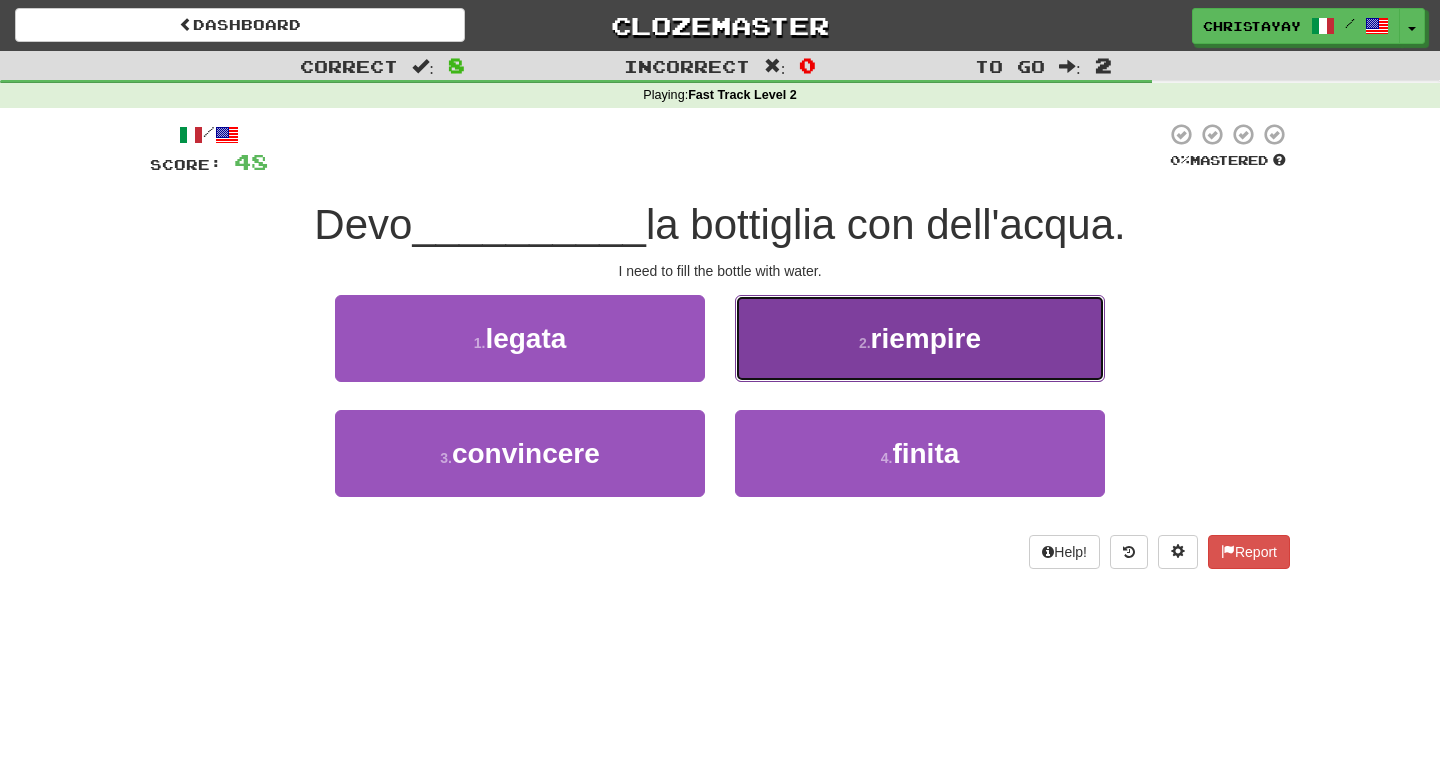 click on "2 .  riempire" at bounding box center [920, 338] 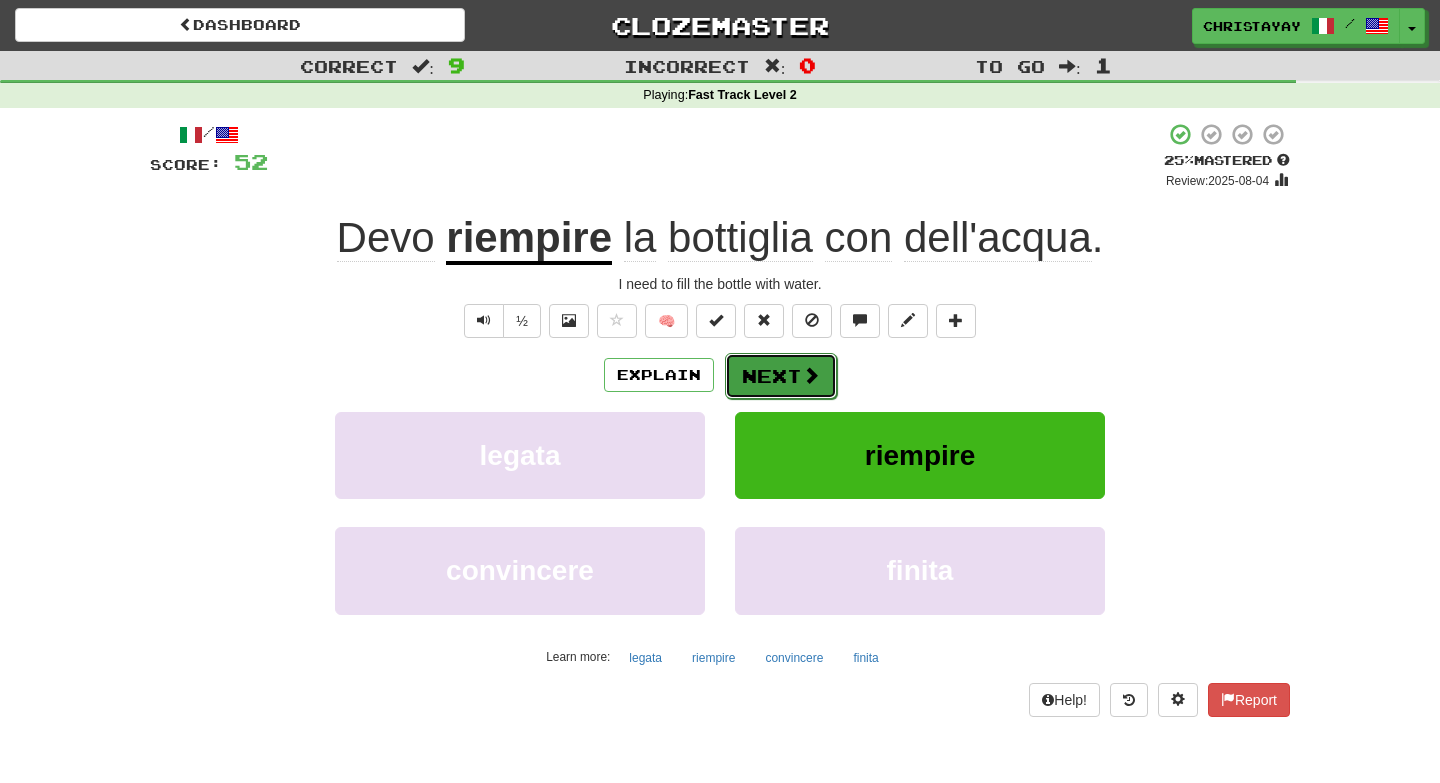 click on "Next" at bounding box center [781, 376] 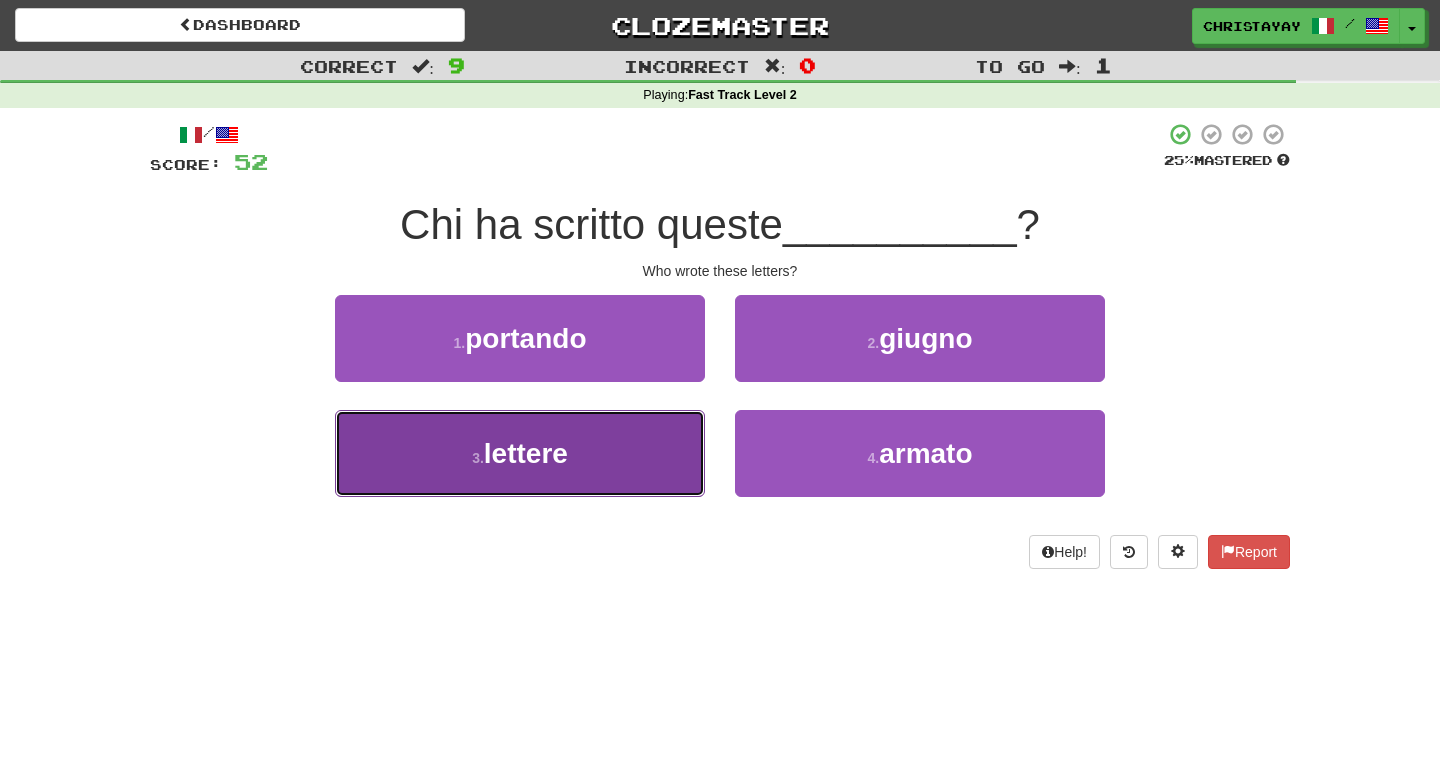 click on "3 .  lettere" at bounding box center (520, 453) 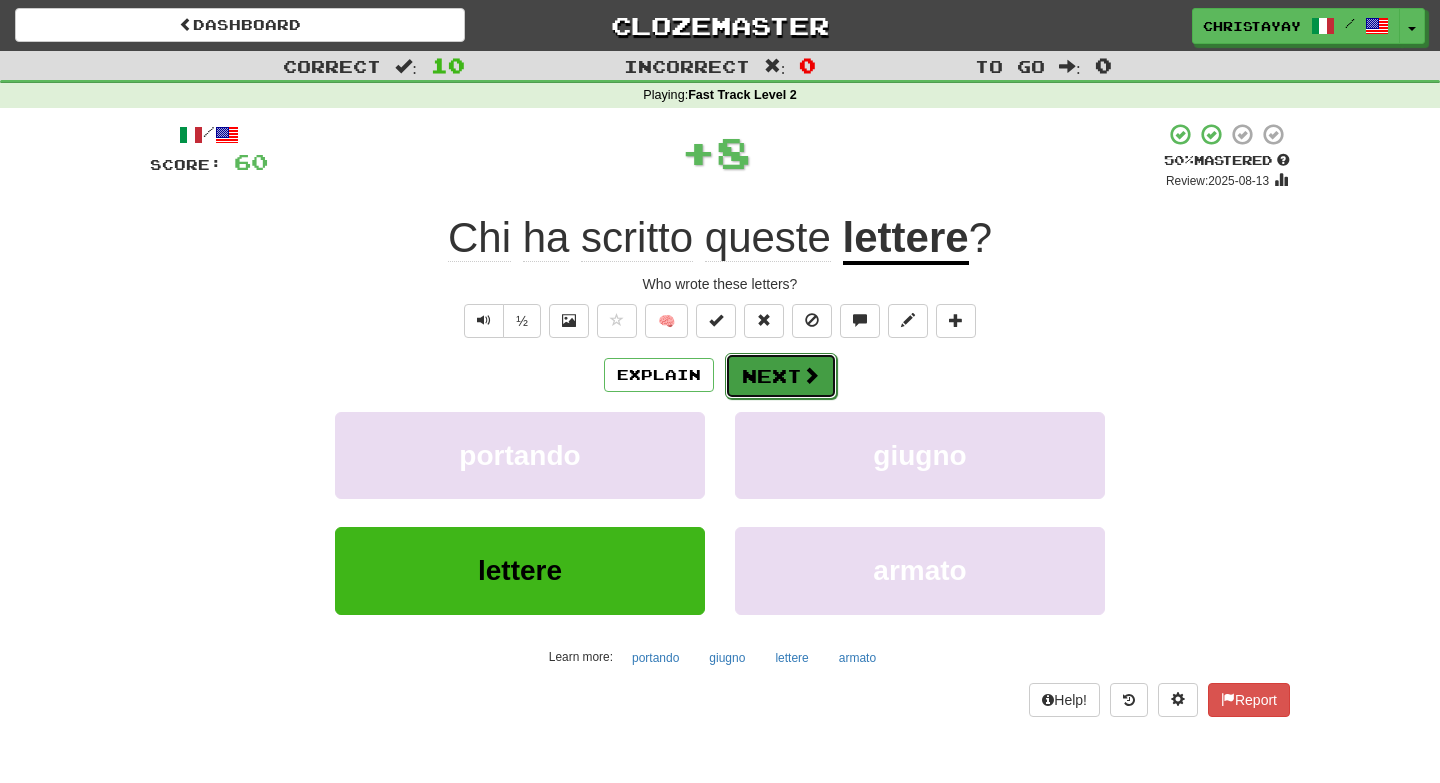 click on "Next" at bounding box center [781, 376] 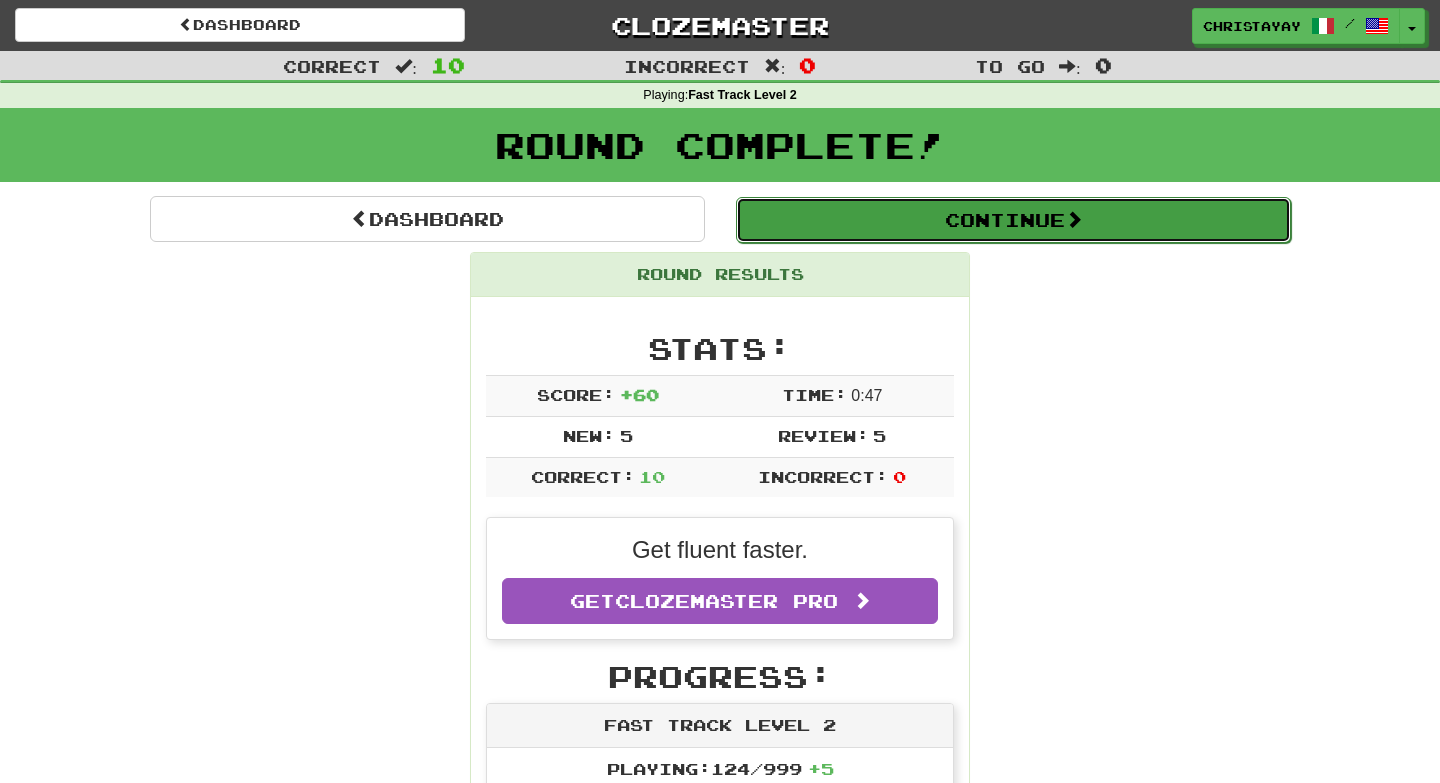 click on "Continue" at bounding box center [1013, 220] 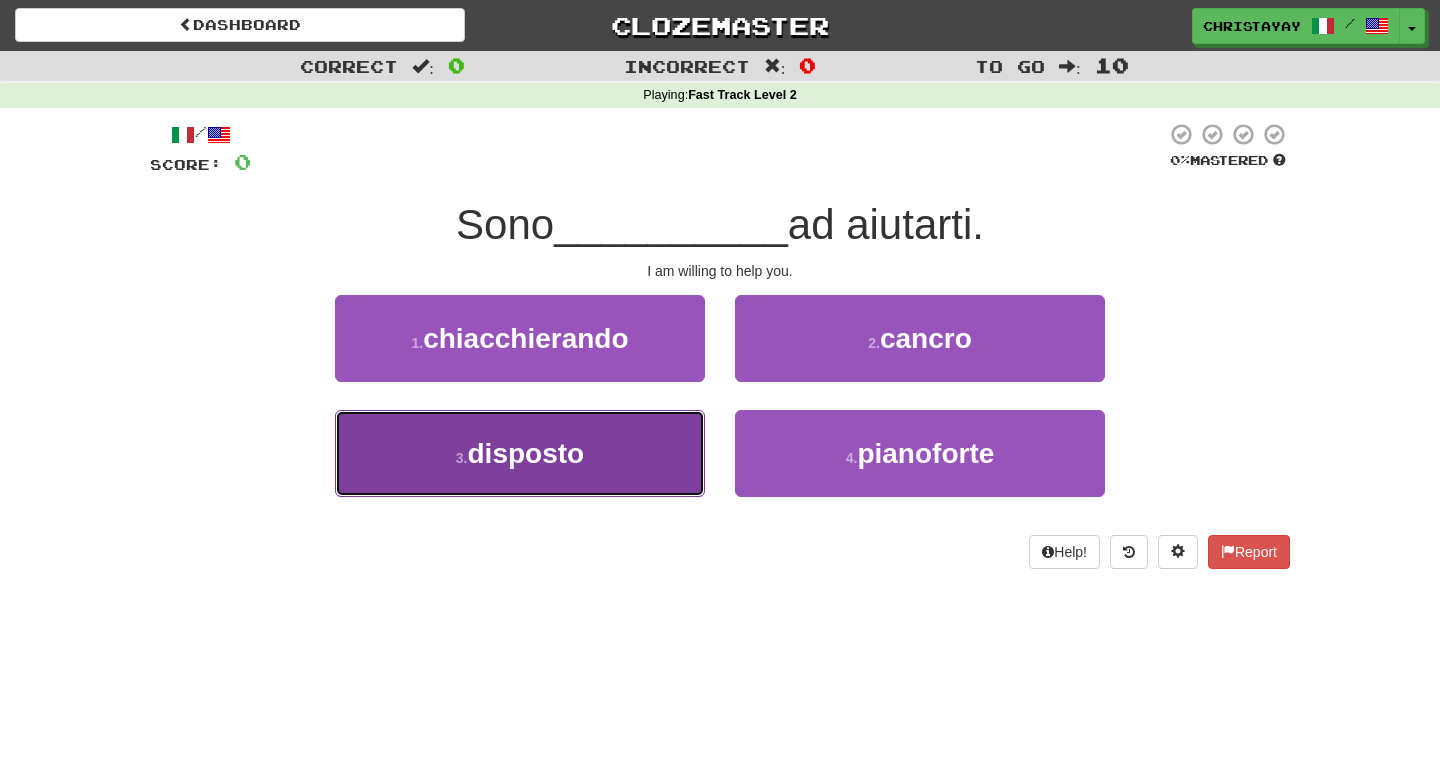 click on "3 .  disposto" at bounding box center [520, 453] 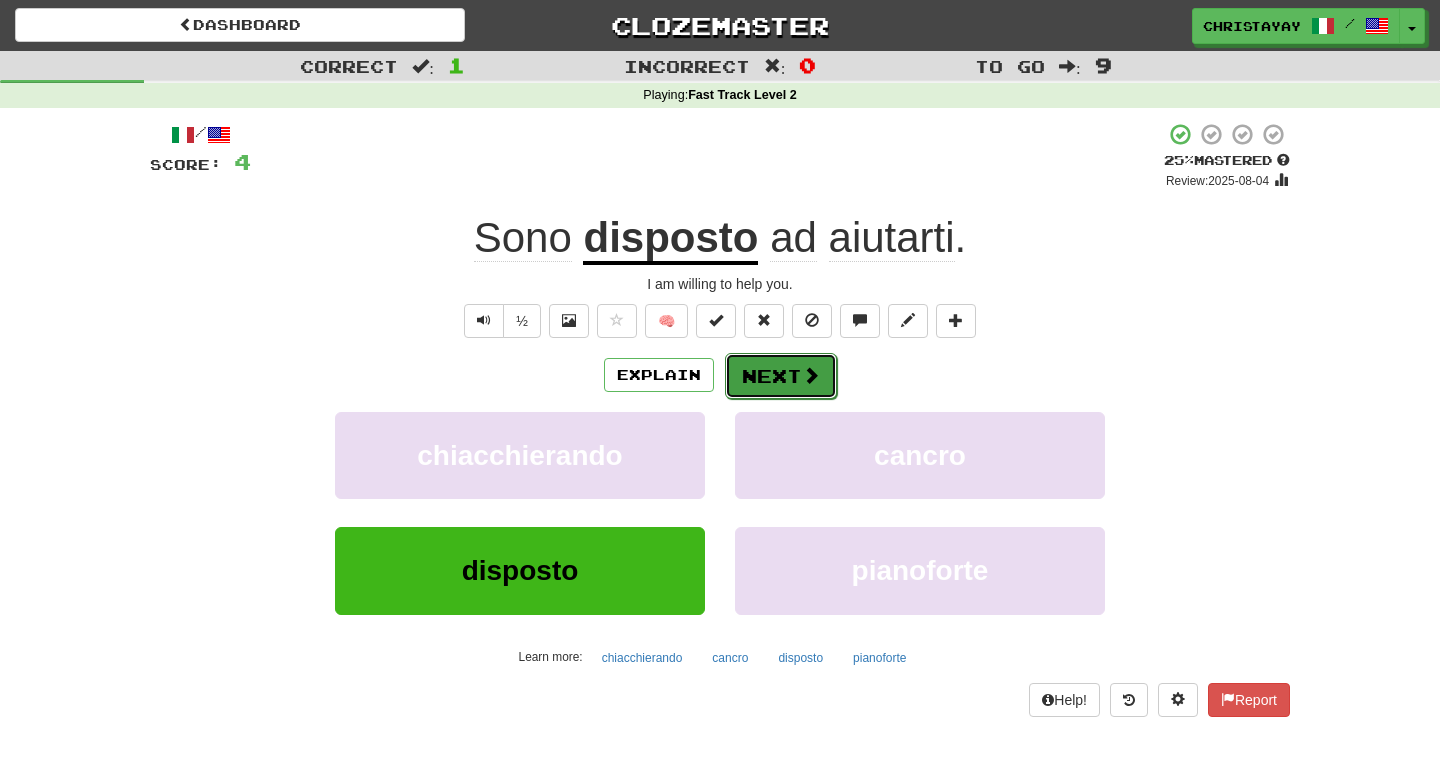 click on "Next" at bounding box center [781, 376] 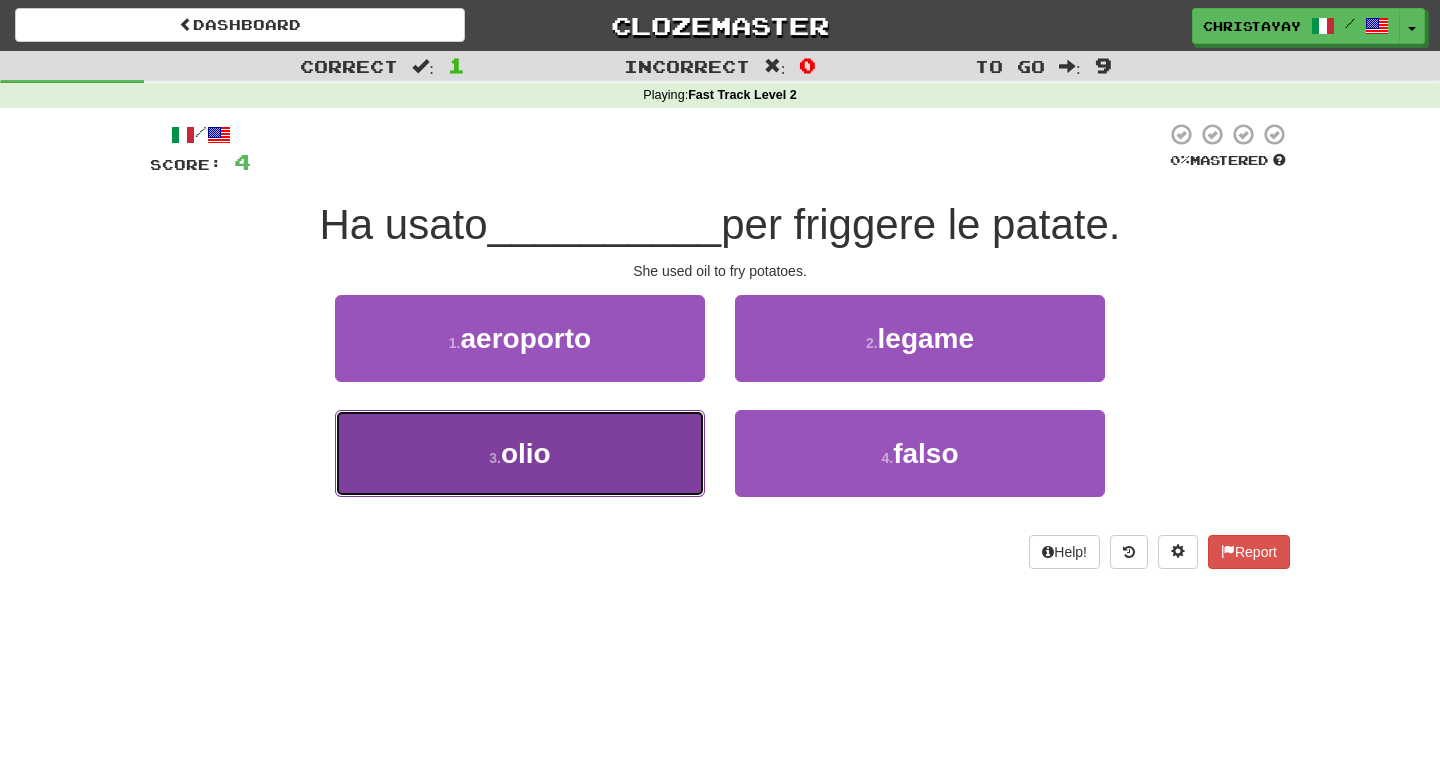 click on "3 .  olio" at bounding box center (520, 453) 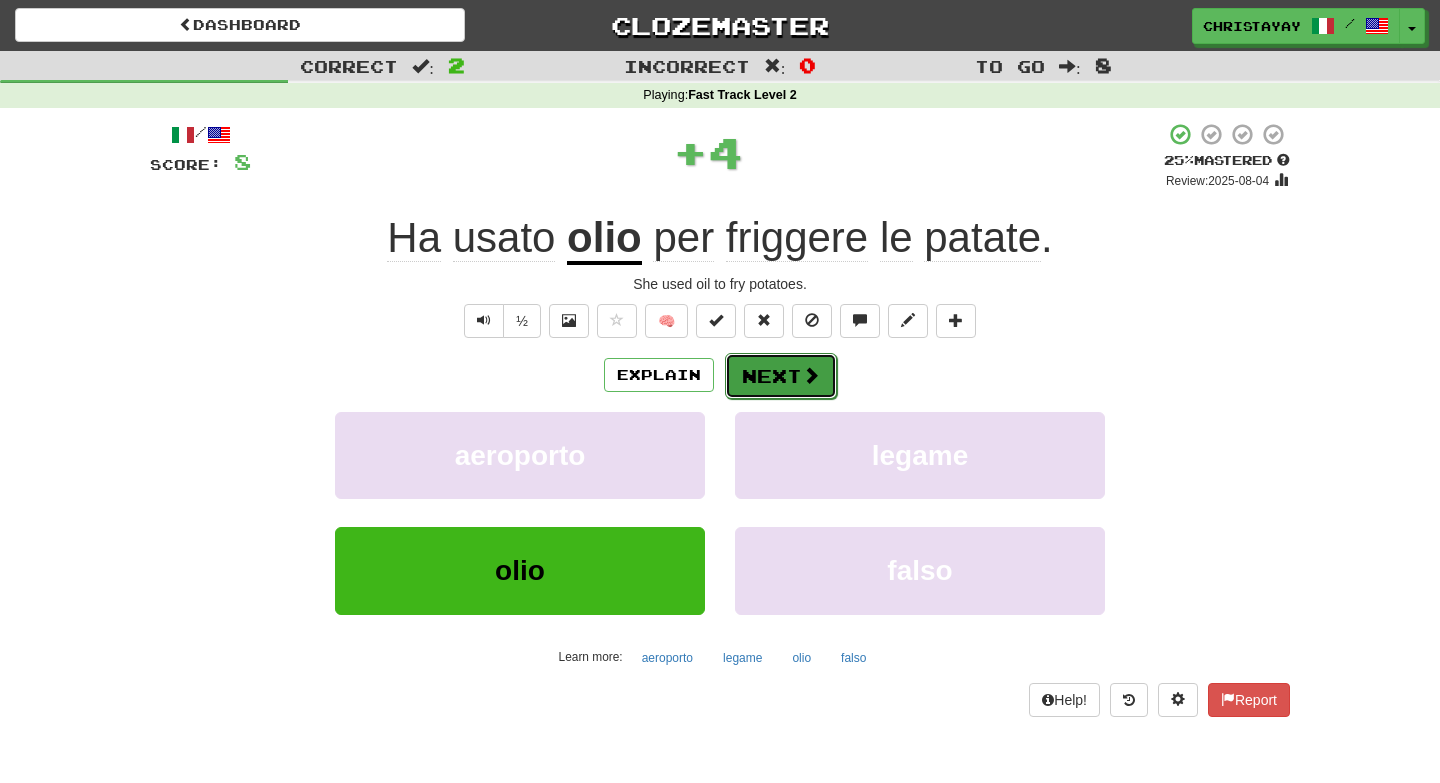 click on "Next" at bounding box center (781, 376) 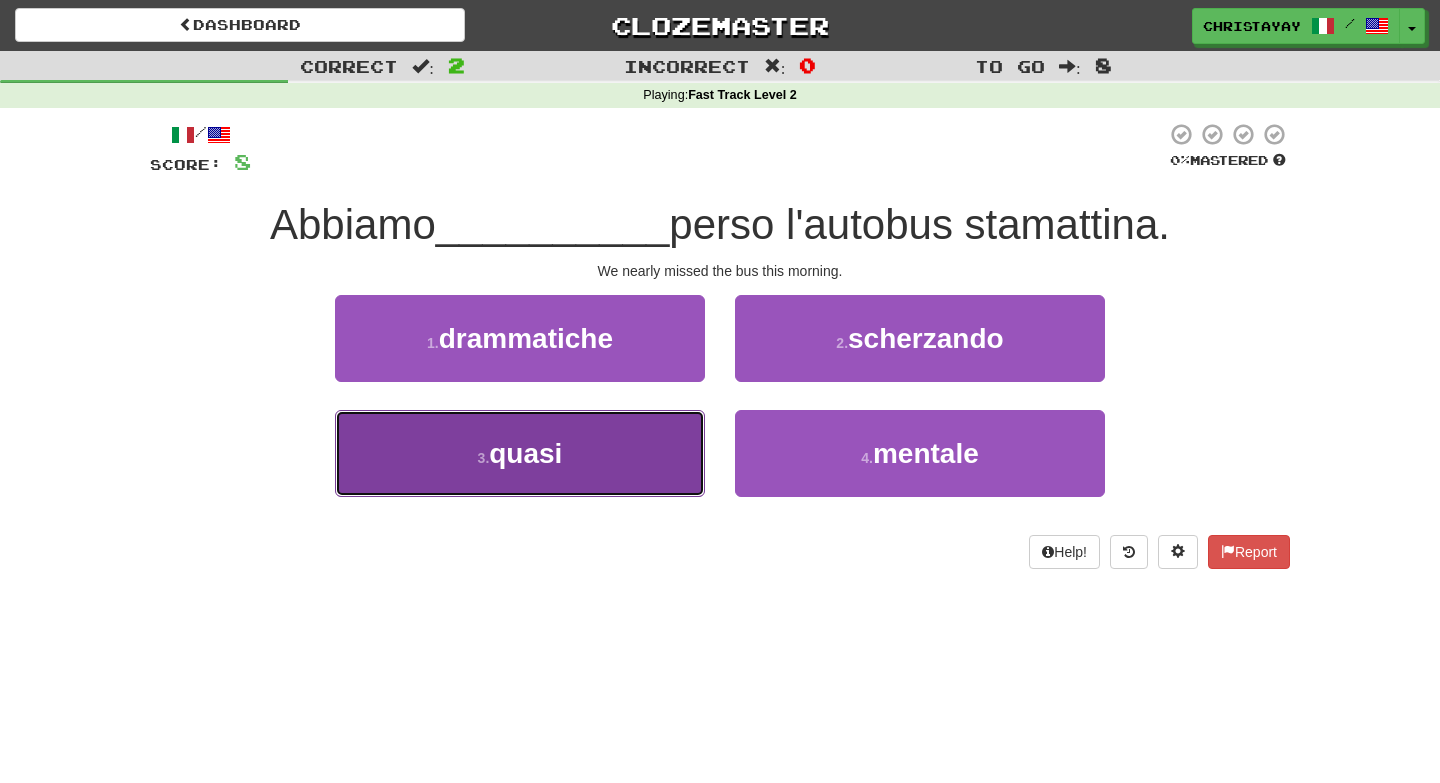 click on "3 .  quasi" at bounding box center [520, 453] 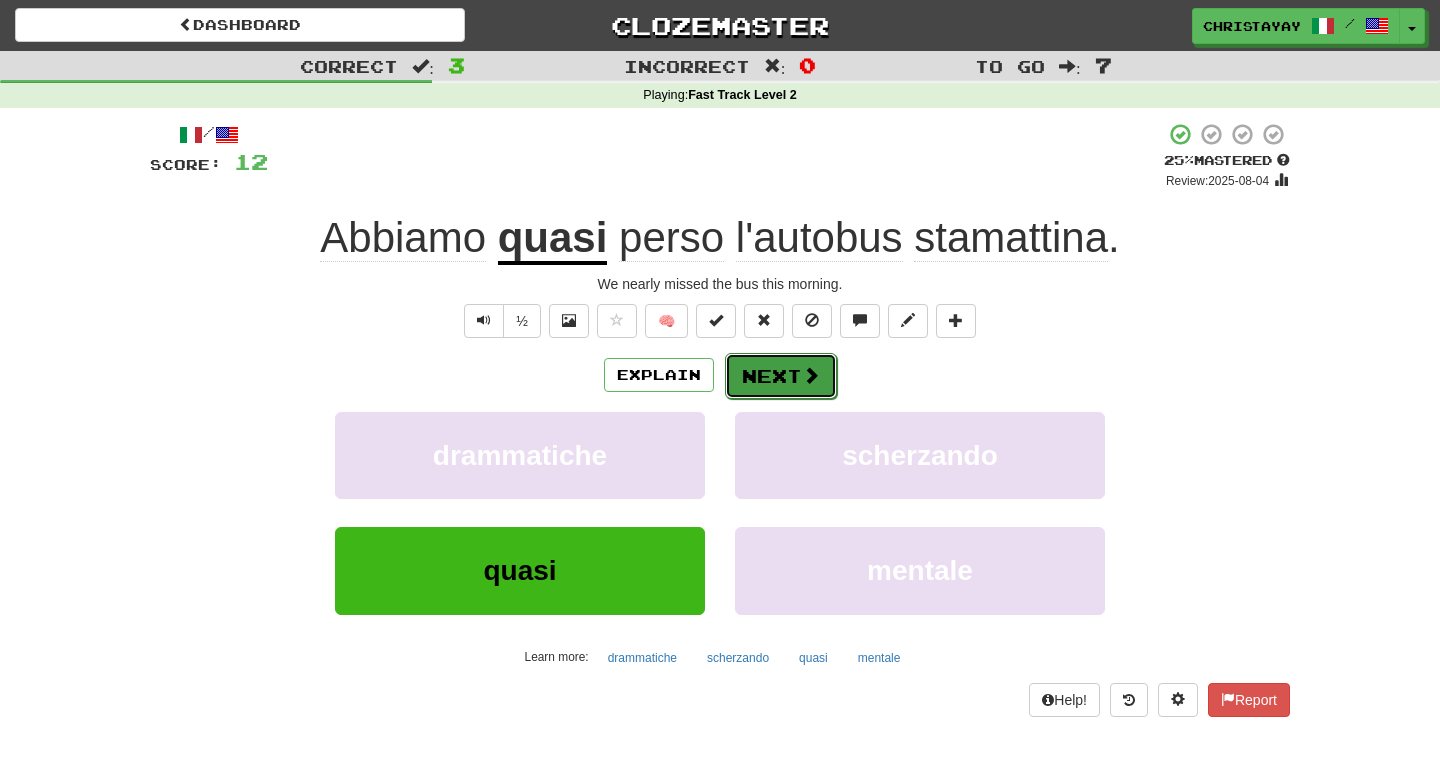 click on "Next" at bounding box center (781, 376) 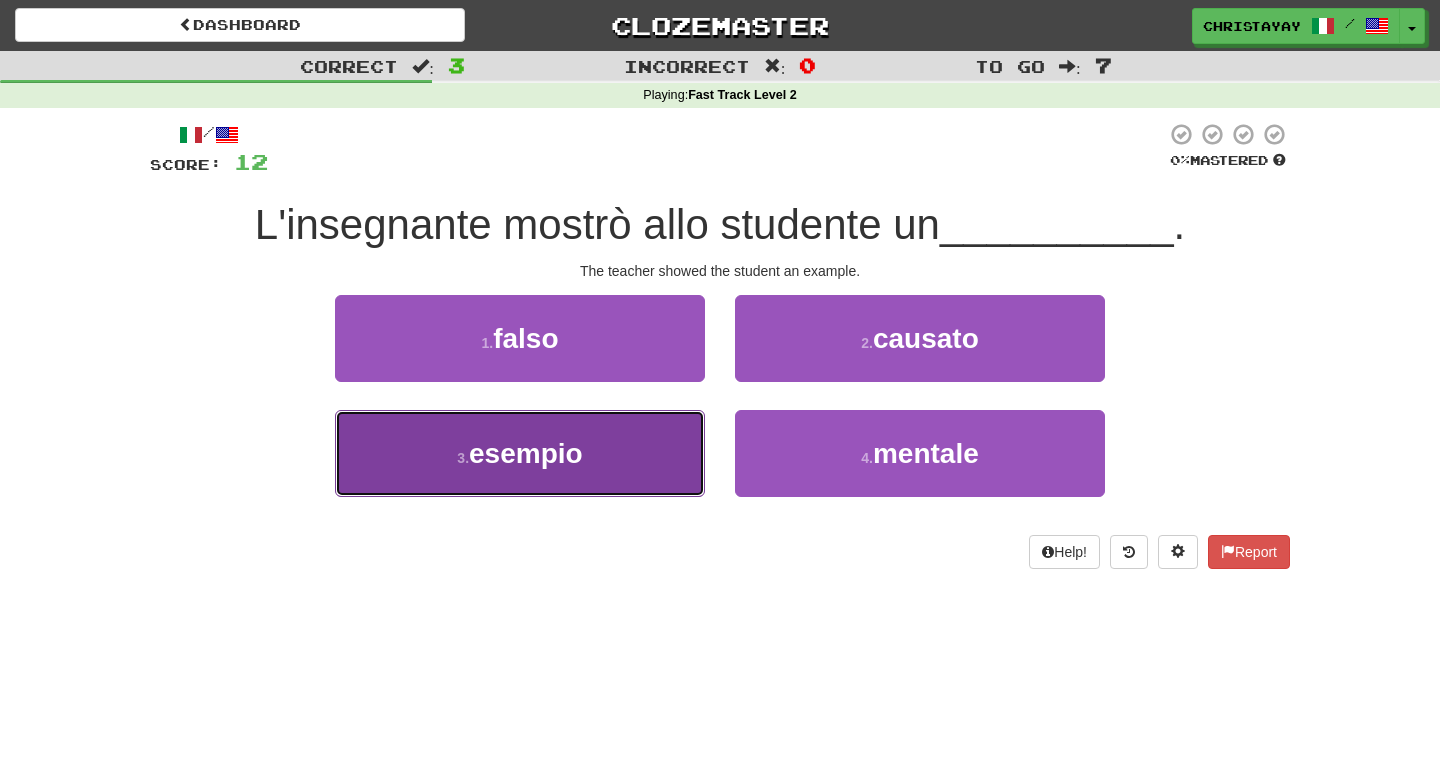 click on "3 .  esempio" at bounding box center (520, 453) 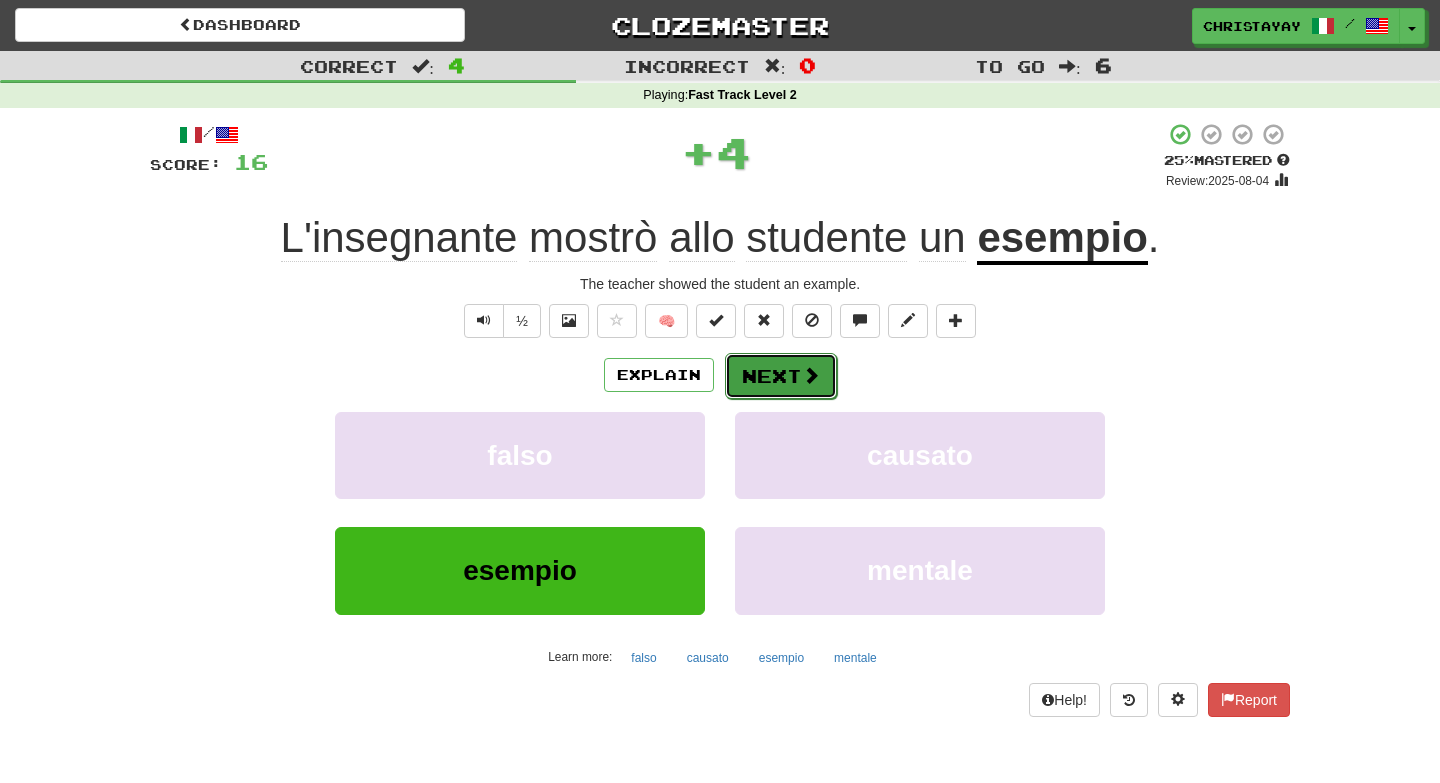 click on "Next" at bounding box center [781, 376] 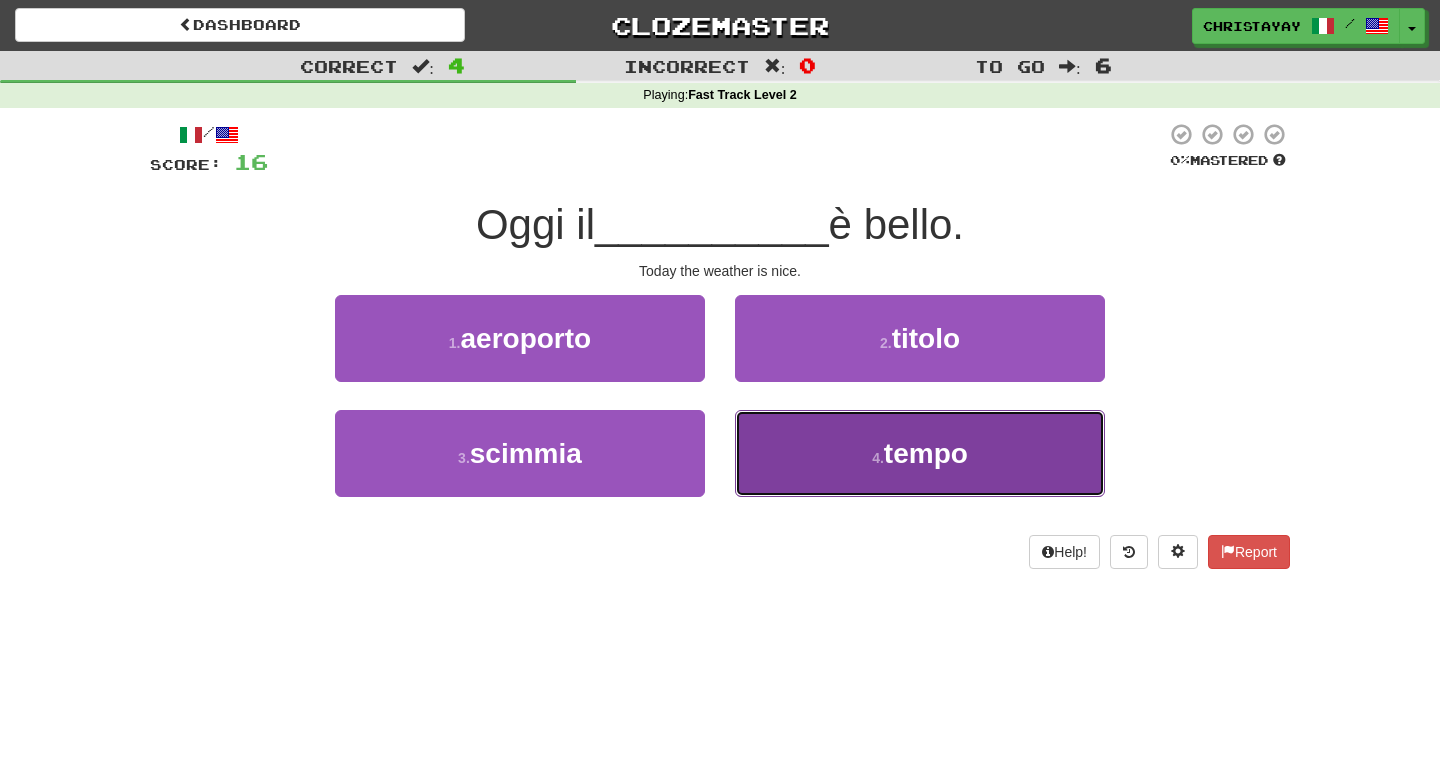click on "4 .  tempo" at bounding box center (920, 453) 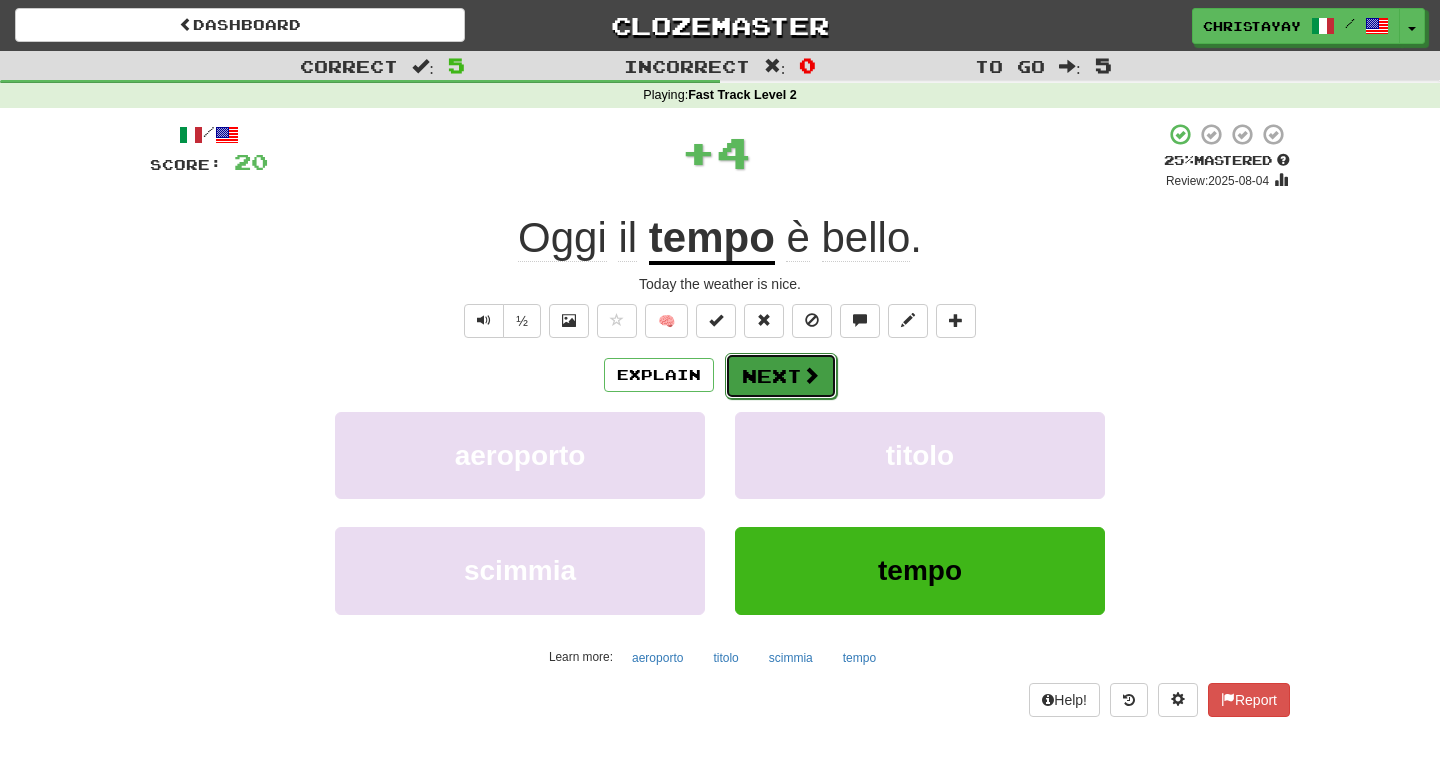 click on "Next" at bounding box center [781, 376] 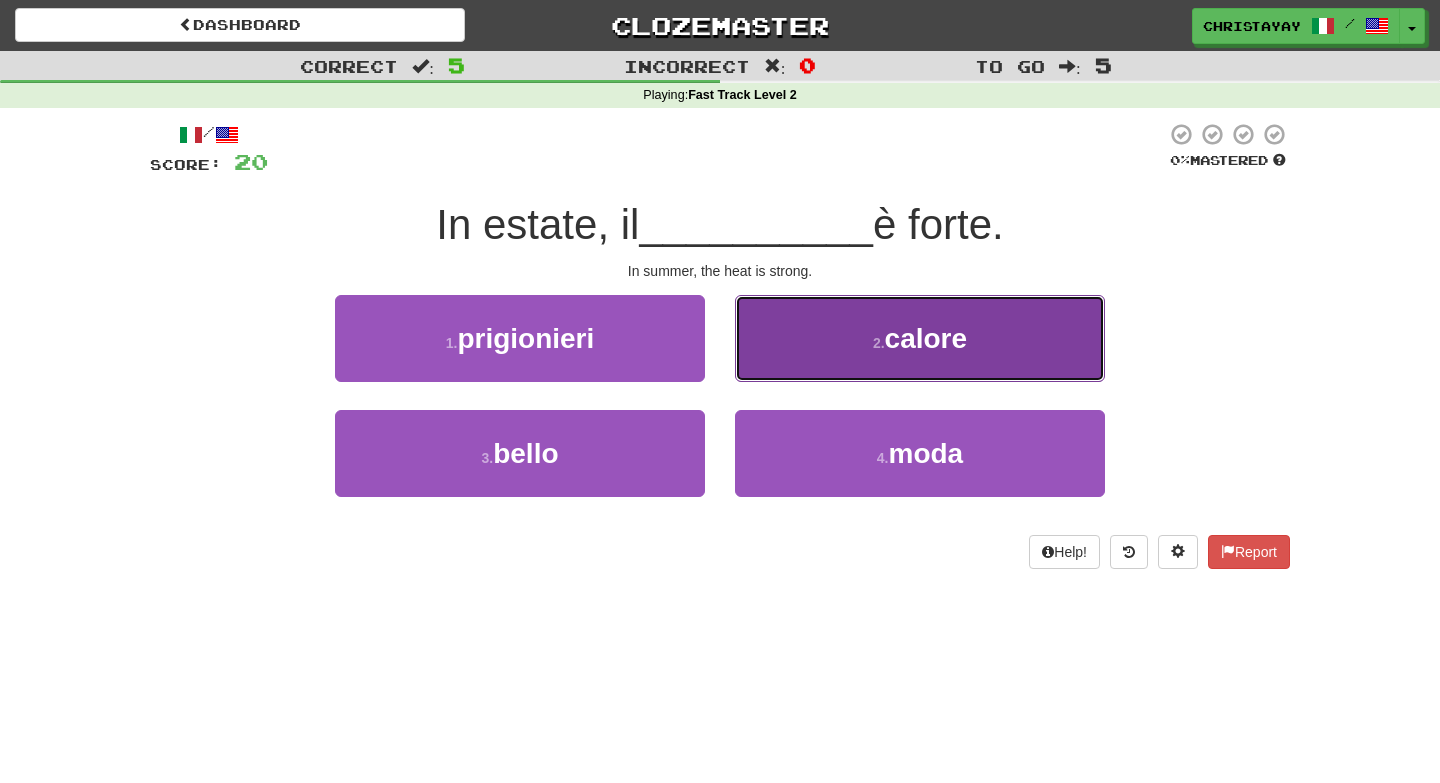 click on "2 .  calore" at bounding box center [920, 338] 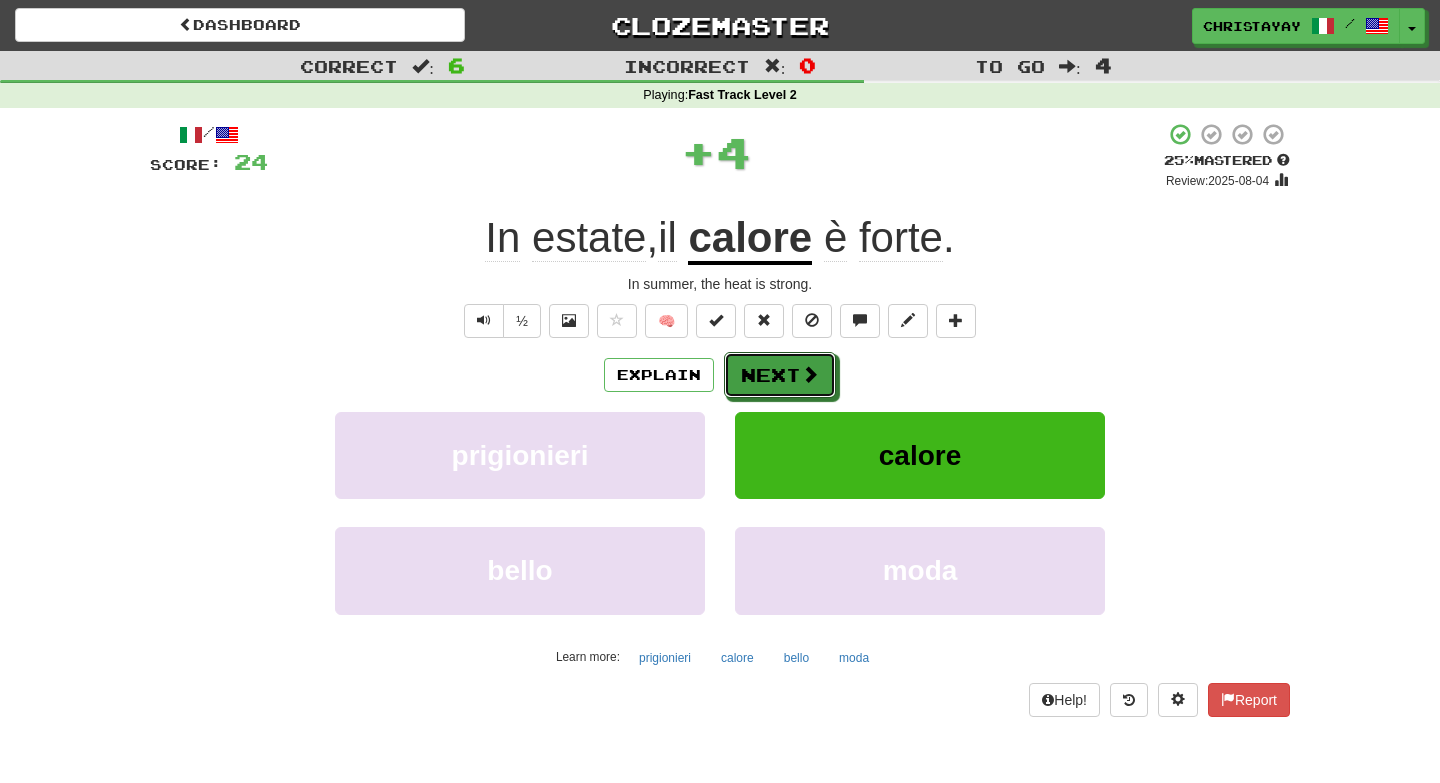 click on "Next" at bounding box center [780, 375] 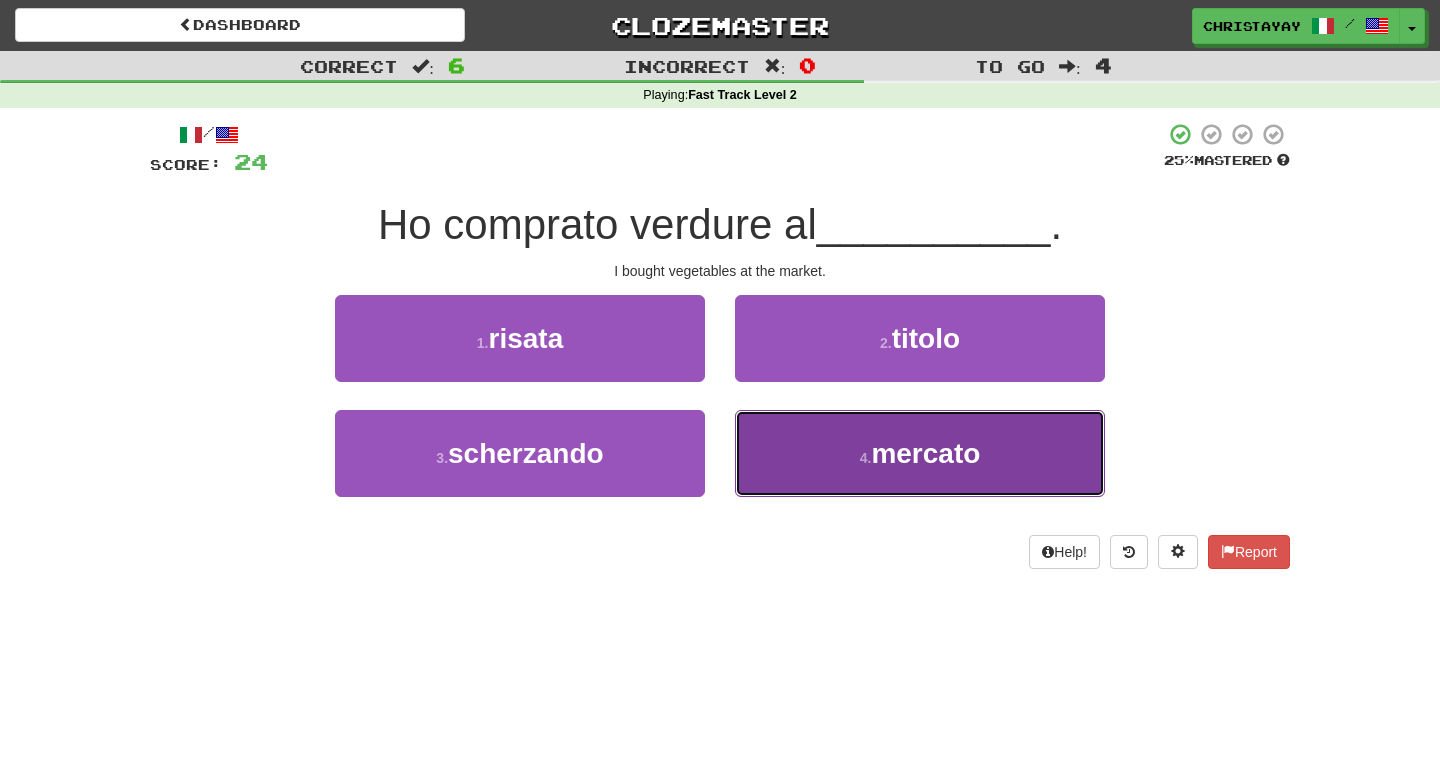 click on "4 .  mercato" at bounding box center [920, 453] 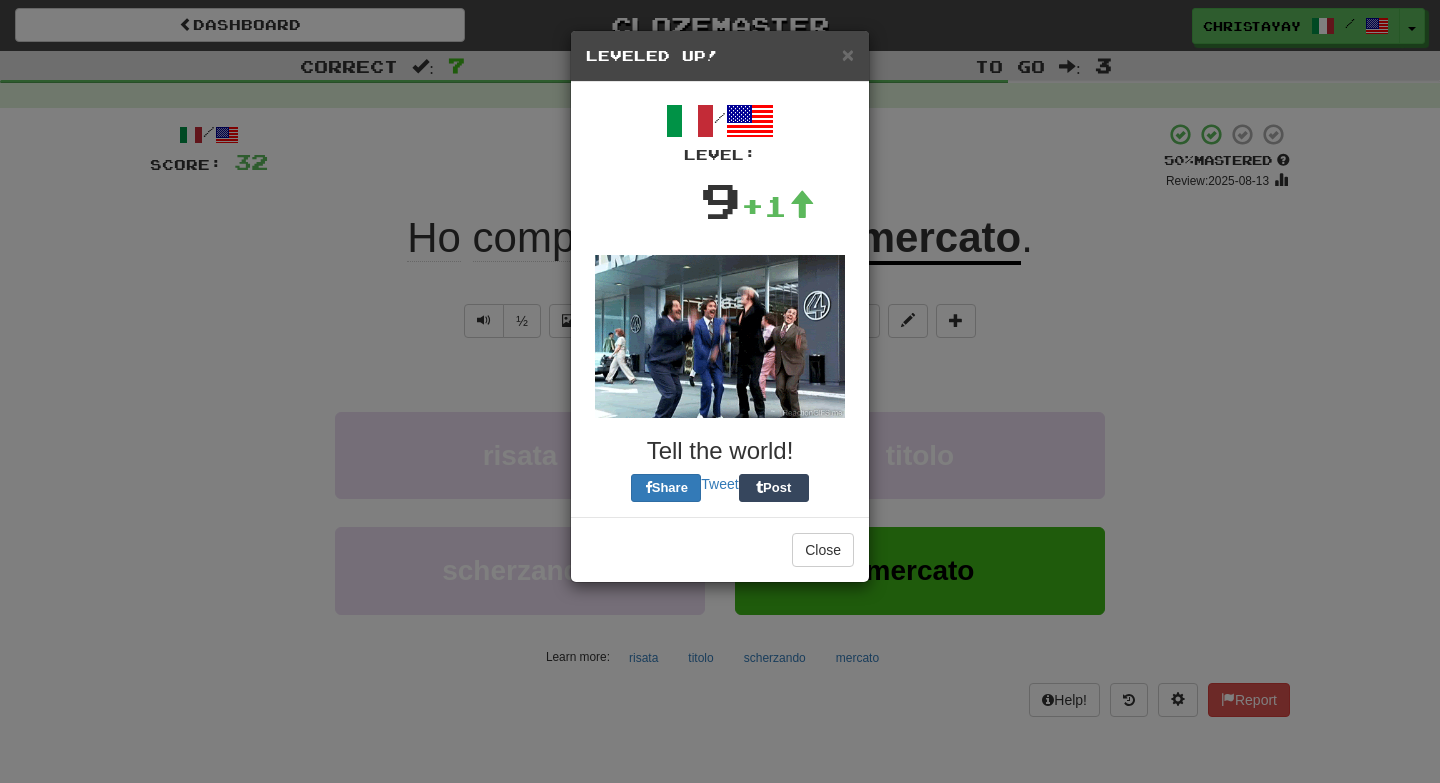 click on "/  Level: 9 +1 Tell the world!  Share Tweet  Post" at bounding box center [720, 299] 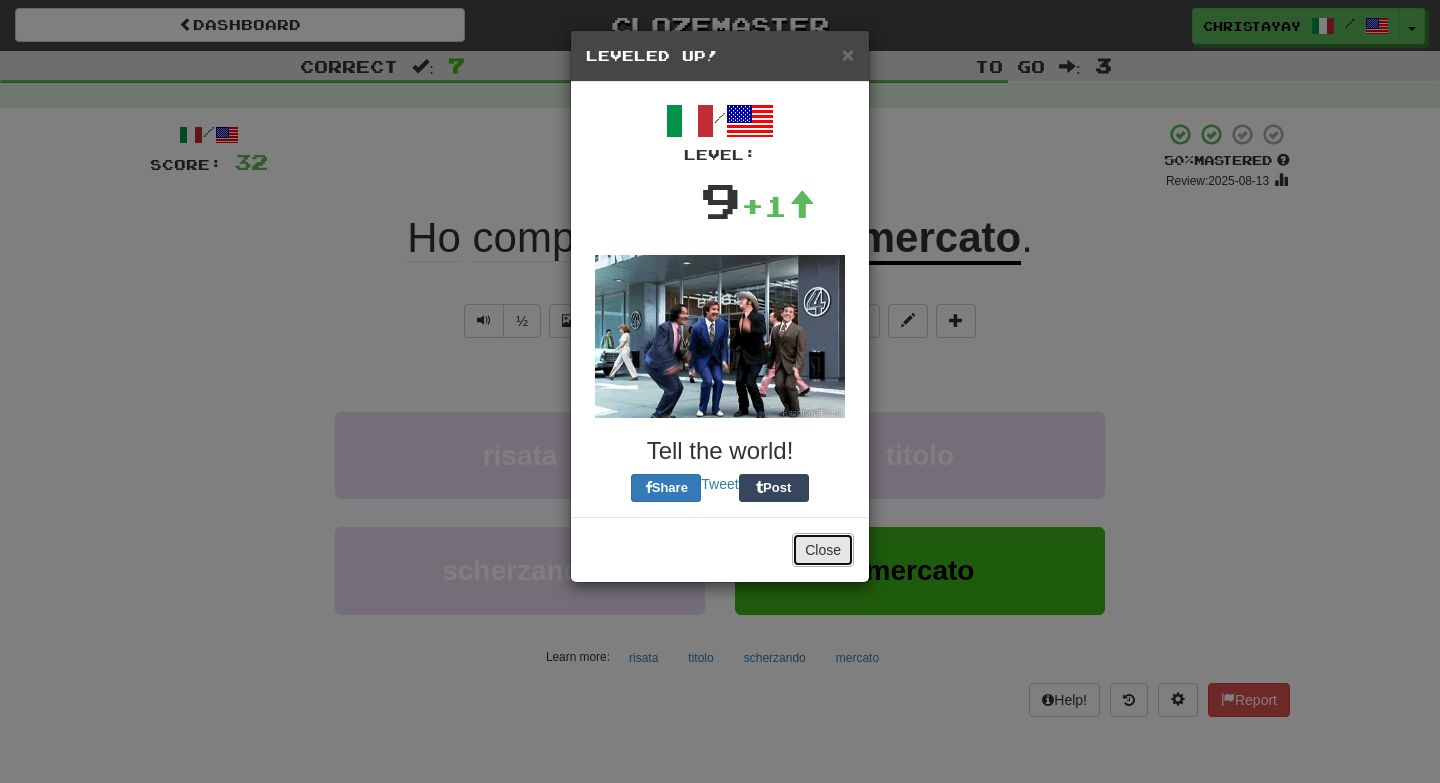 click on "Close" at bounding box center (823, 550) 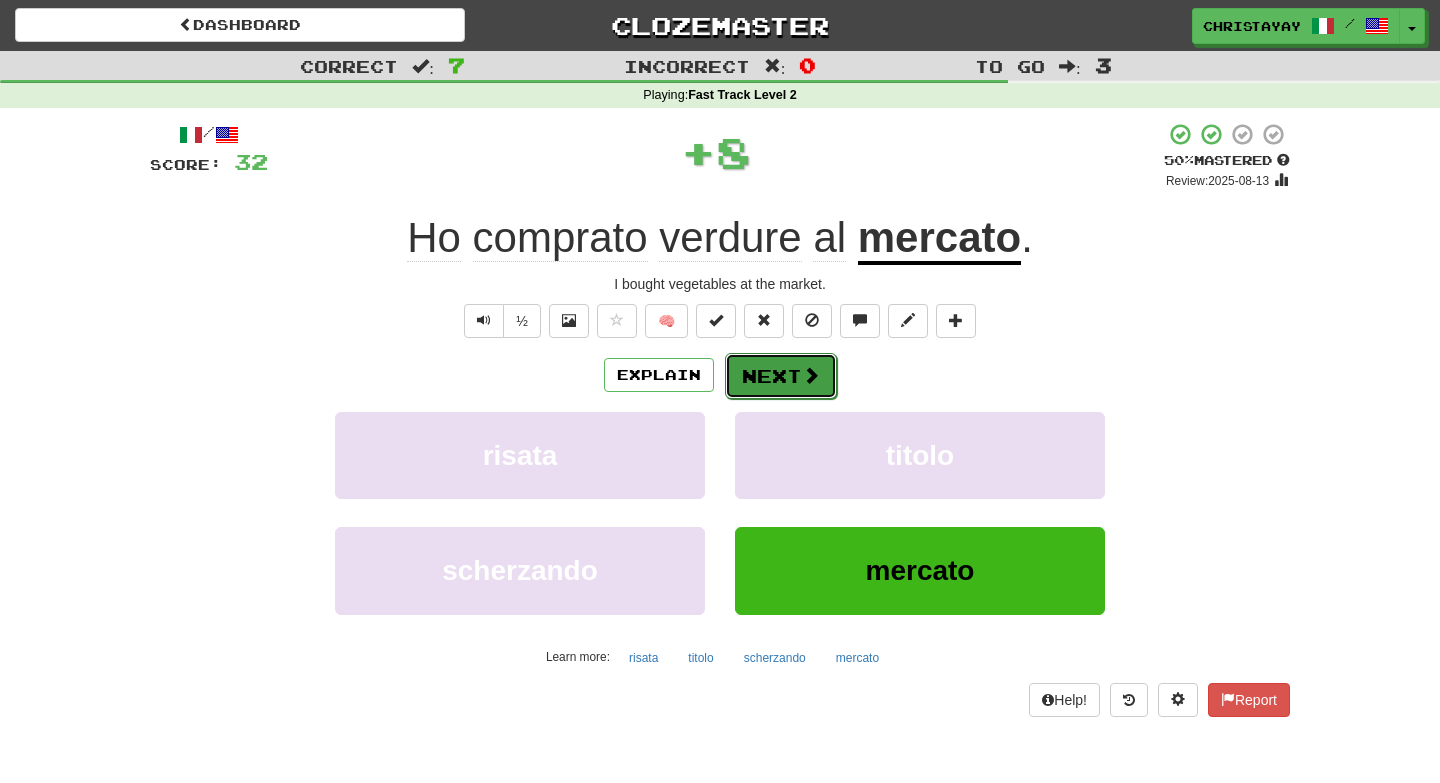 click on "Next" at bounding box center [781, 376] 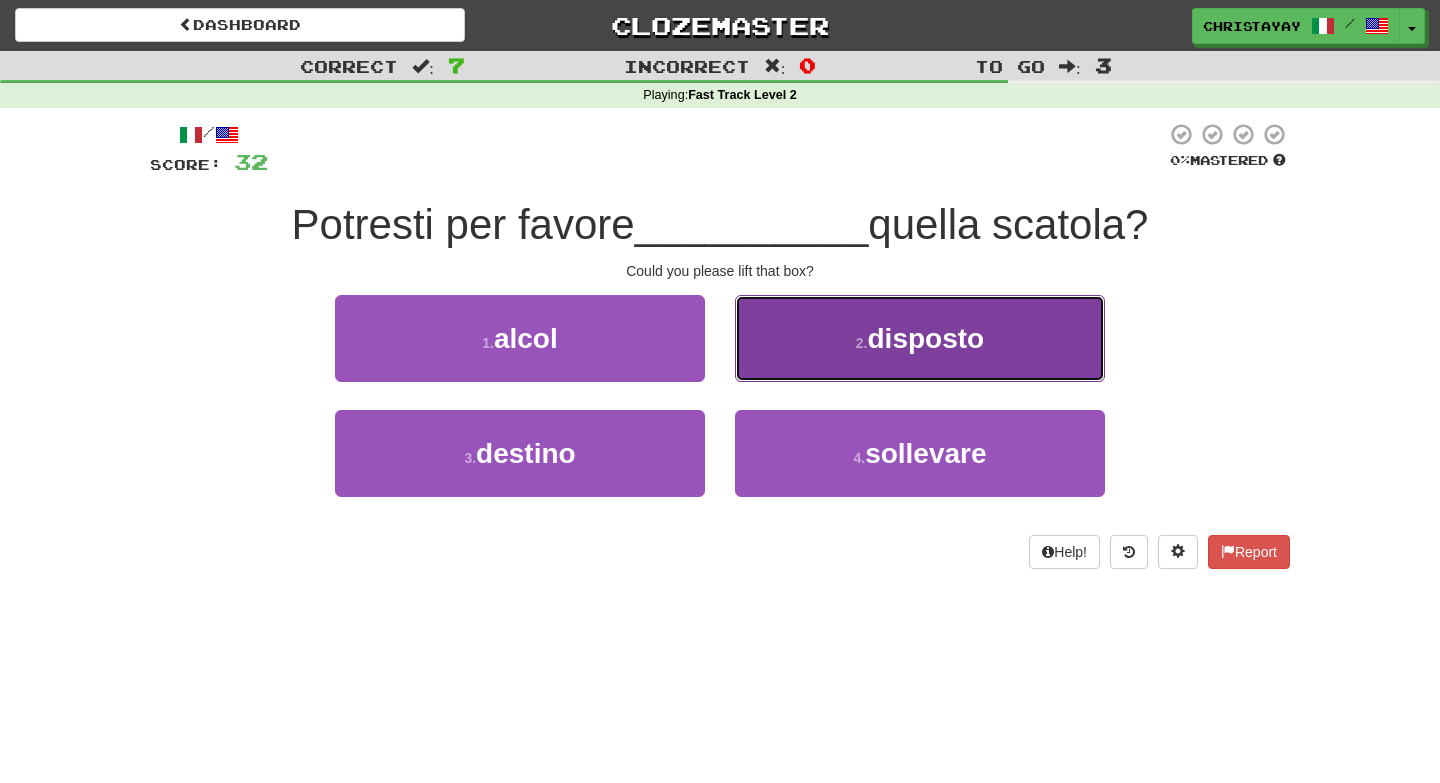 click on "2 .  disposto" at bounding box center [920, 338] 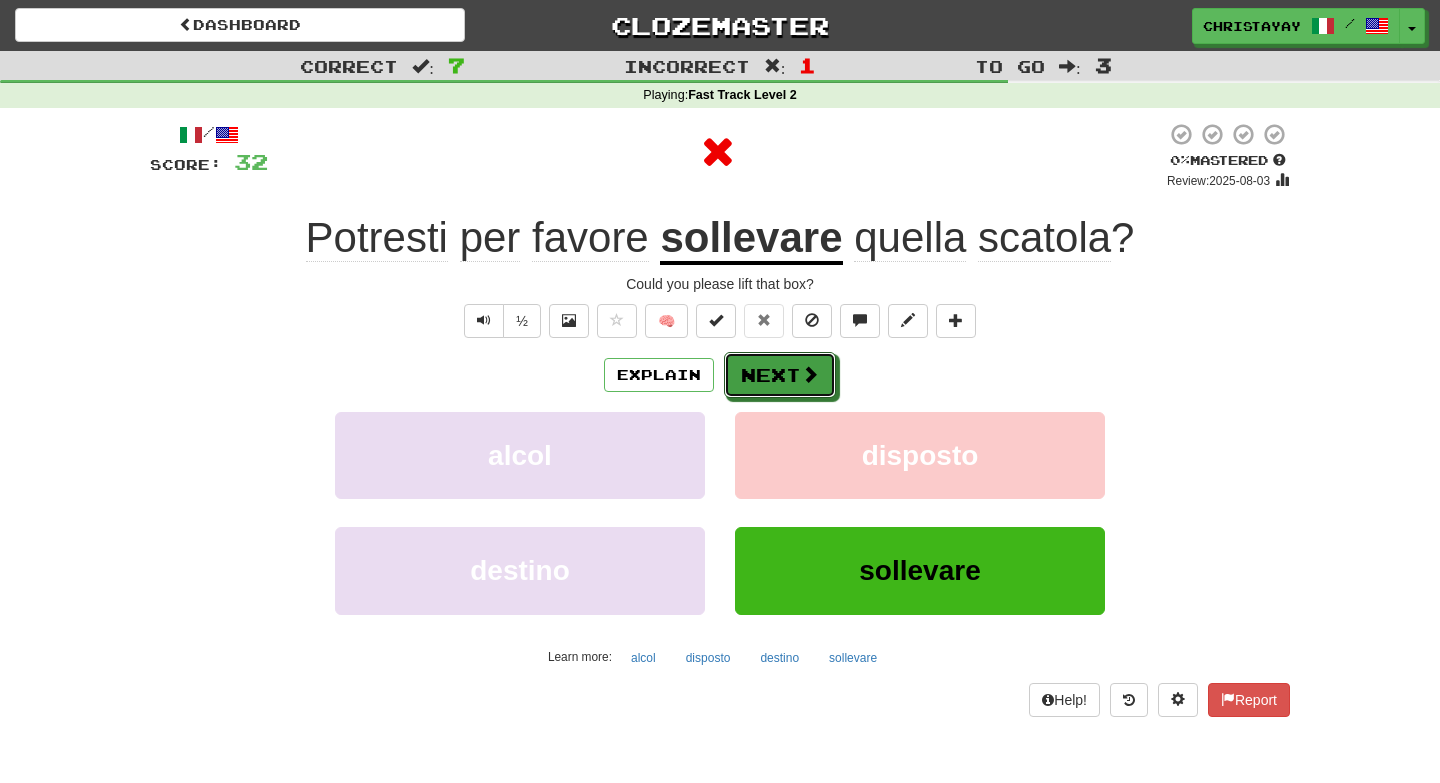 click on "Next" at bounding box center [780, 375] 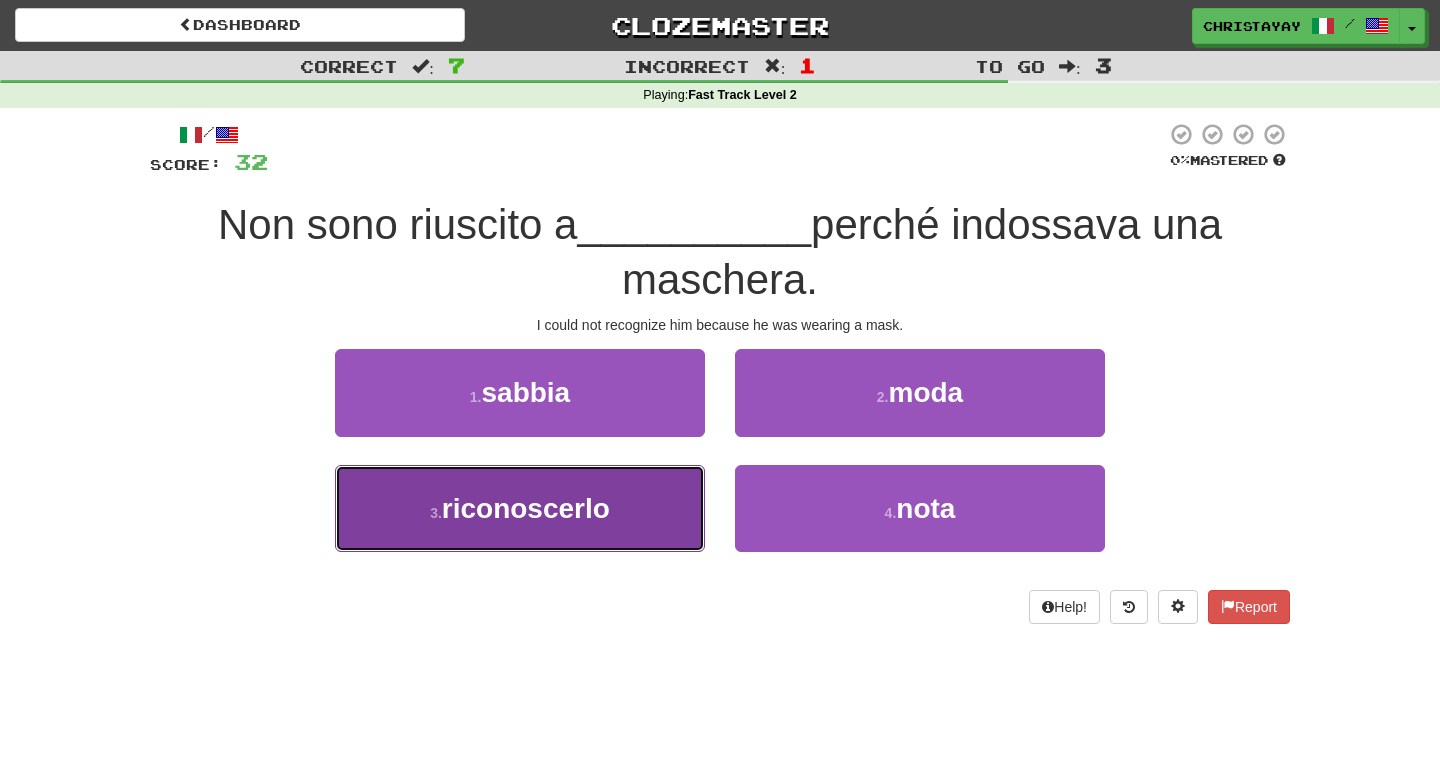 click on "3 .  riconoscerlo" at bounding box center (520, 508) 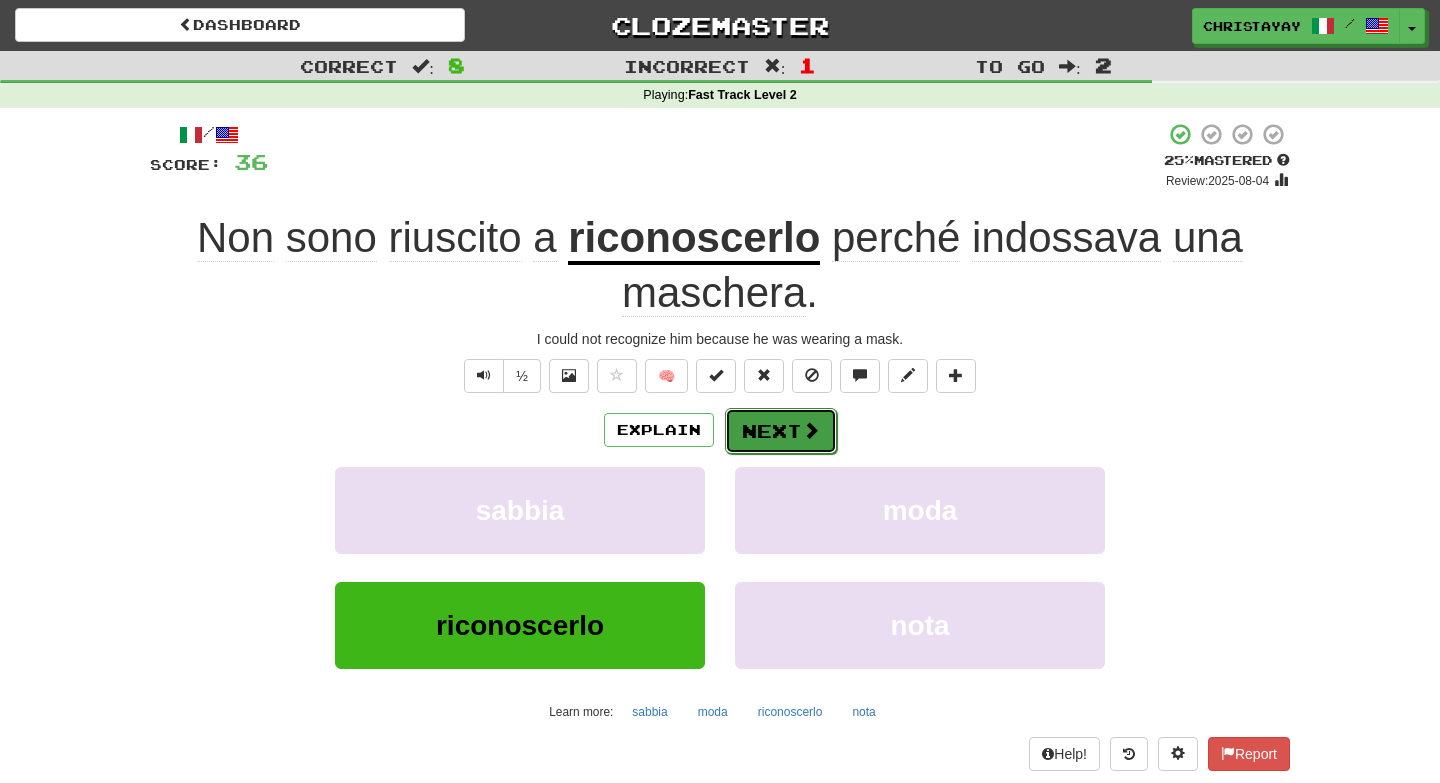 click on "Next" at bounding box center (781, 431) 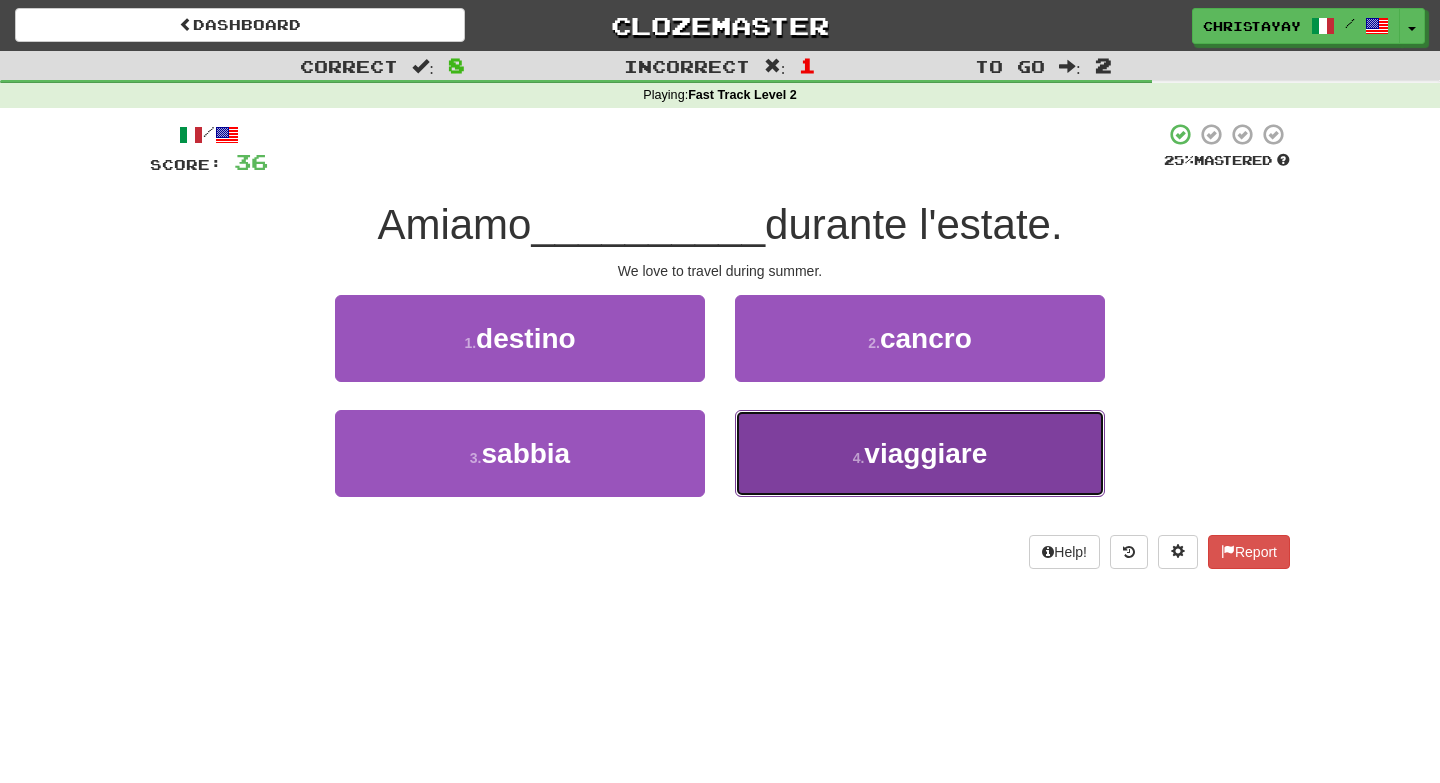 click on "4 .  viaggiare" at bounding box center [920, 453] 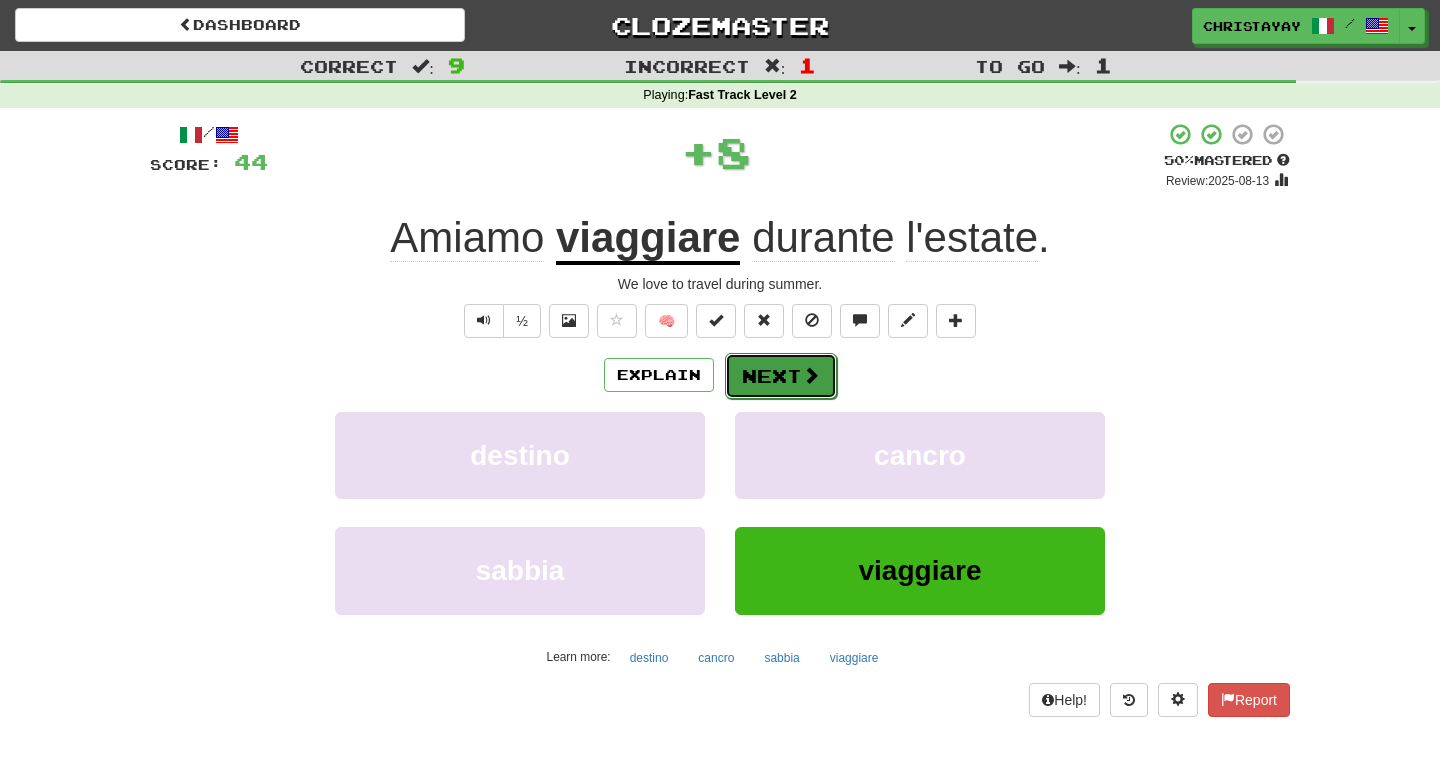 click on "Next" at bounding box center [781, 376] 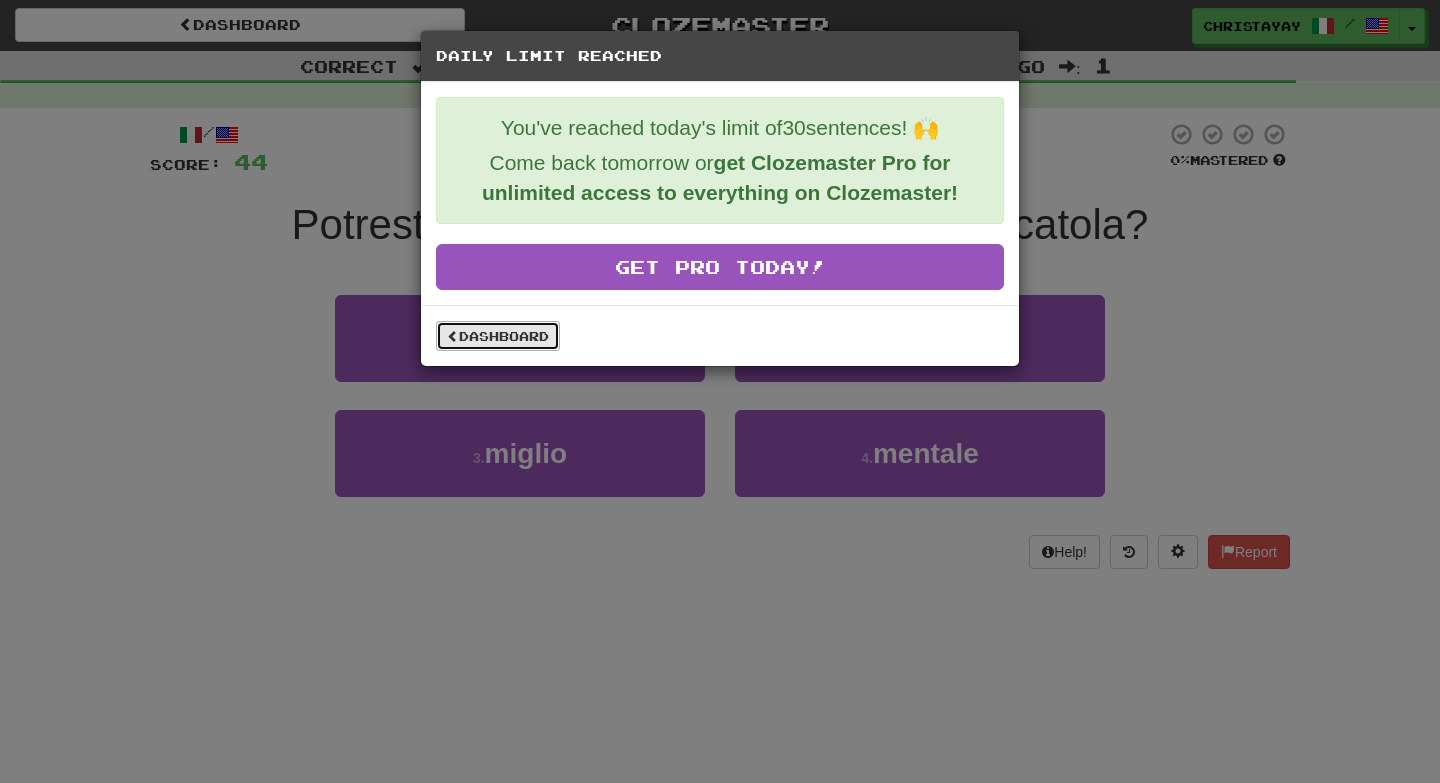 click on "Dashboard" at bounding box center (498, 336) 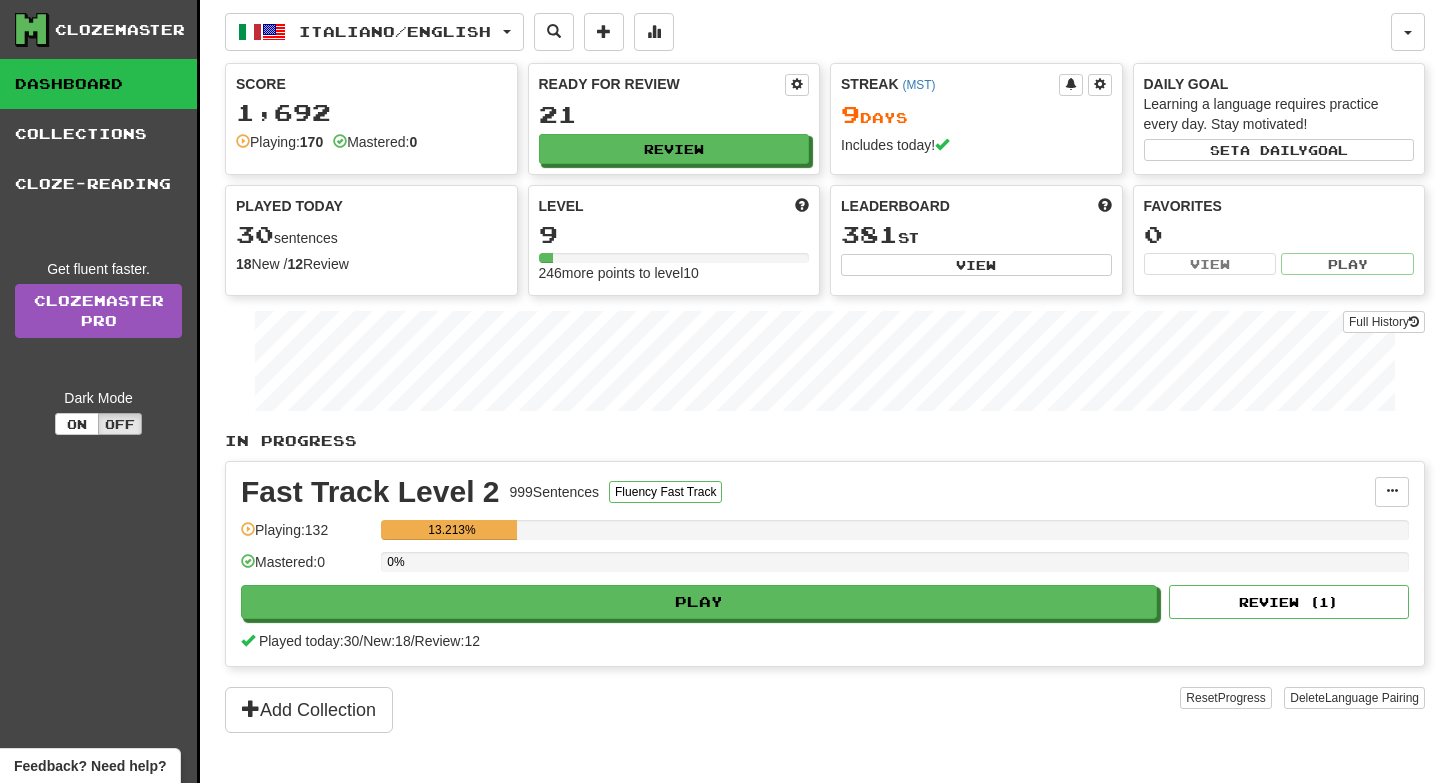 scroll, scrollTop: 0, scrollLeft: 0, axis: both 